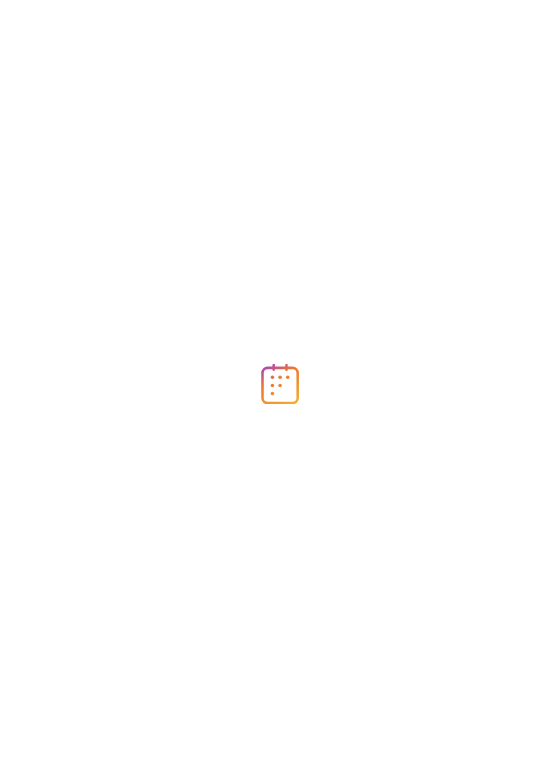 scroll, scrollTop: 0, scrollLeft: 0, axis: both 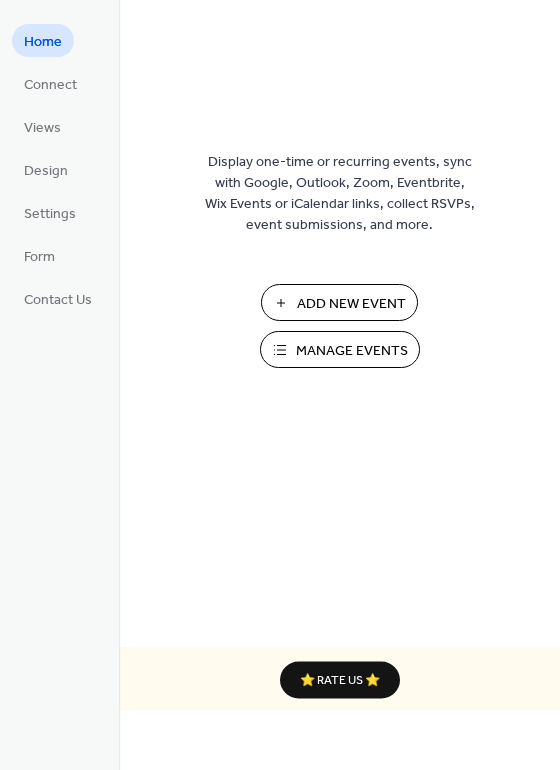 click on "Manage Events" at bounding box center (352, 351) 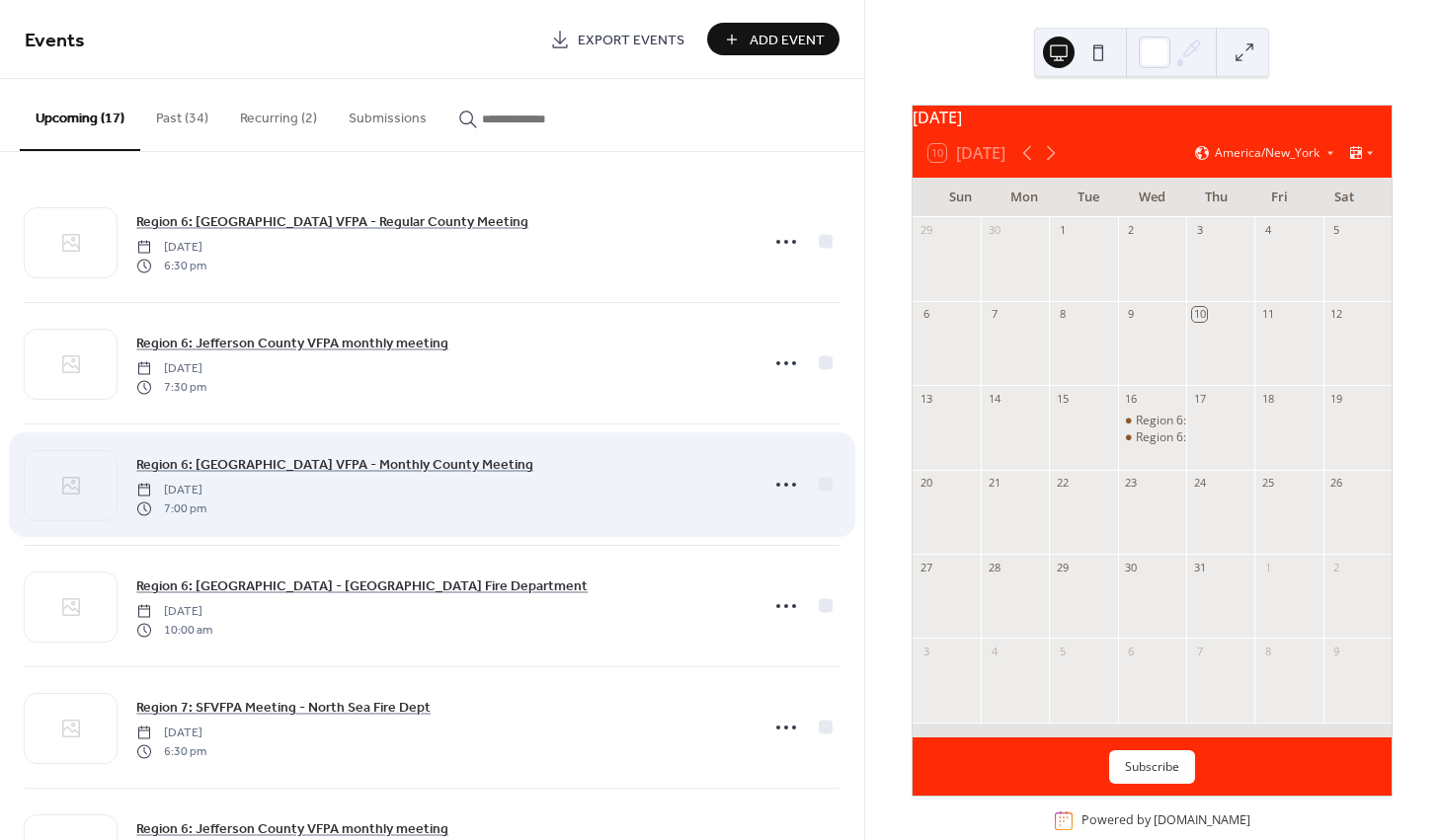 scroll, scrollTop: 0, scrollLeft: 0, axis: both 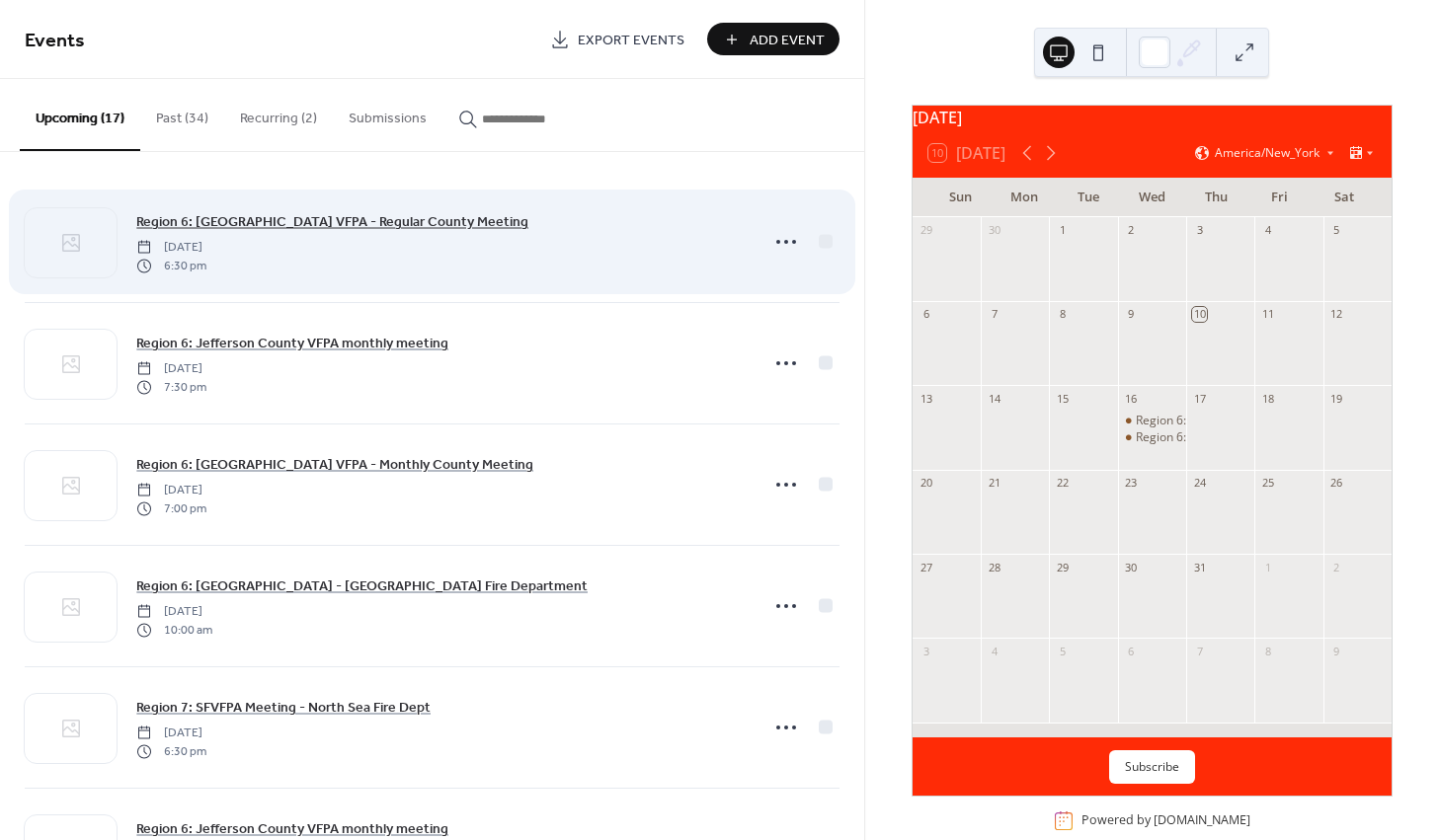 click on "Region 6: [GEOGRAPHIC_DATA] VFPA - Regular County Meeting" at bounding box center (332, 222) 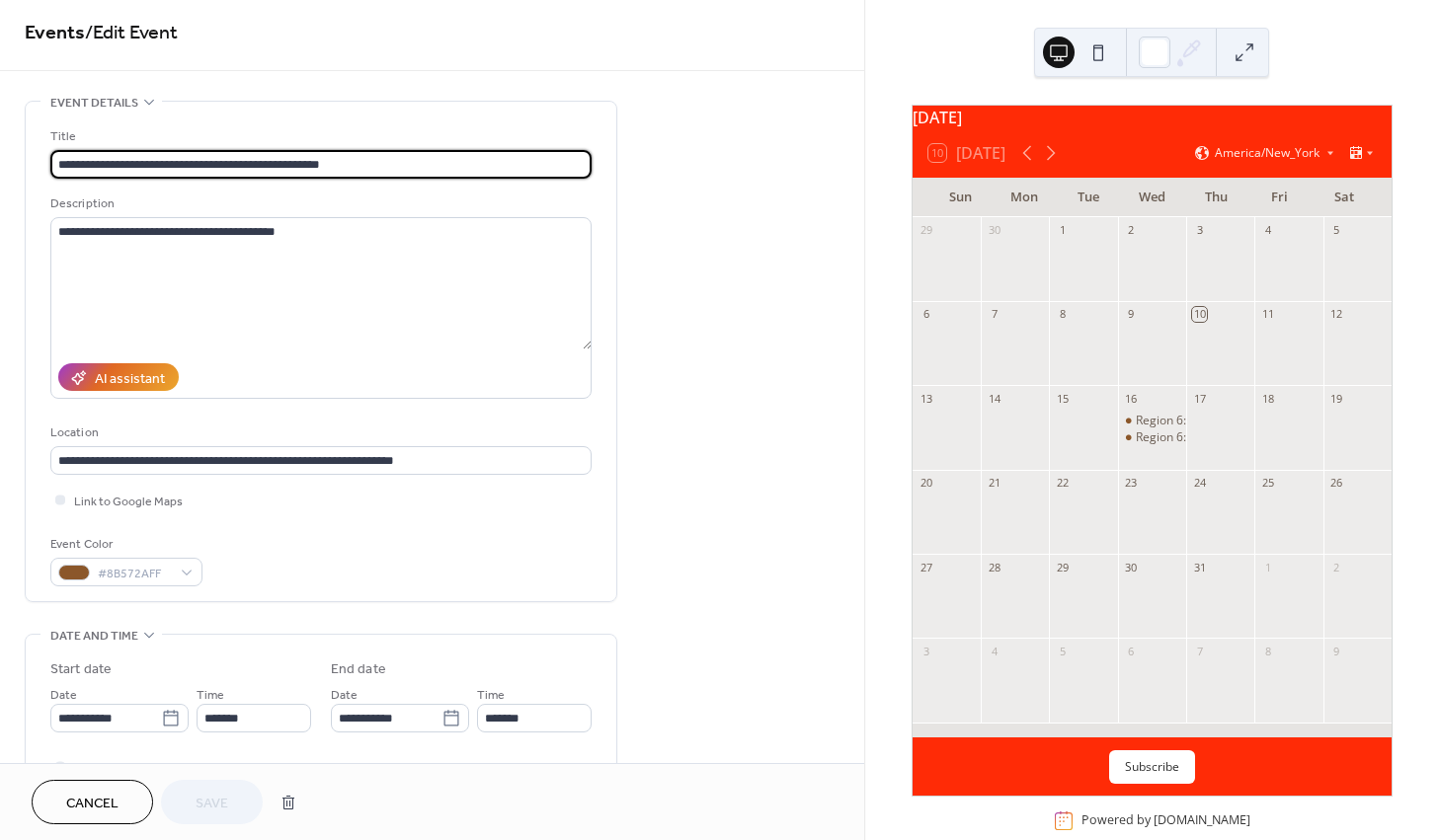 scroll, scrollTop: 0, scrollLeft: 0, axis: both 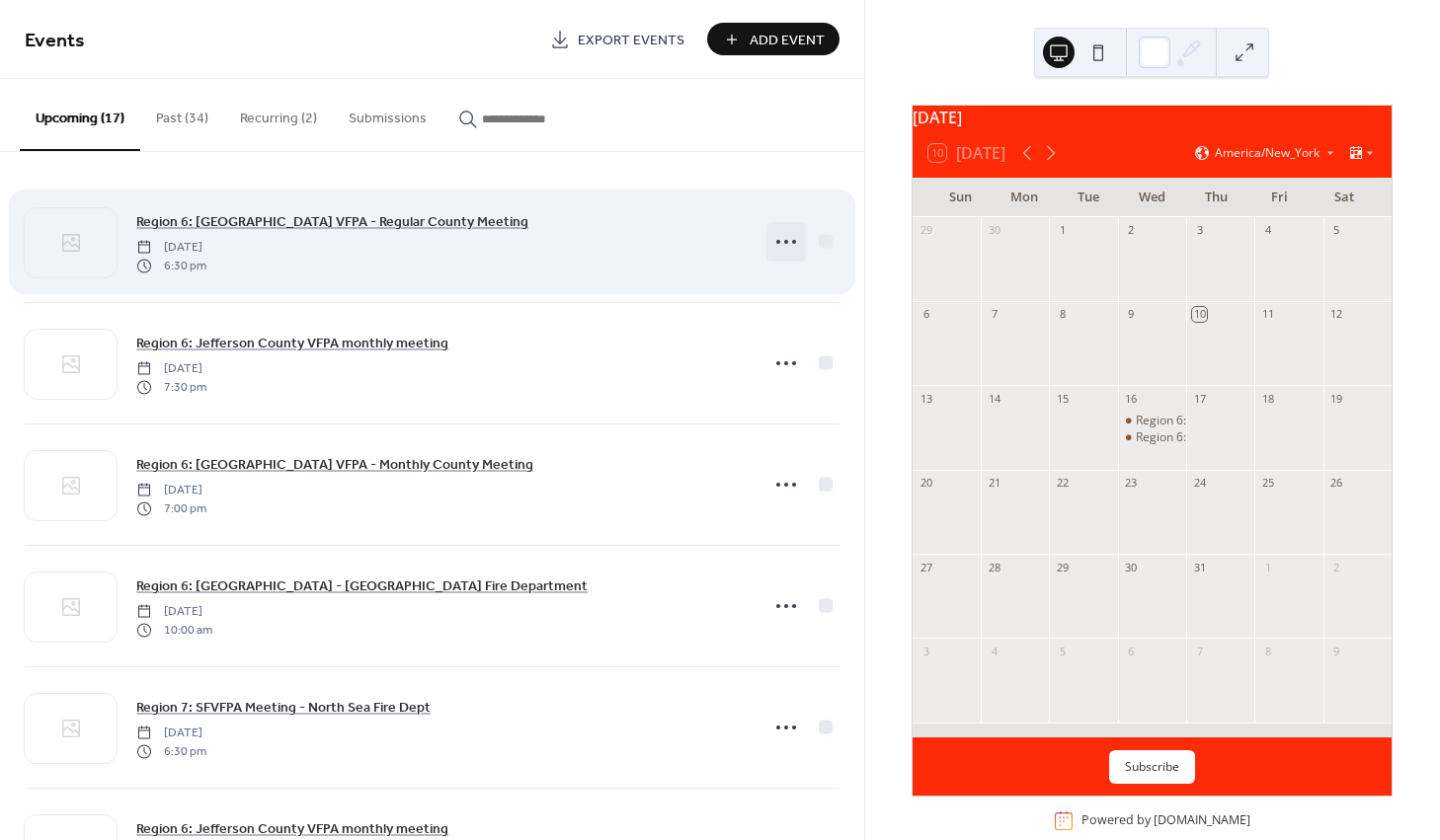 click 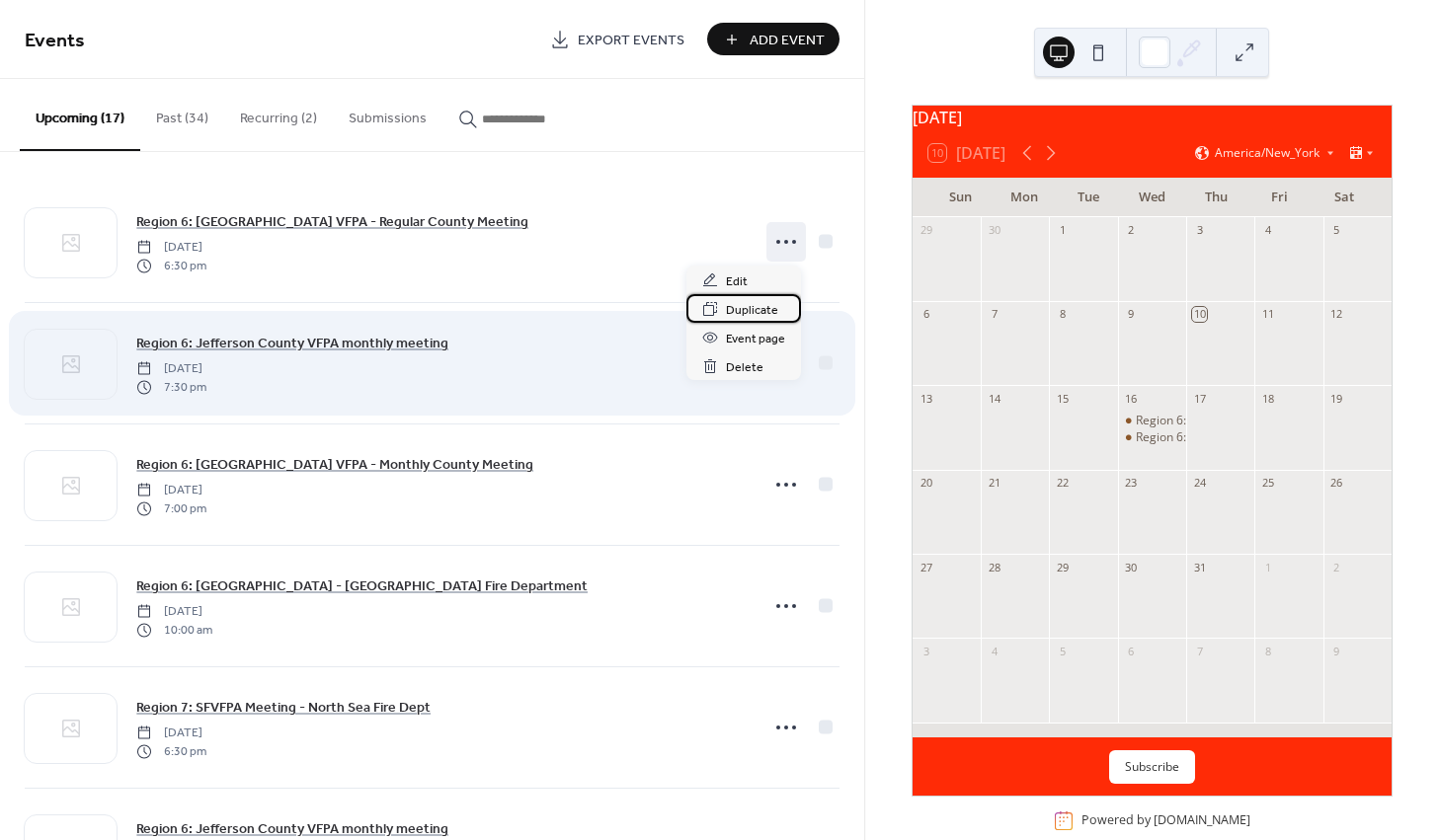 click on "Duplicate" at bounding box center (752, 310) 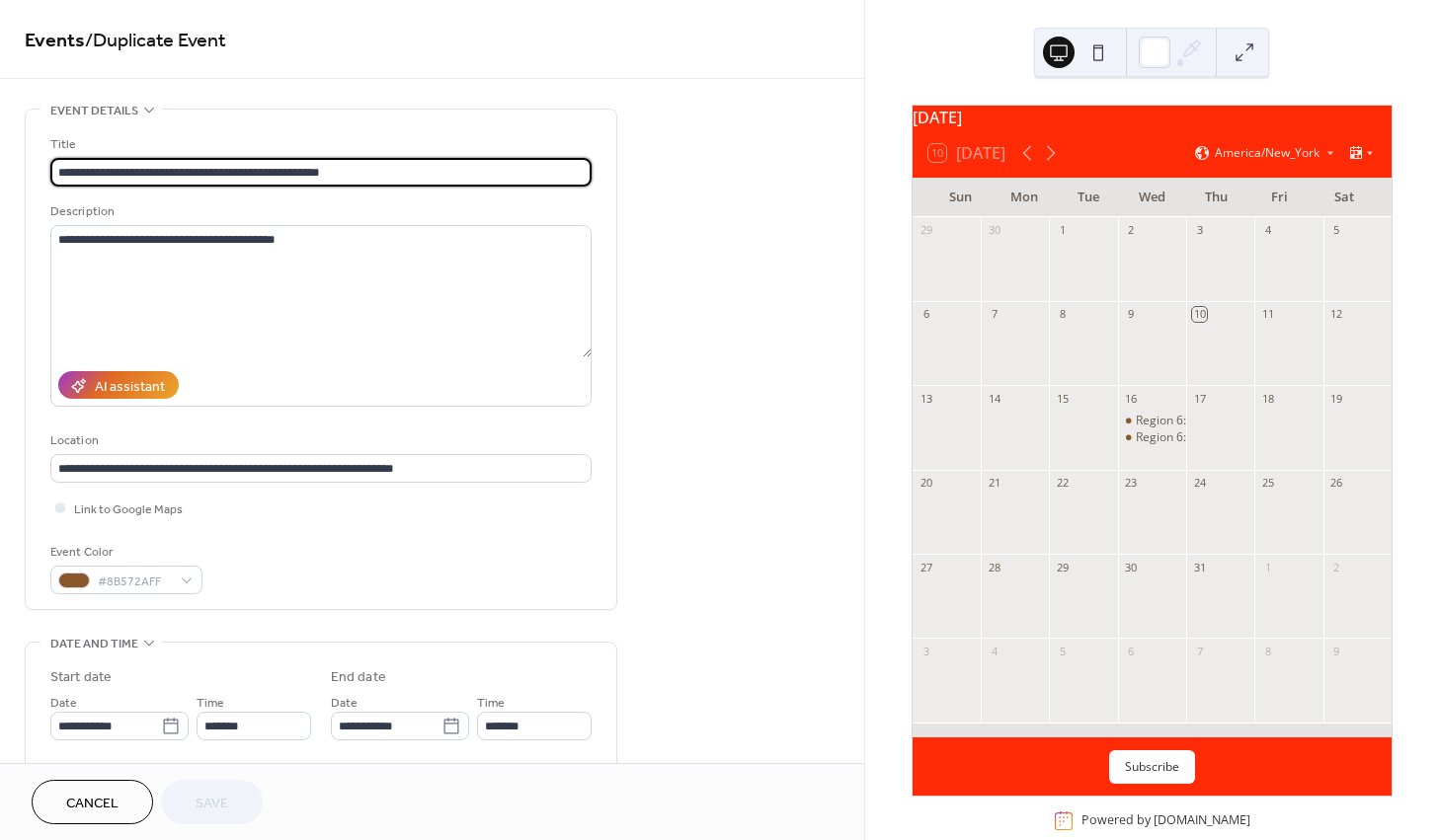 click on "**********" at bounding box center (321, 172) 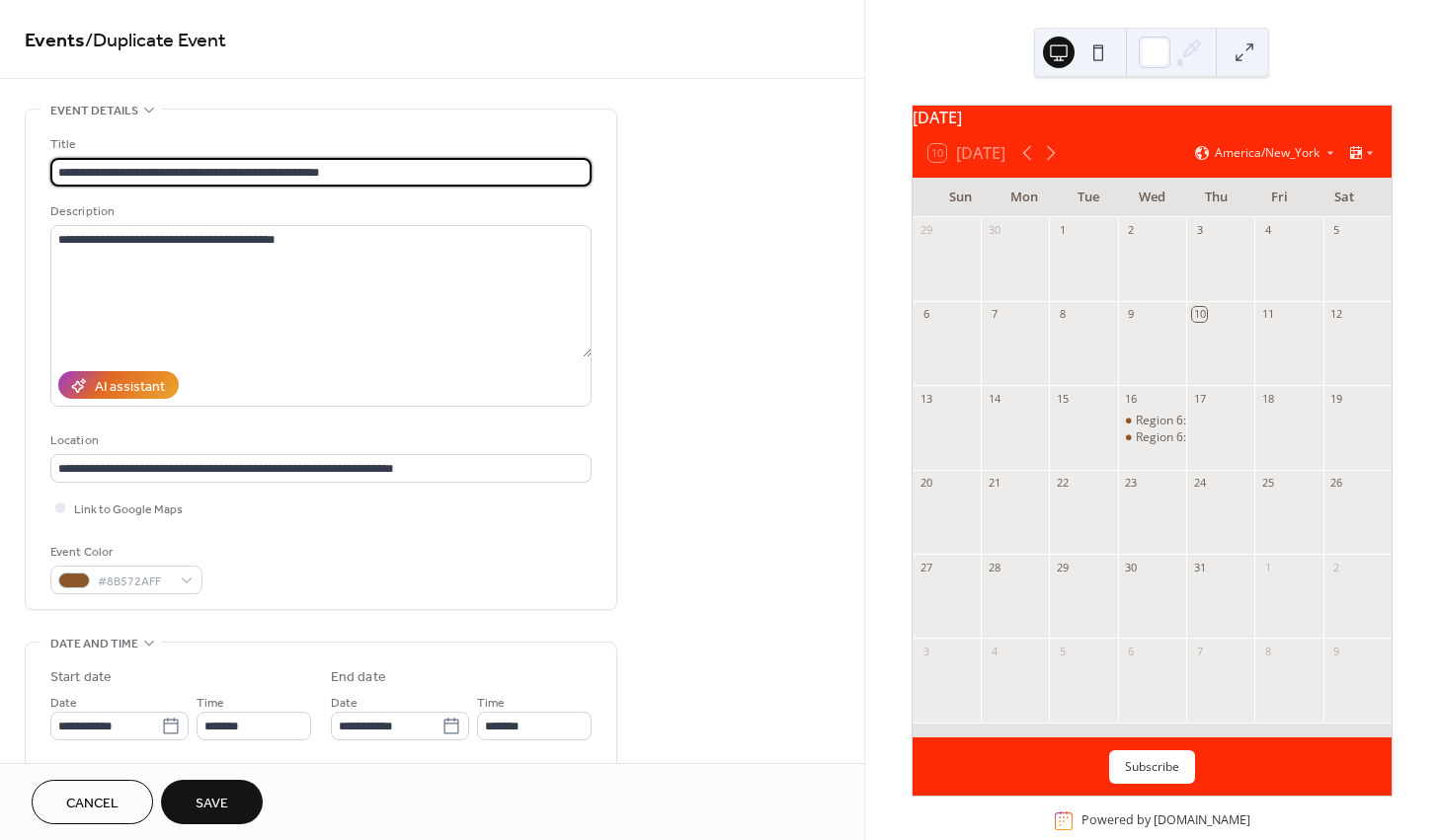 drag, startPoint x: 108, startPoint y: 172, endPoint x: 373, endPoint y: 174, distance: 265.00755 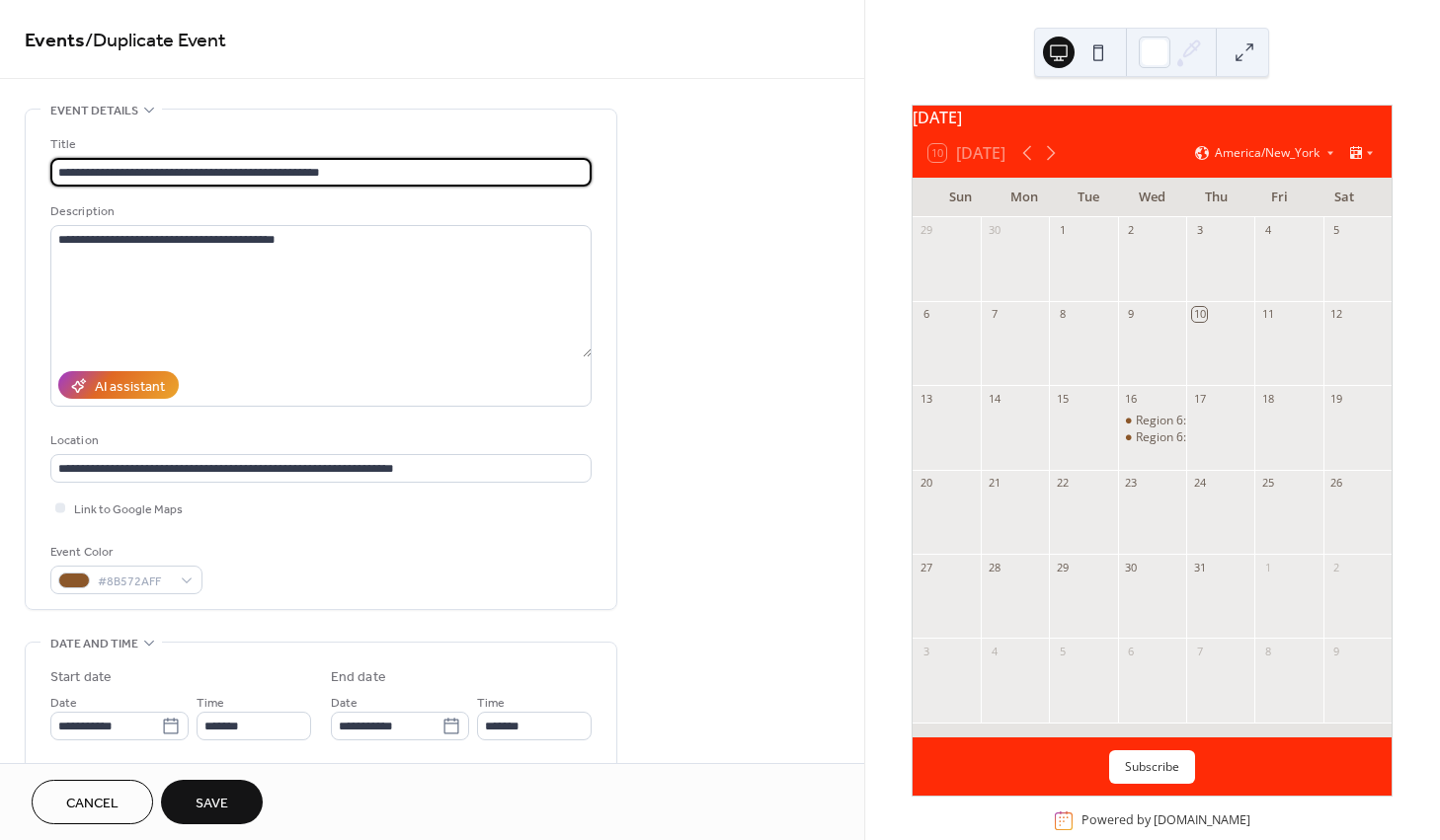 click on "**********" at bounding box center [321, 172] 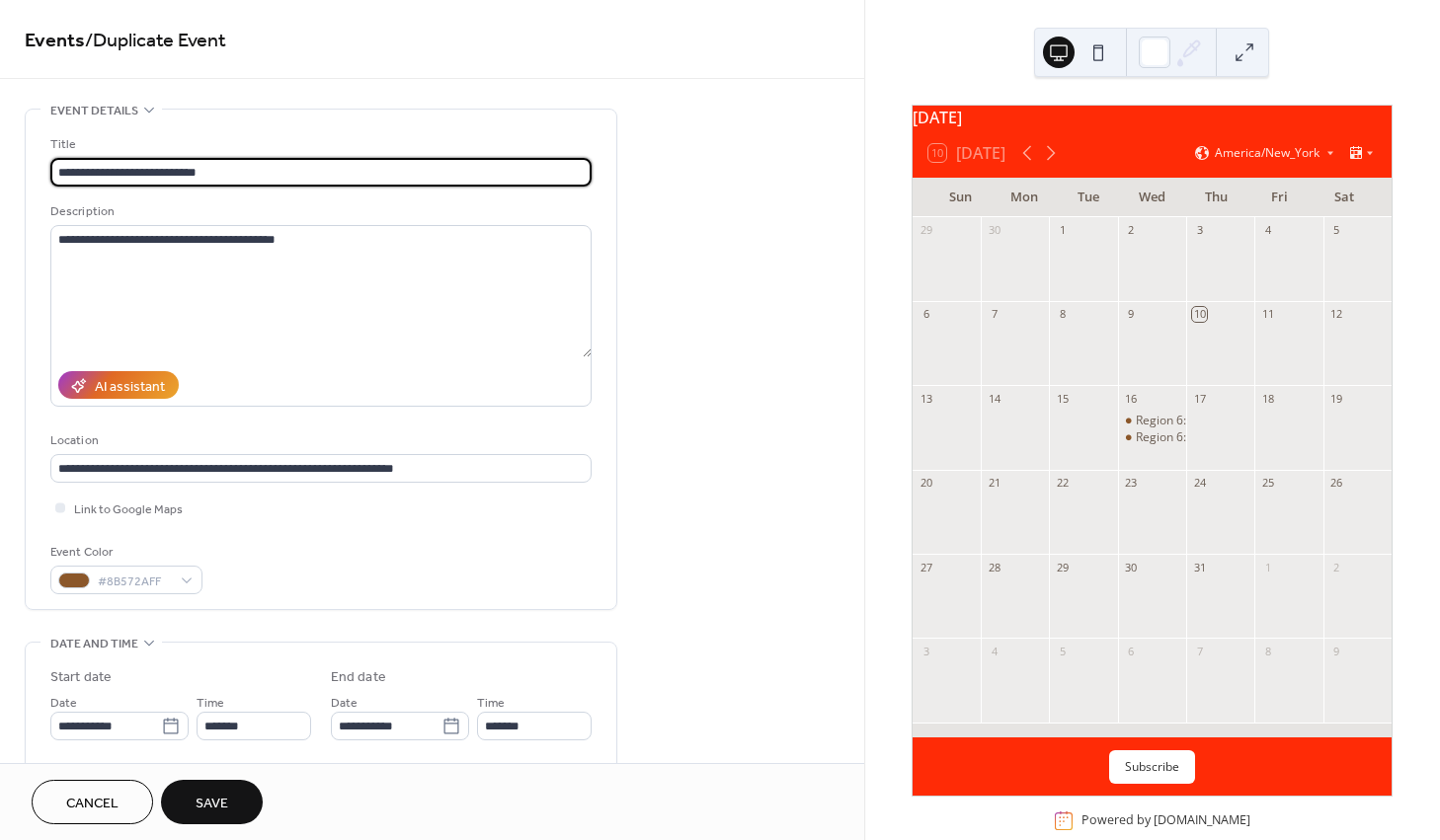 type on "**********" 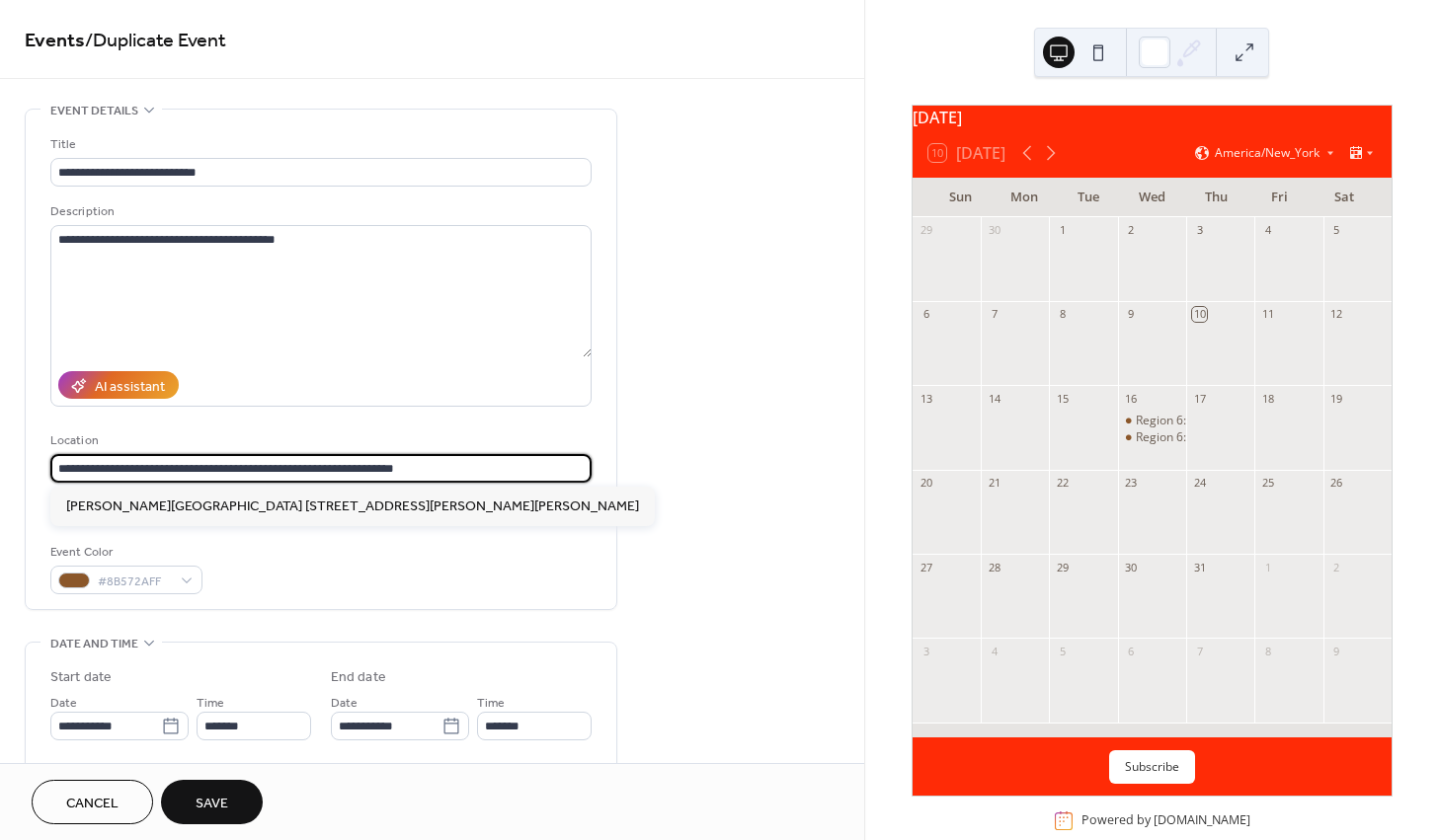 scroll, scrollTop: 1, scrollLeft: 0, axis: vertical 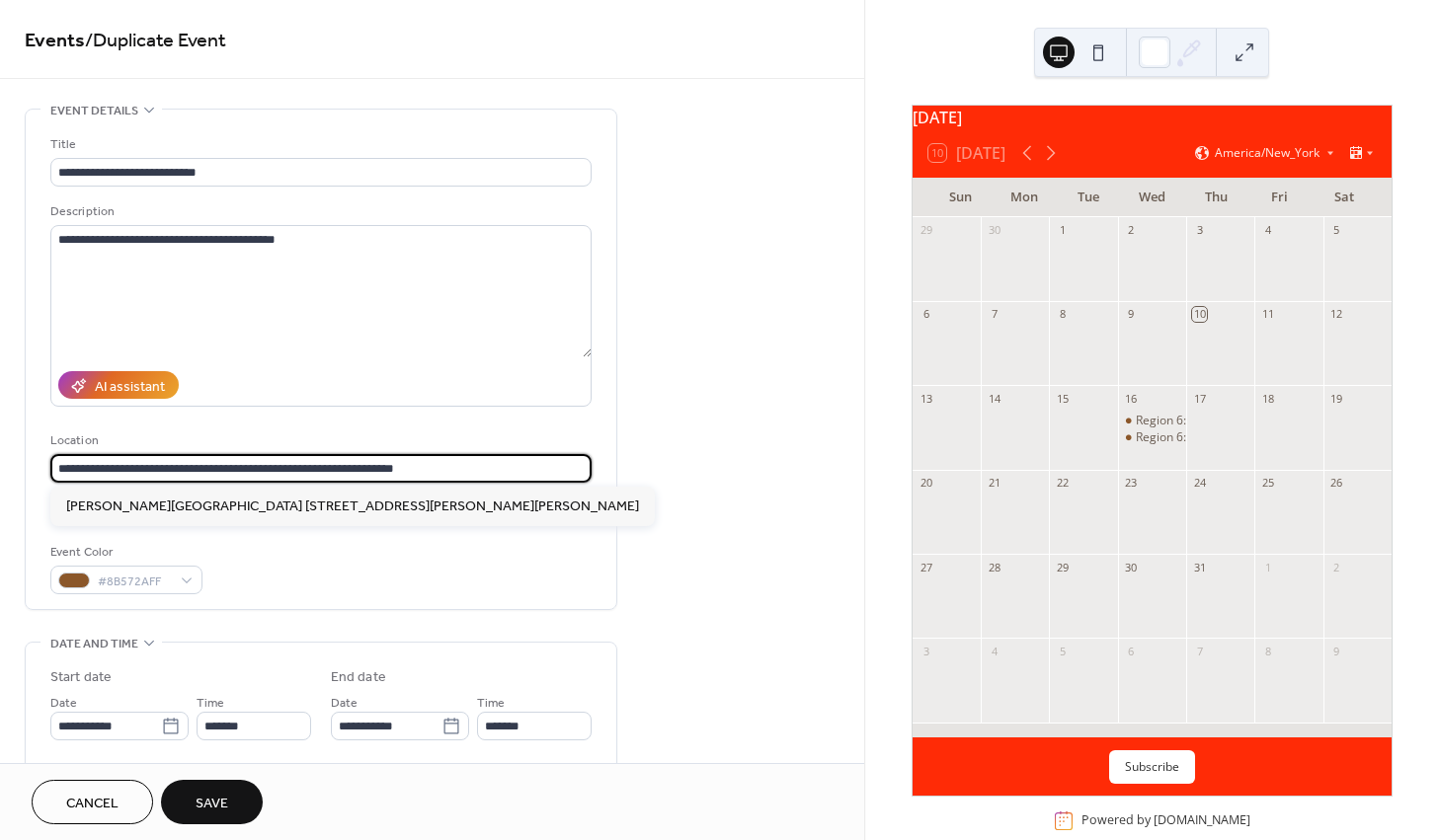 drag, startPoint x: 471, startPoint y: 475, endPoint x: -59, endPoint y: 497, distance: 530.4564 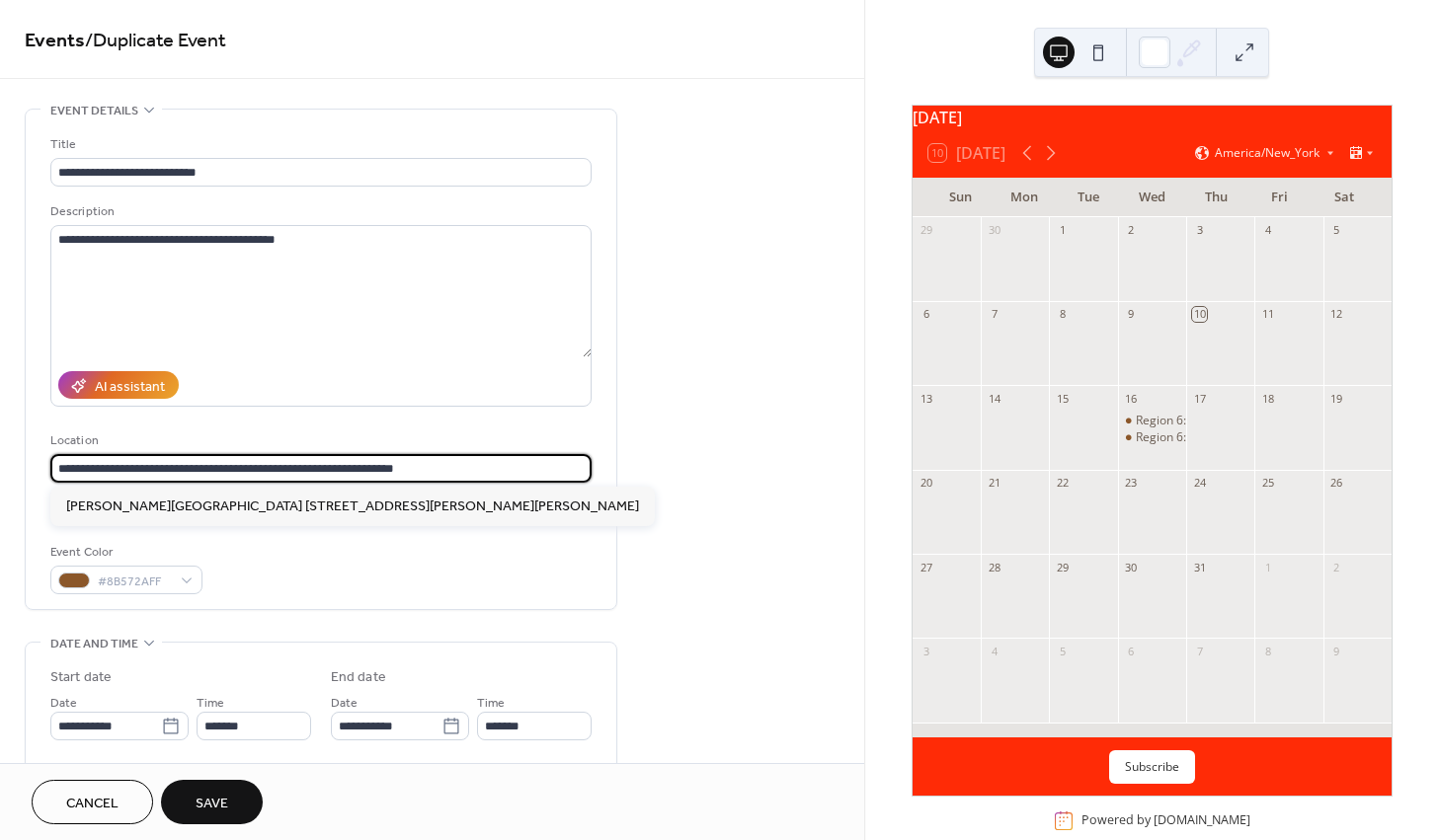 paste 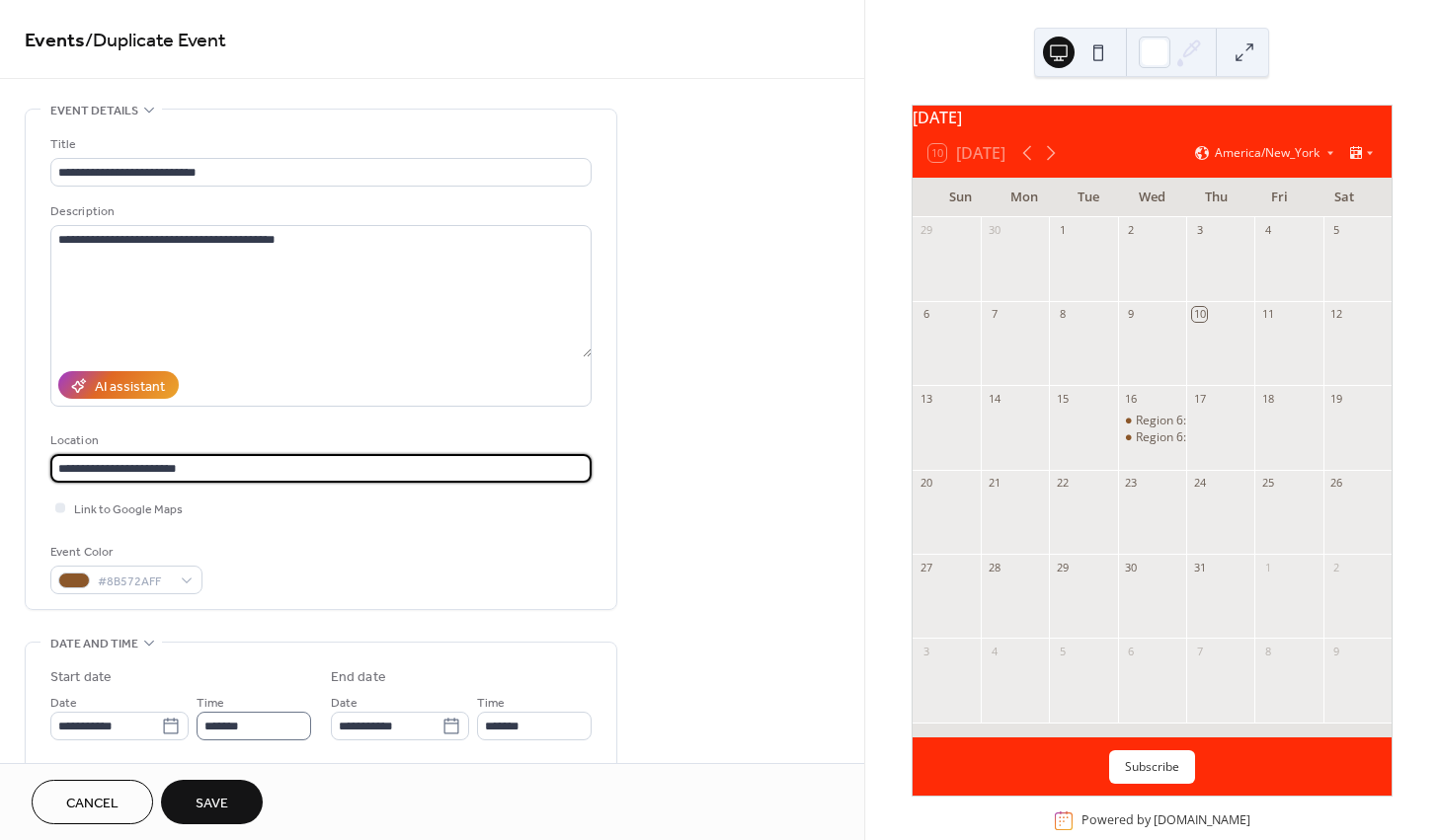 type on "**********" 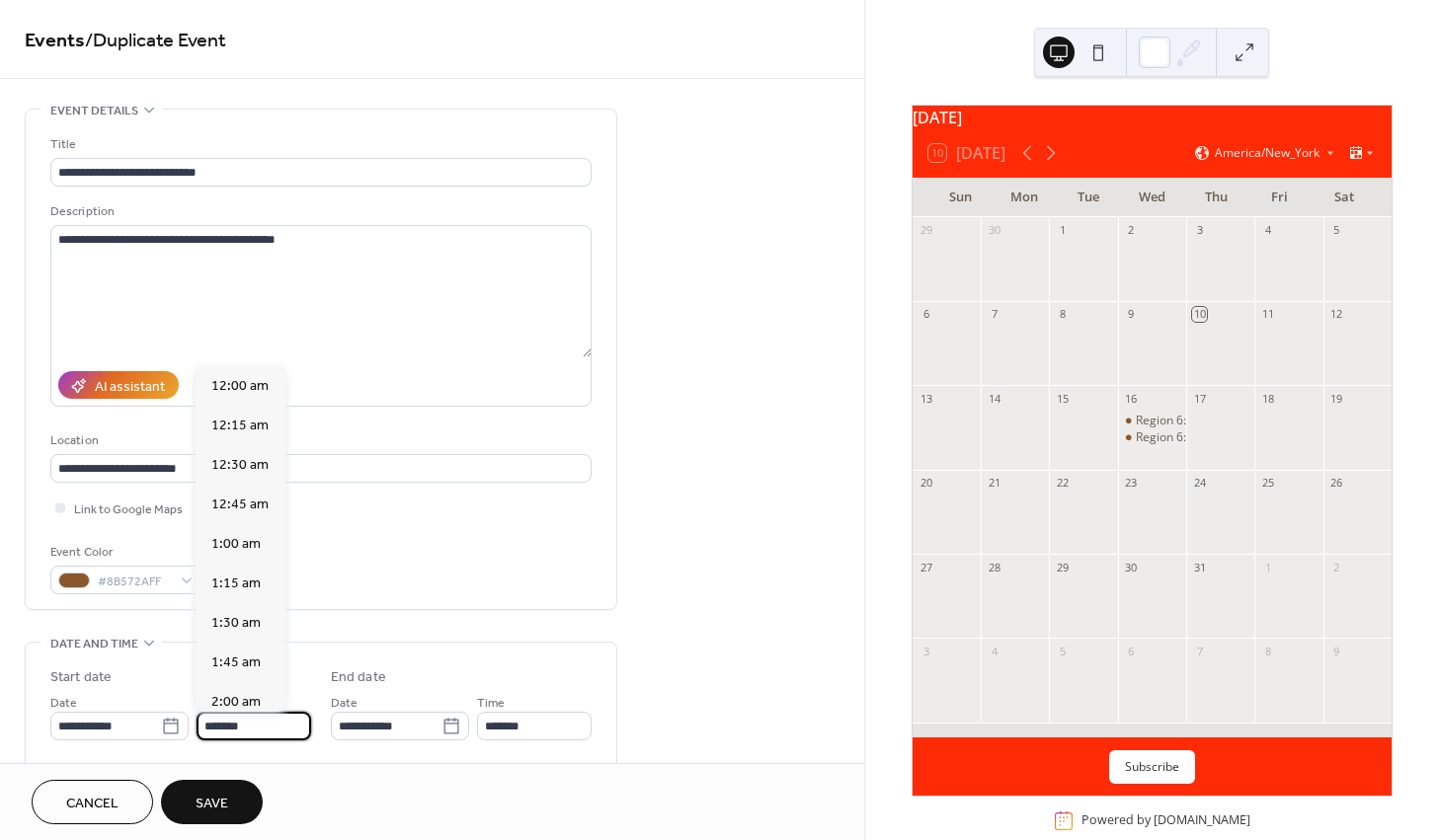 click on "*******" at bounding box center [254, 725] 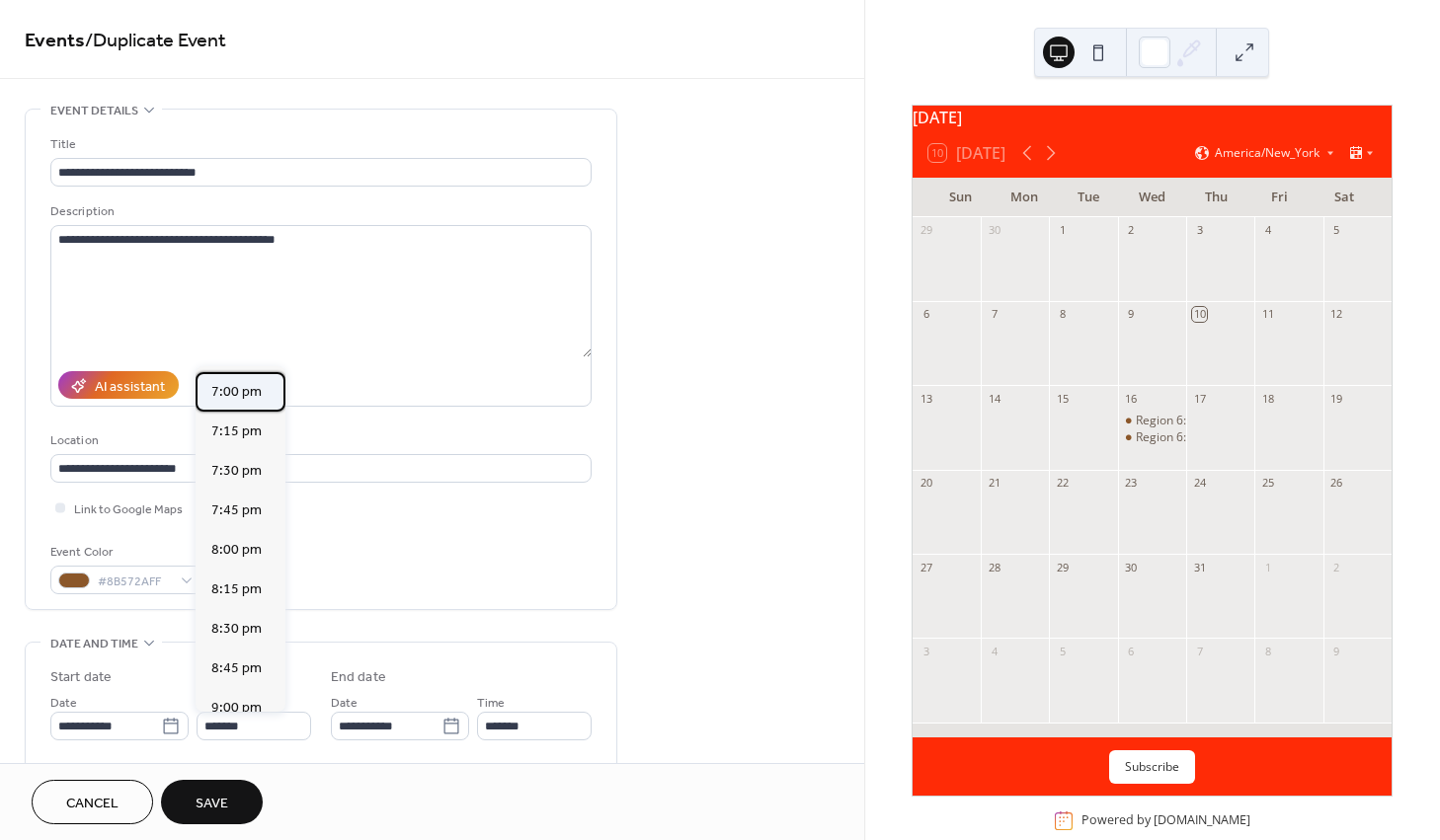 click on "7:00 pm" at bounding box center (236, 392) 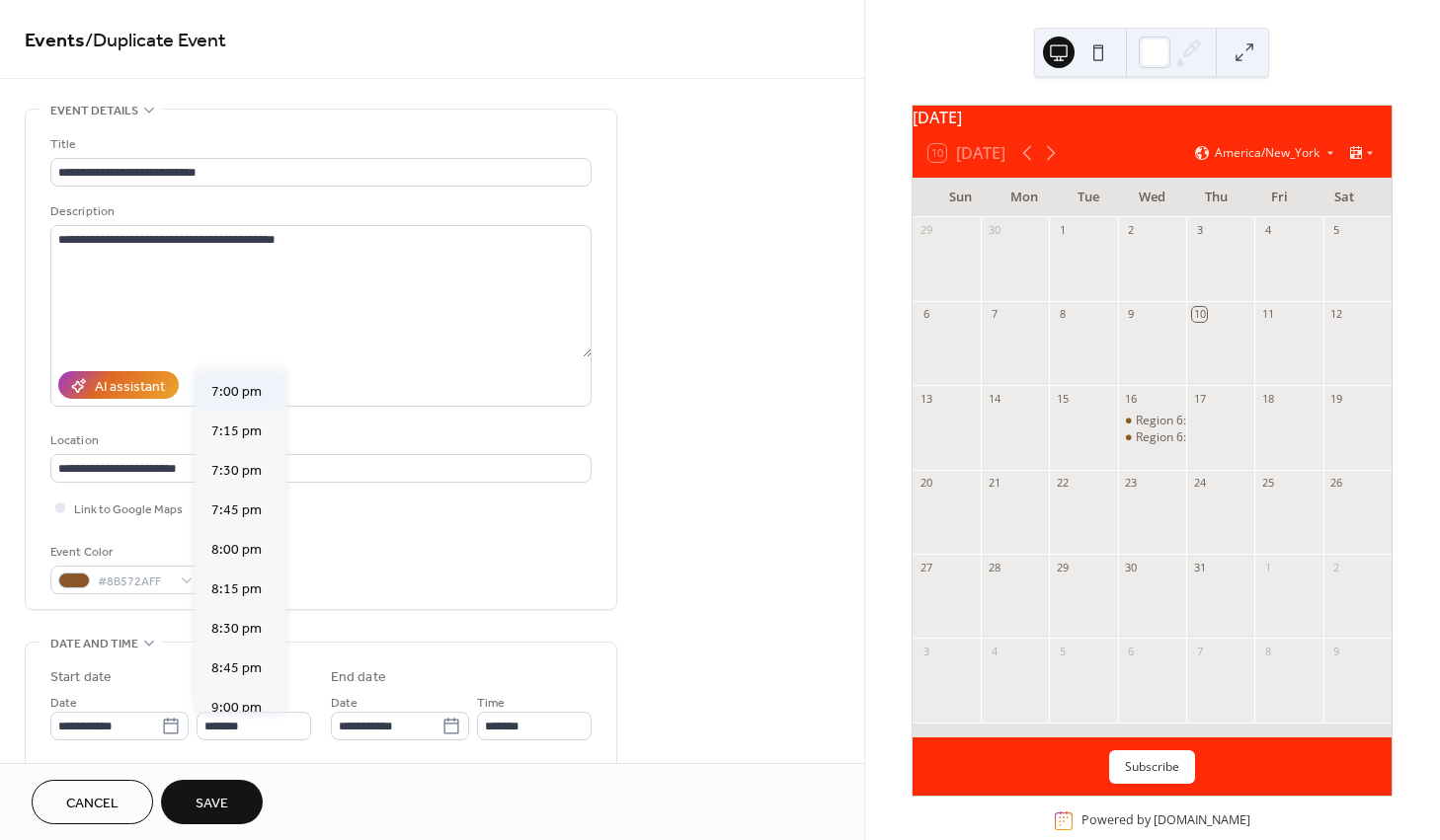 type on "*******" 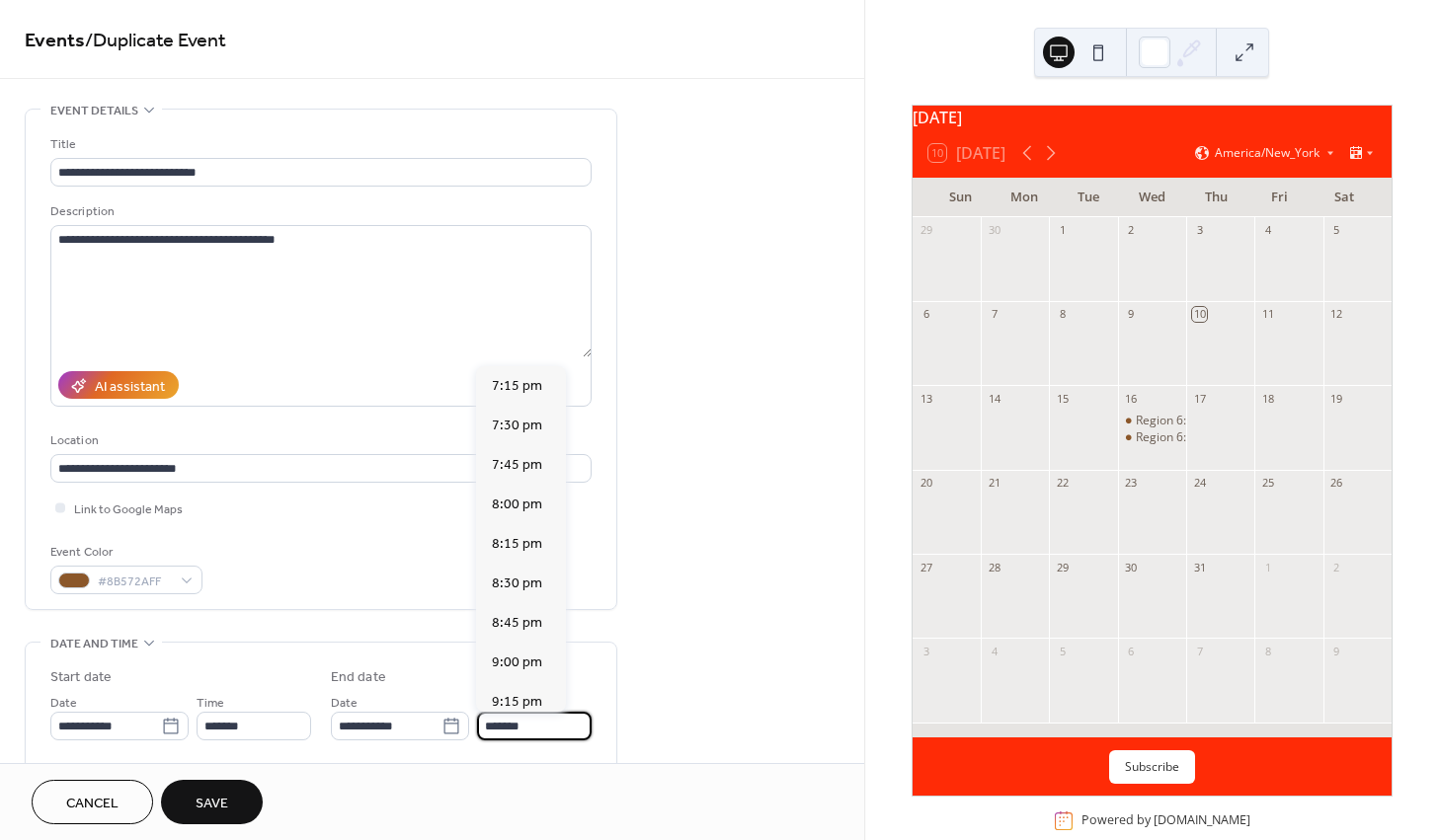 click on "*******" at bounding box center [534, 725] 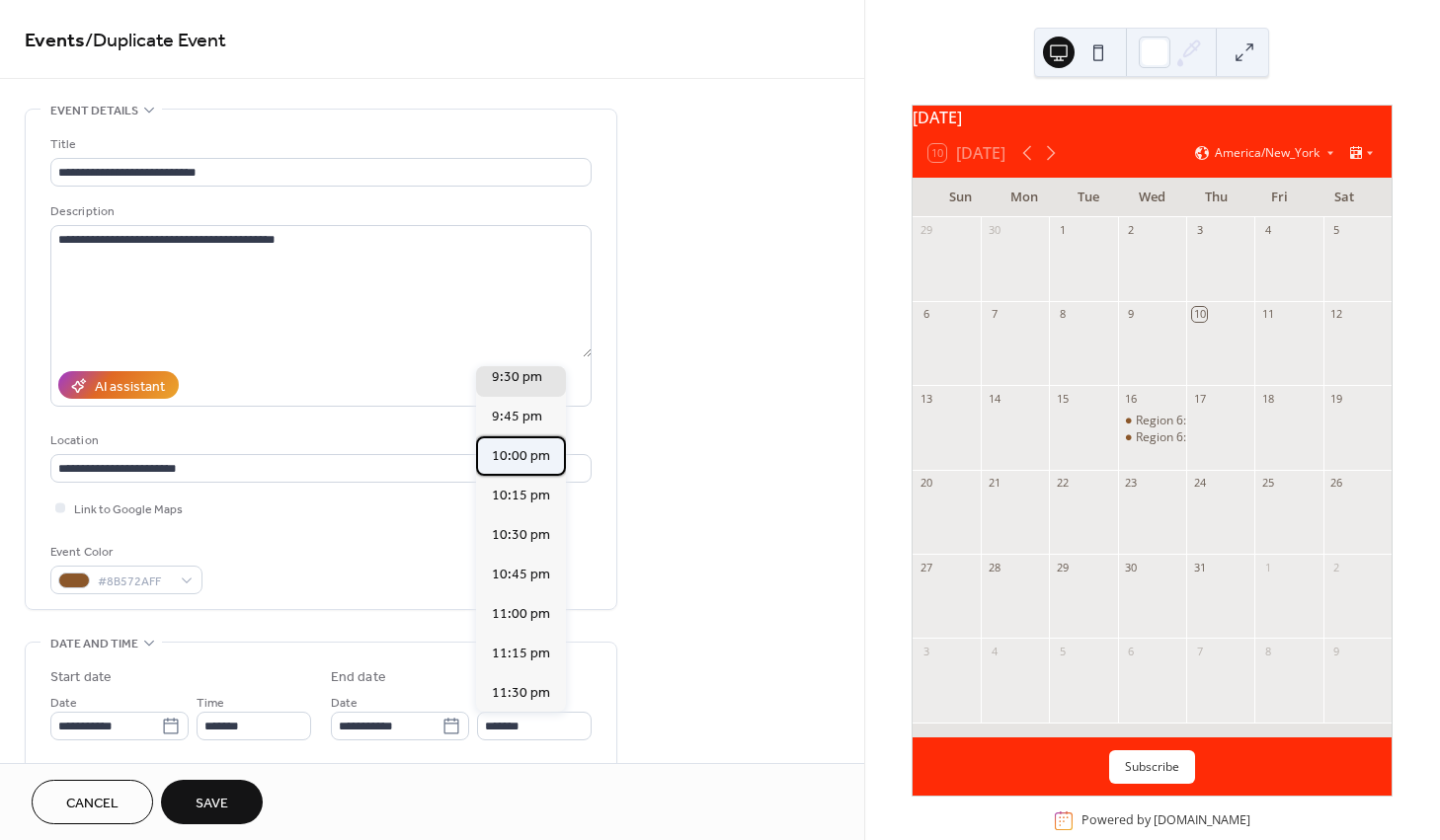 click on "10:00 pm" at bounding box center [520, 456] 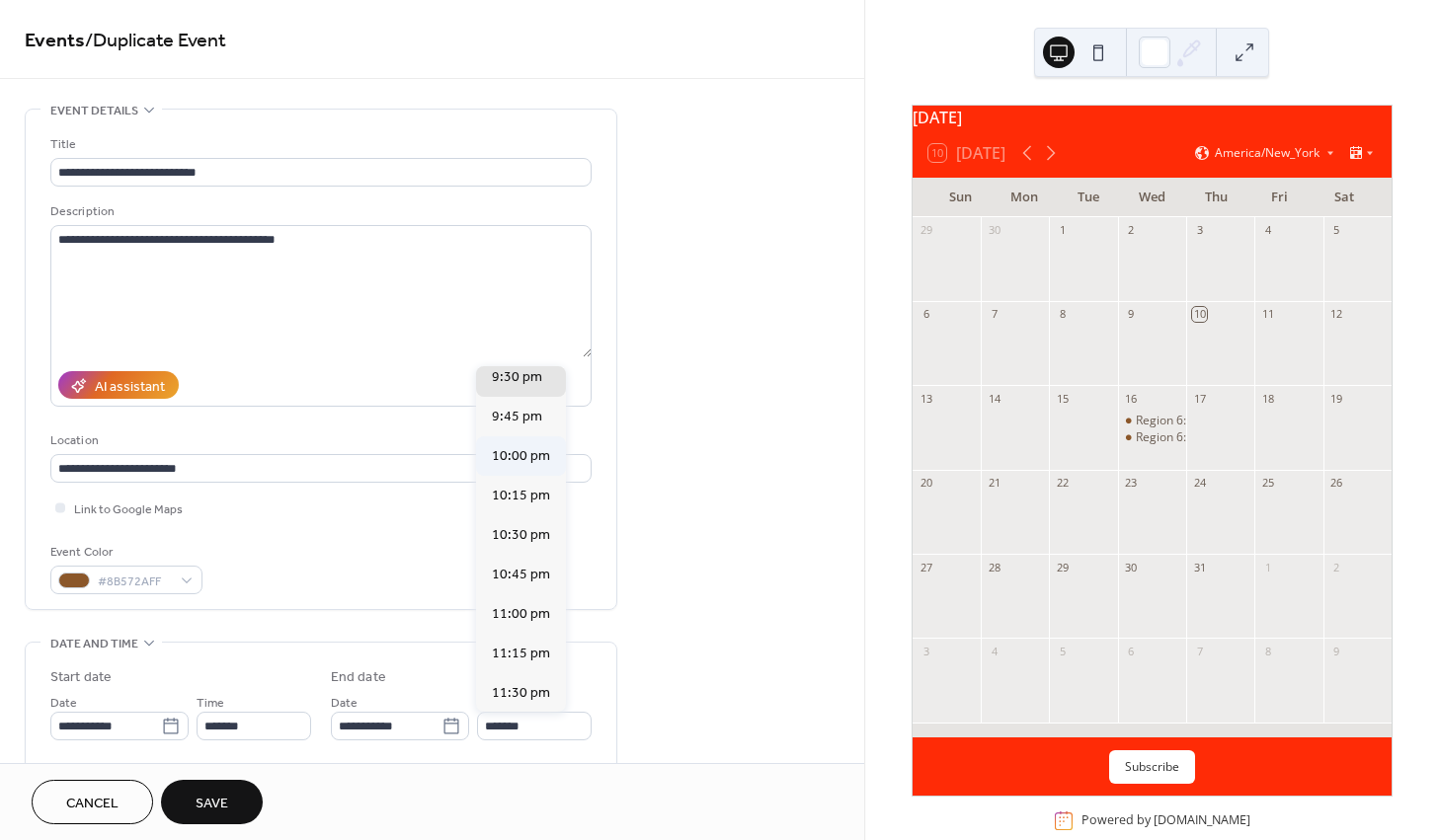 type on "********" 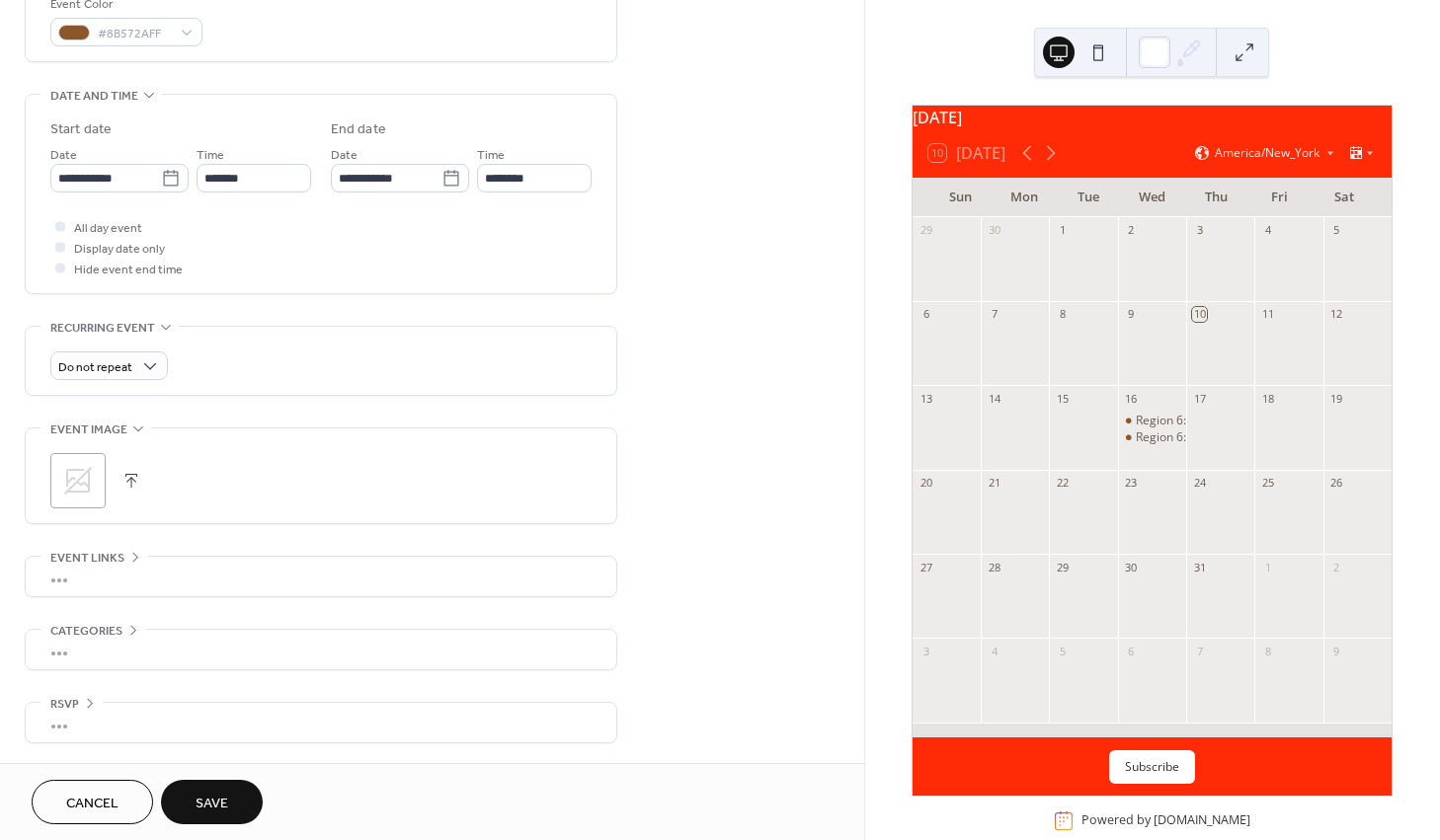 scroll, scrollTop: 0, scrollLeft: 0, axis: both 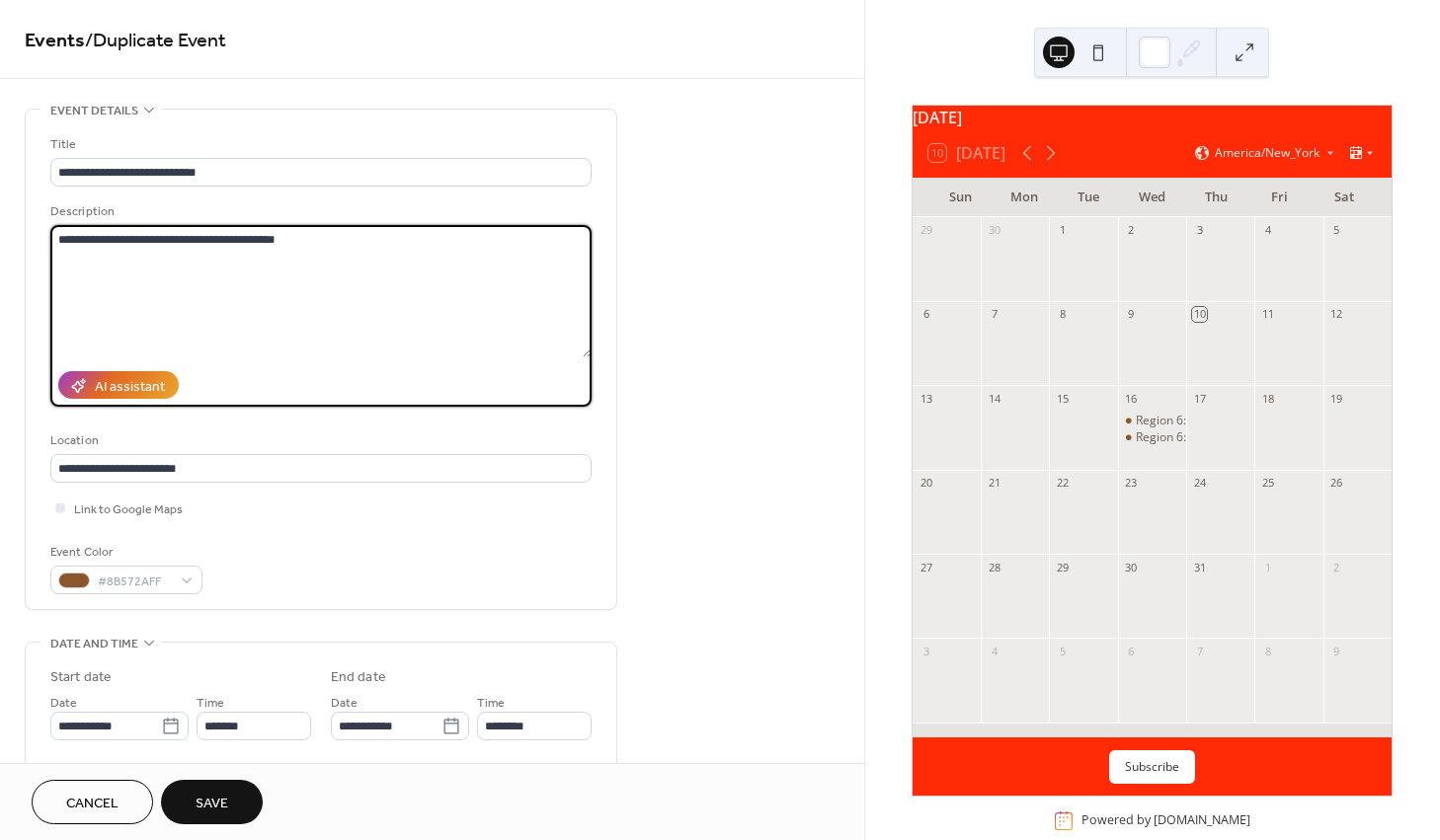 drag, startPoint x: 344, startPoint y: 238, endPoint x: -45, endPoint y: 236, distance: 389.00514 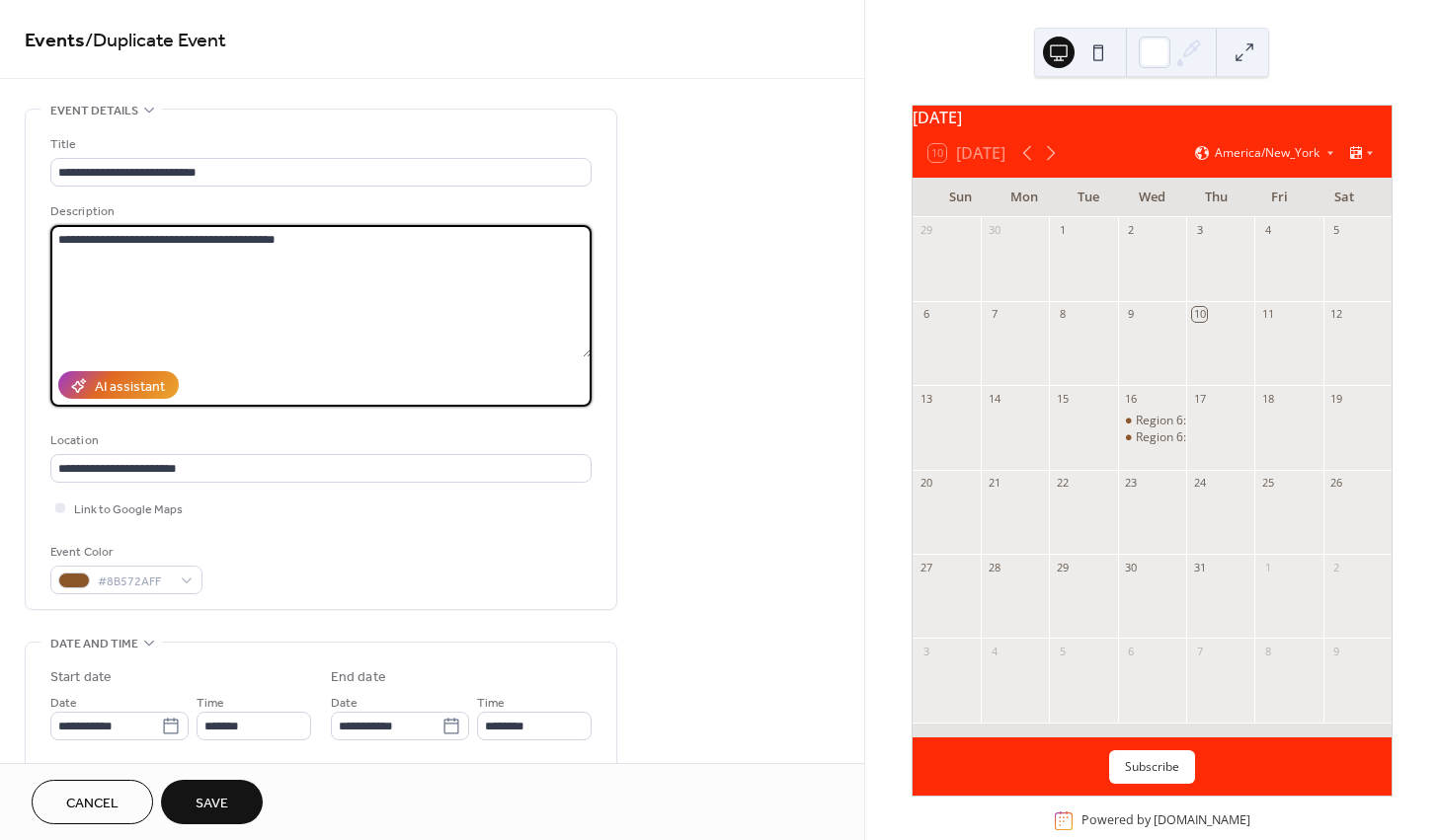 paste 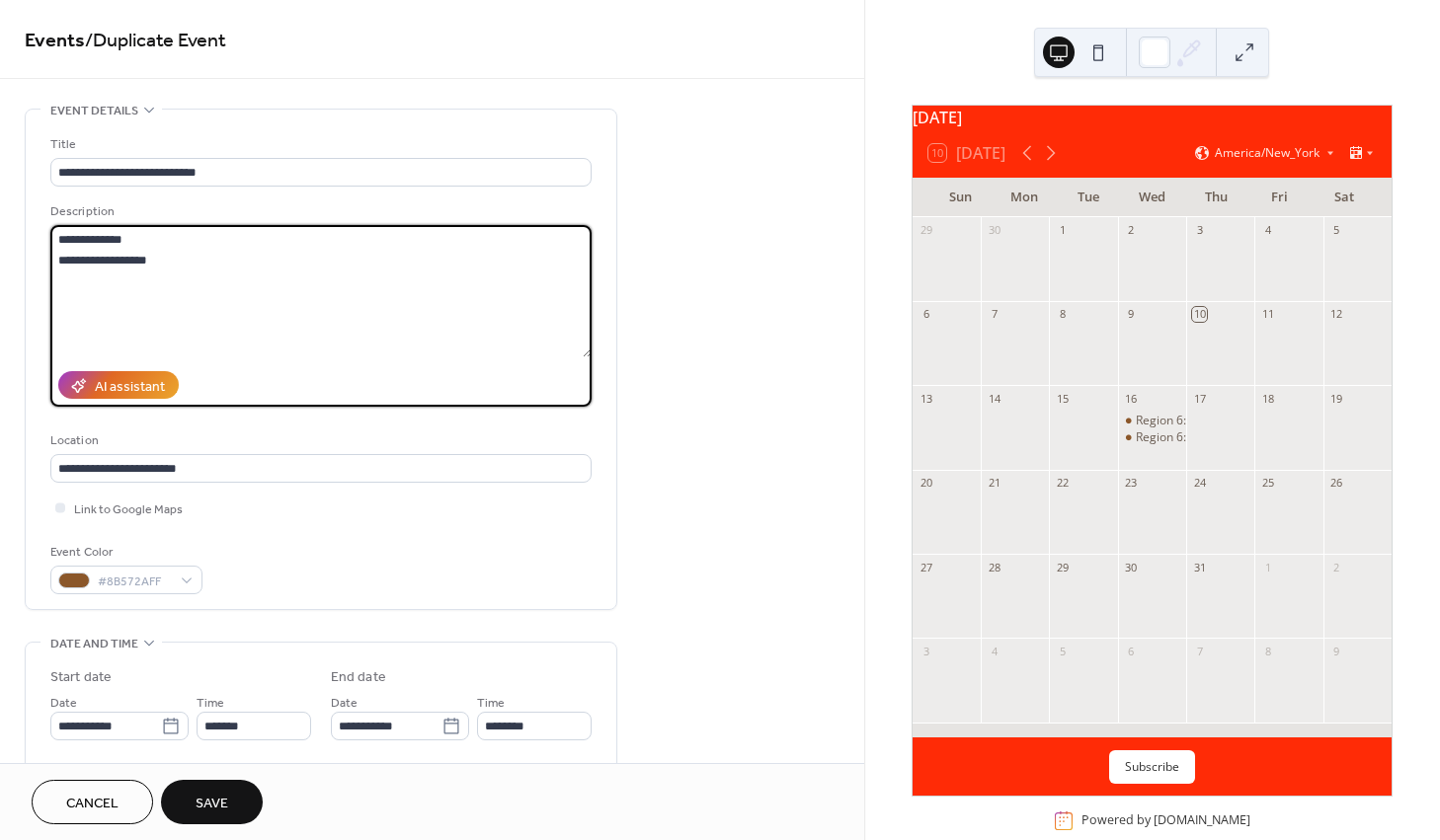 click on "**********" at bounding box center [321, 291] 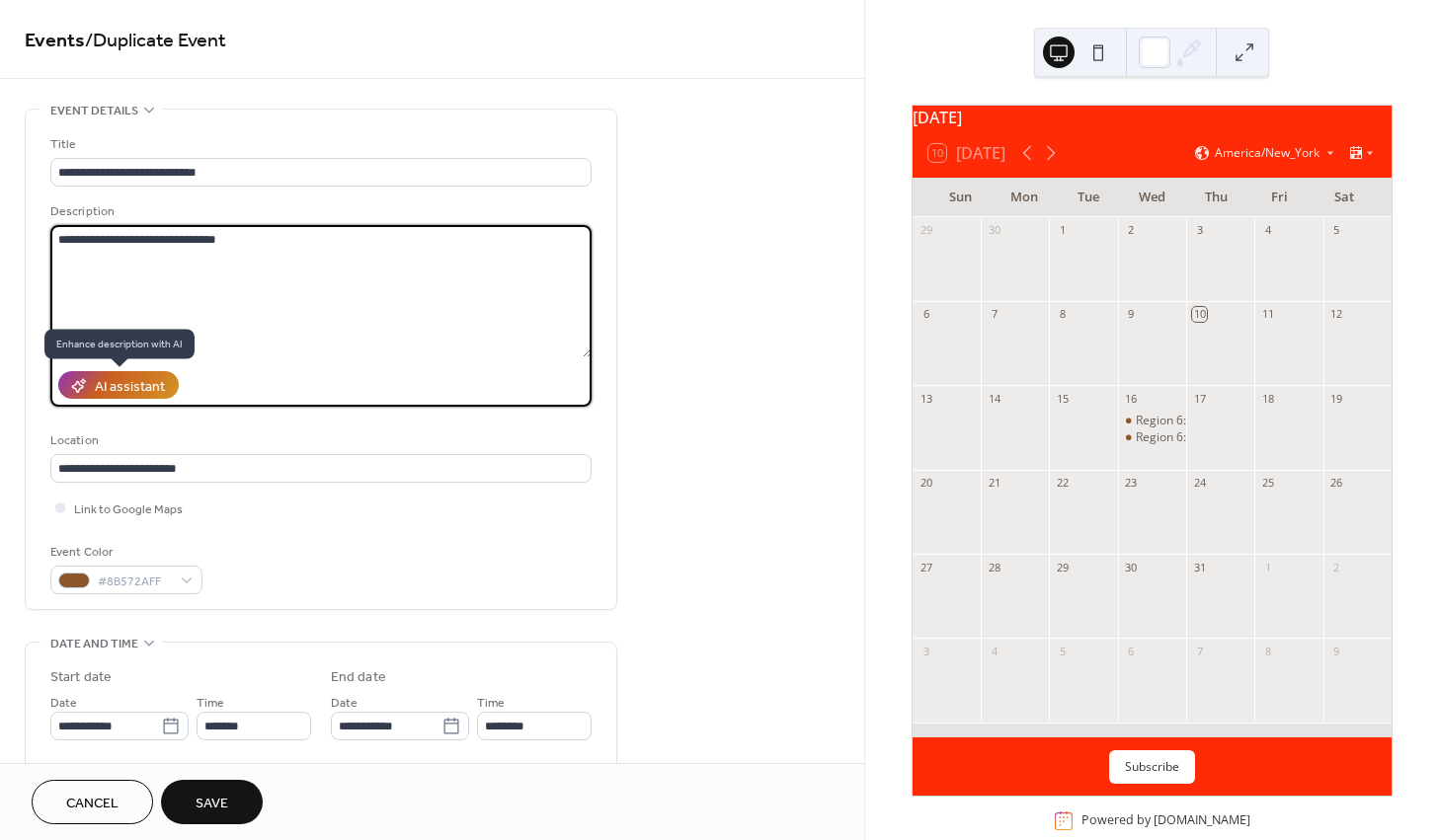 type on "**********" 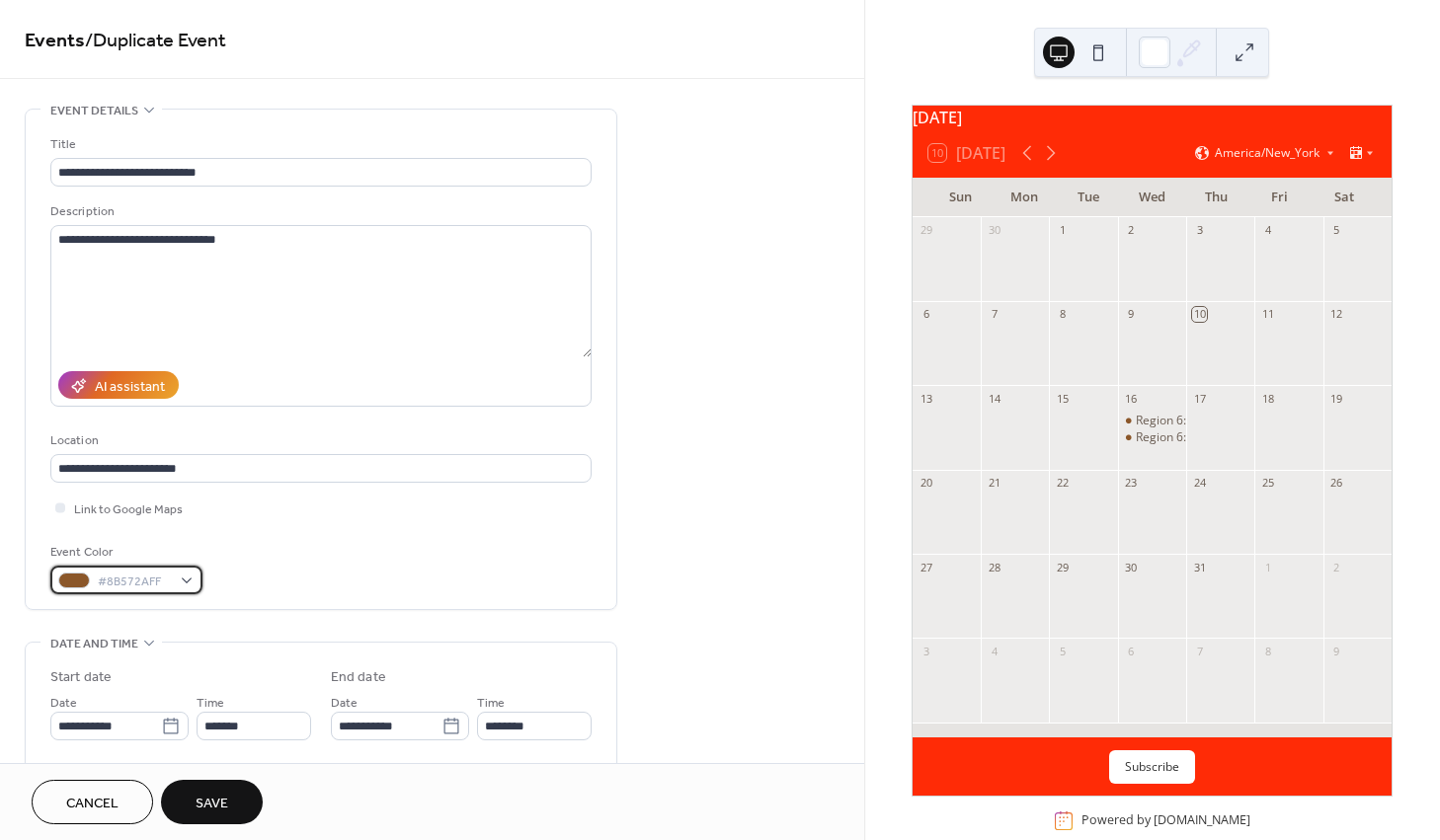 click on "#8B572AFF" at bounding box center (126, 579) 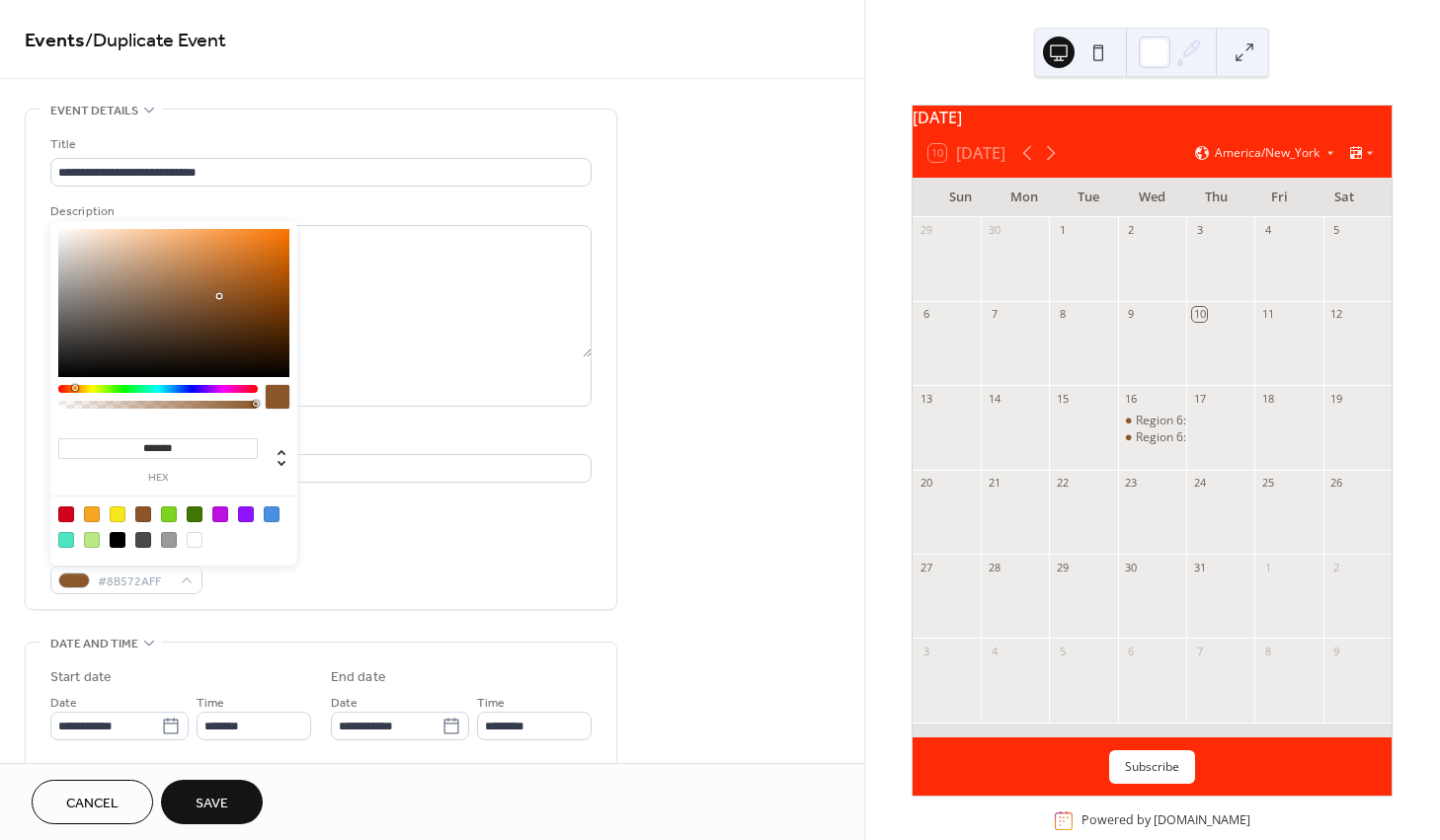 click at bounding box center [143, 540] 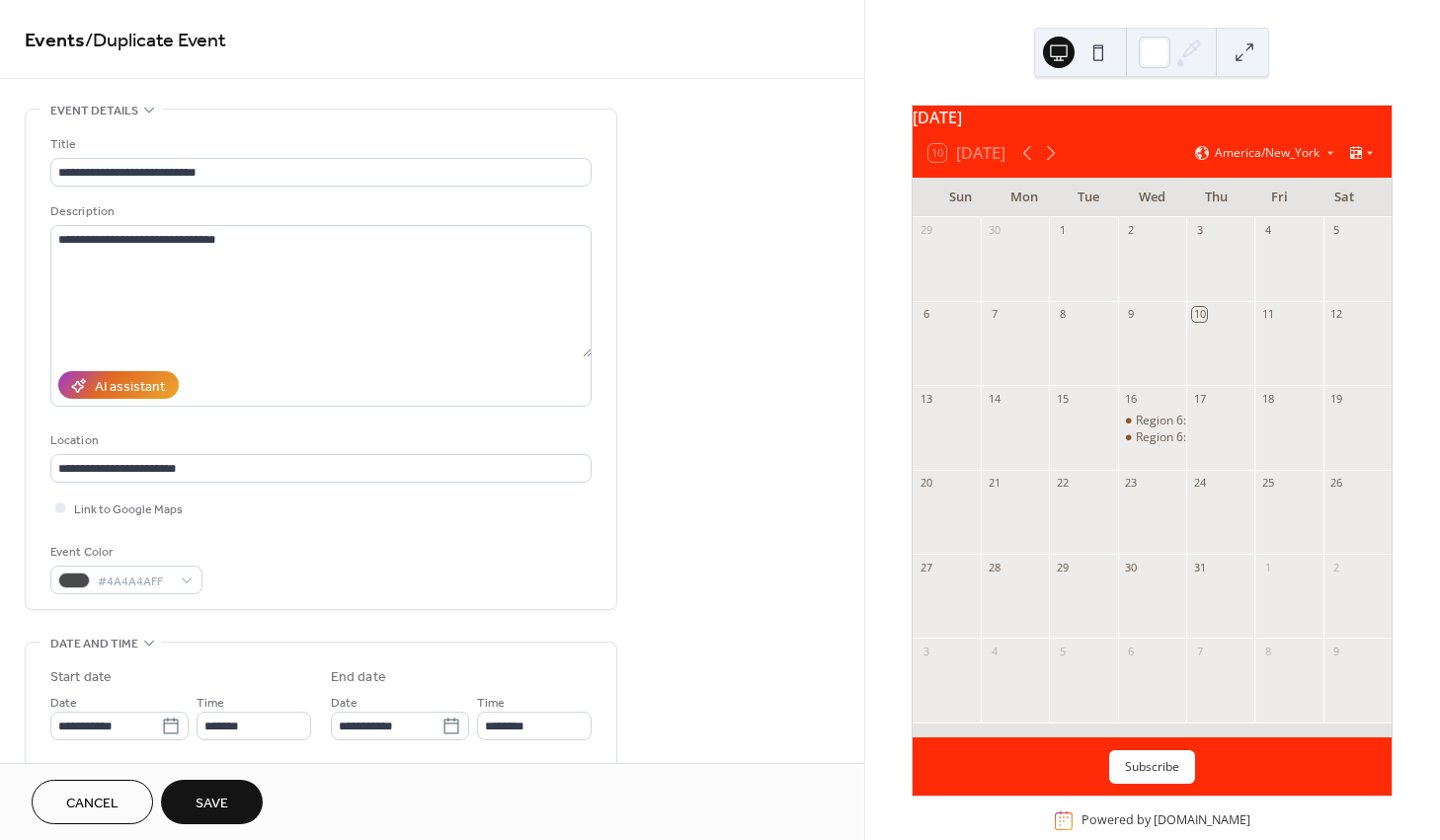 click on "Save" at bounding box center [211, 803] 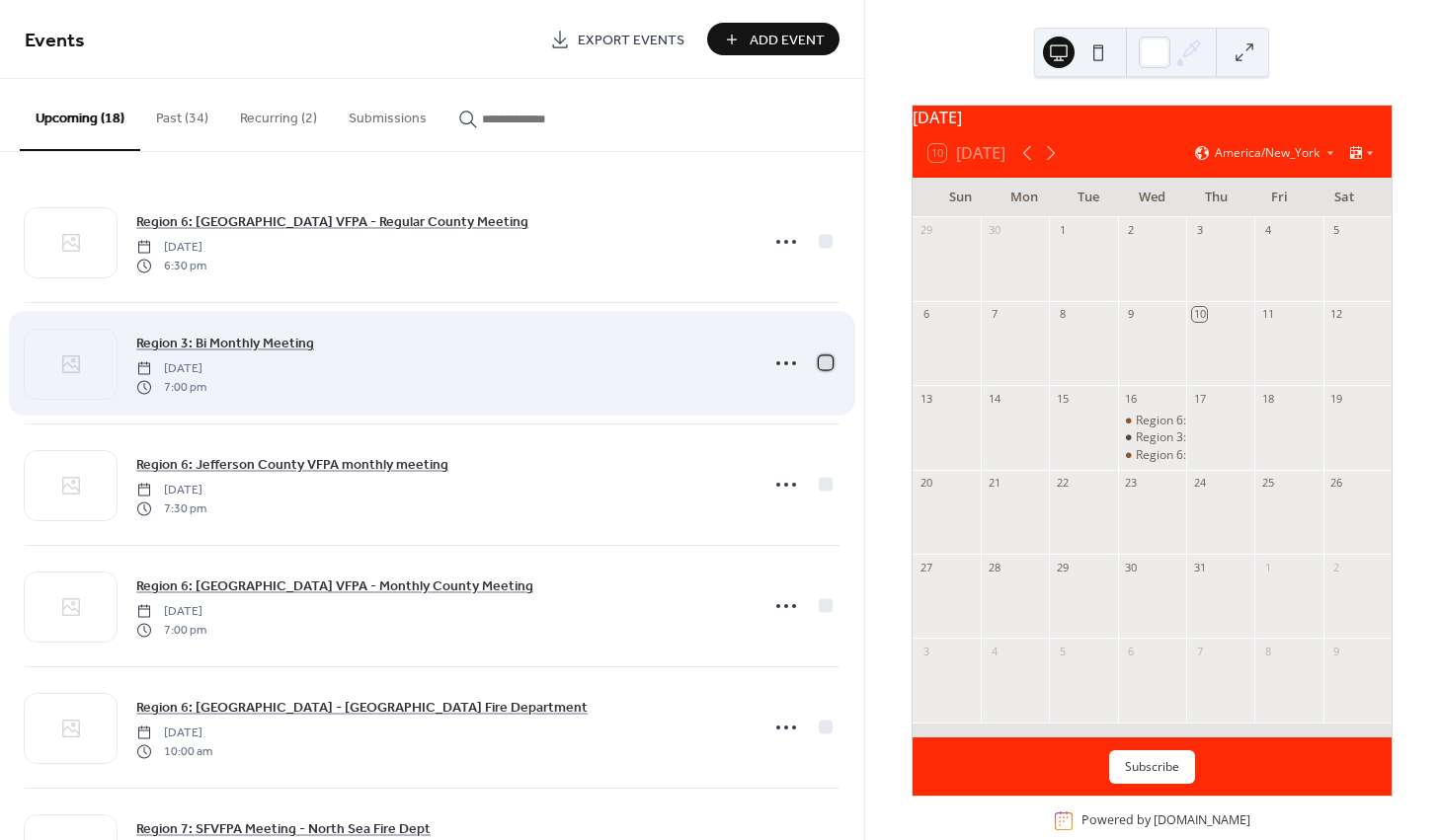 click at bounding box center (826, 362) 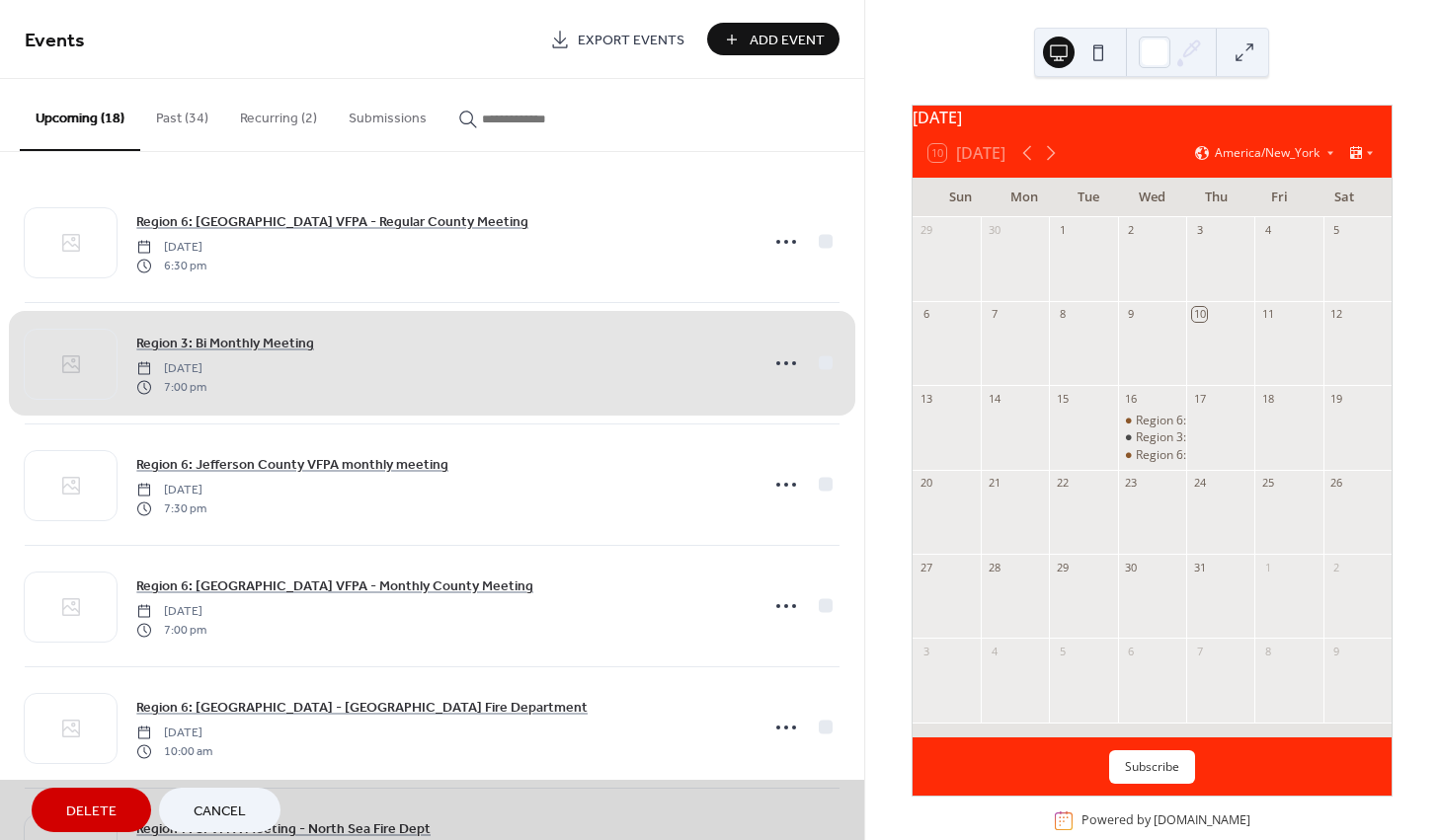 click on "Region 3: Bi Monthly Meeting Wednesday, July 16, 2025 7:00 pm" at bounding box center (432, 362) 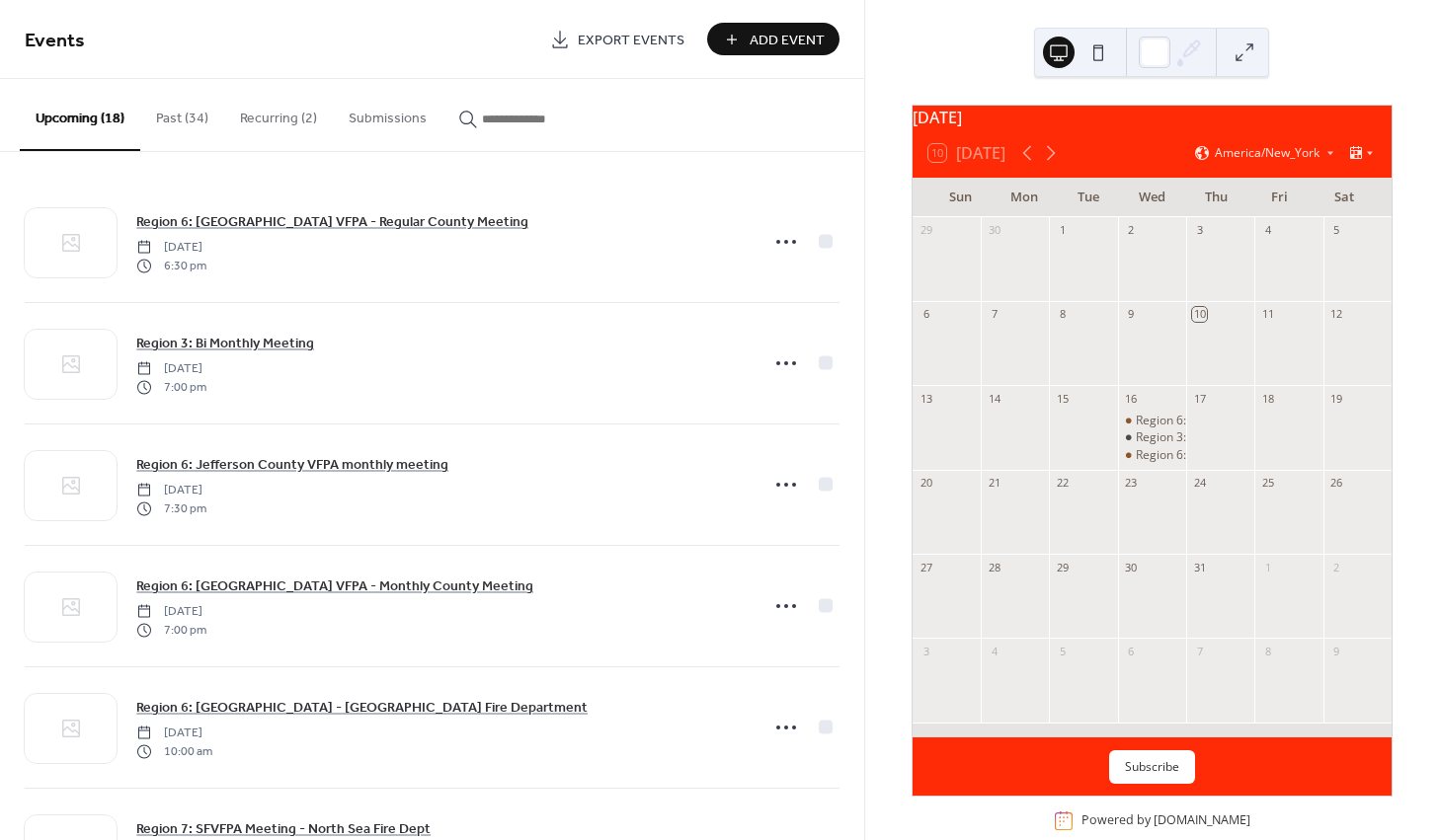 click 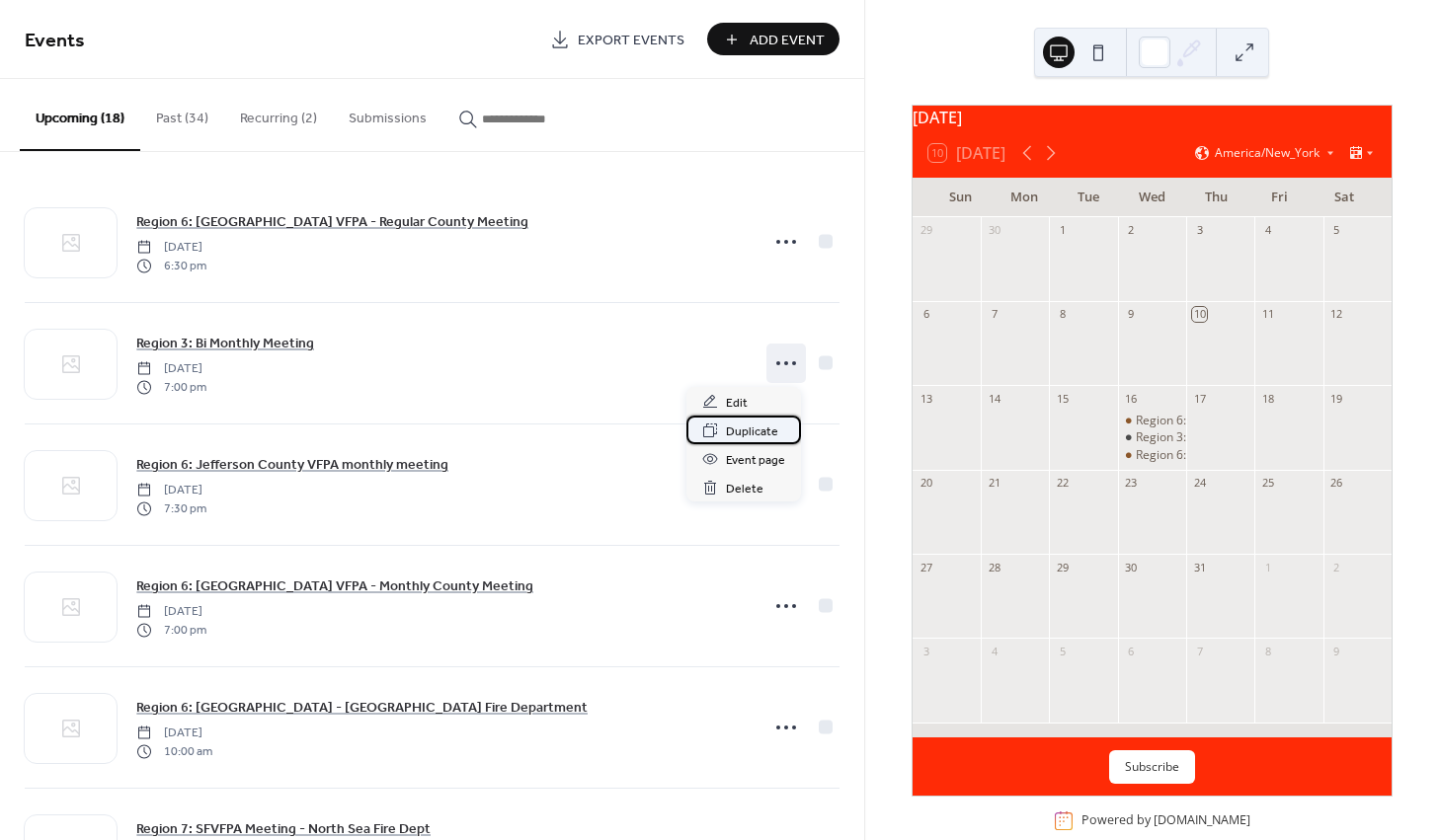 click on "Duplicate" at bounding box center [752, 431] 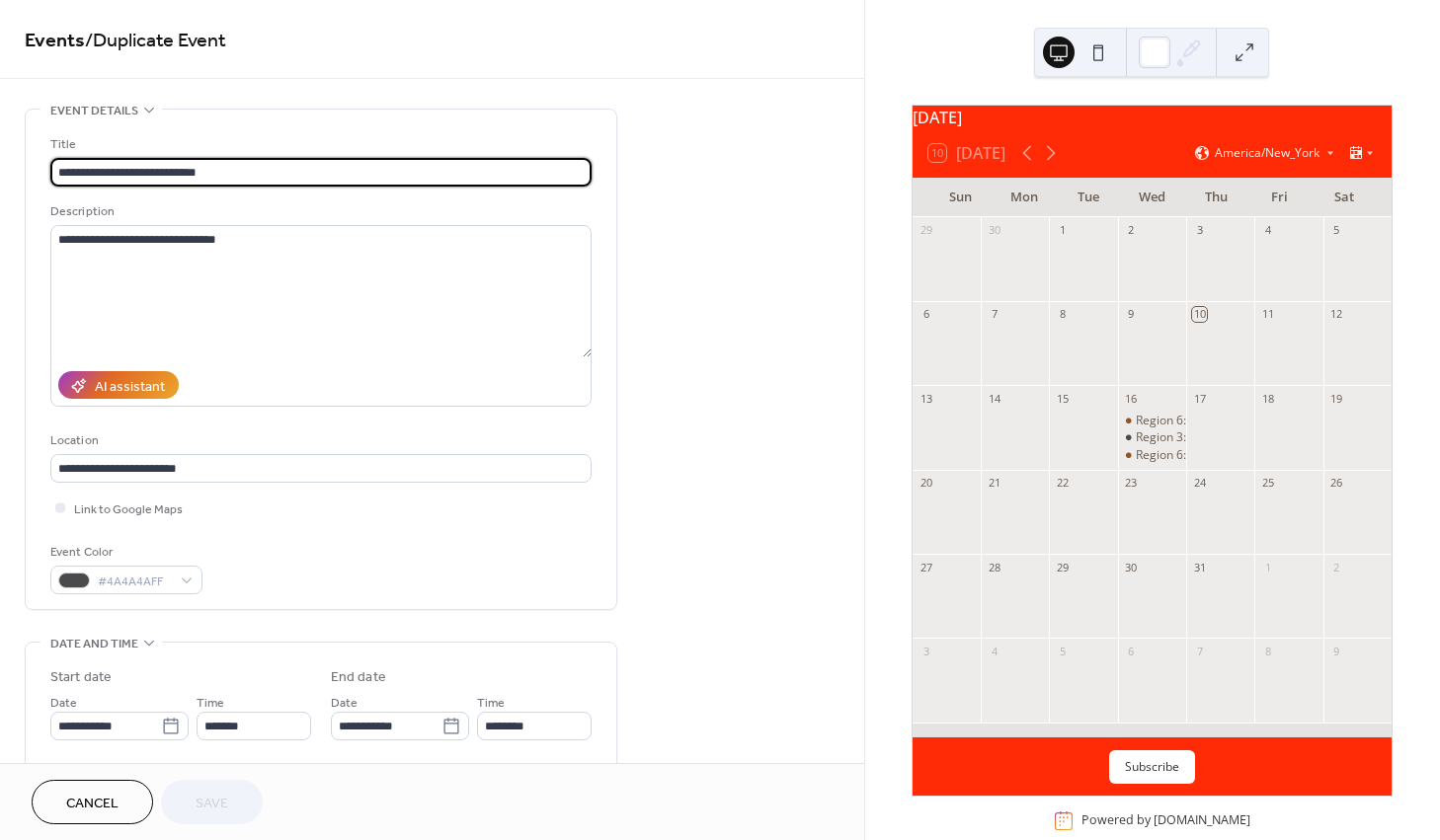 drag, startPoint x: 109, startPoint y: 171, endPoint x: 291, endPoint y: 165, distance: 182.09887 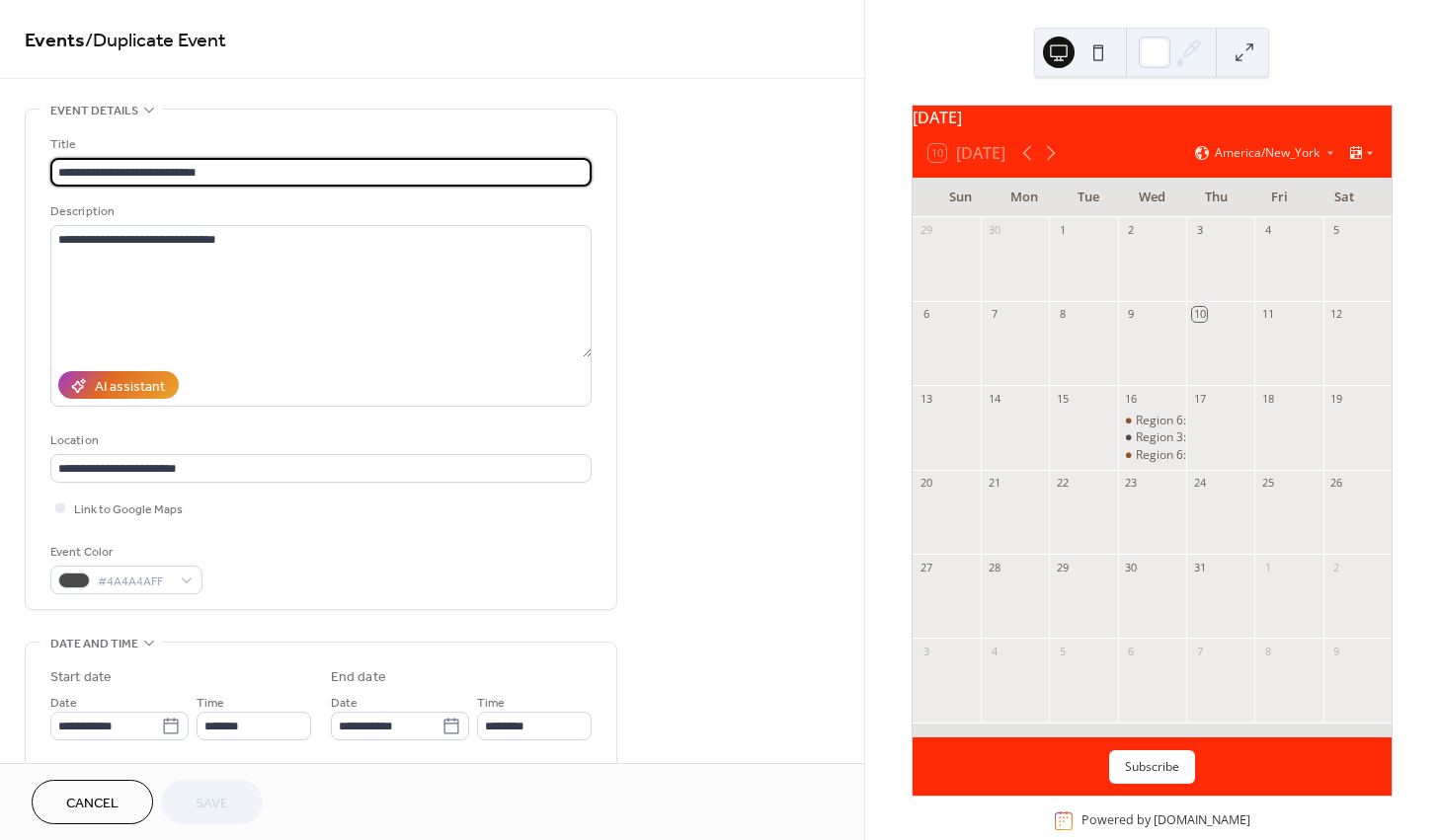 click on "**********" at bounding box center [321, 172] 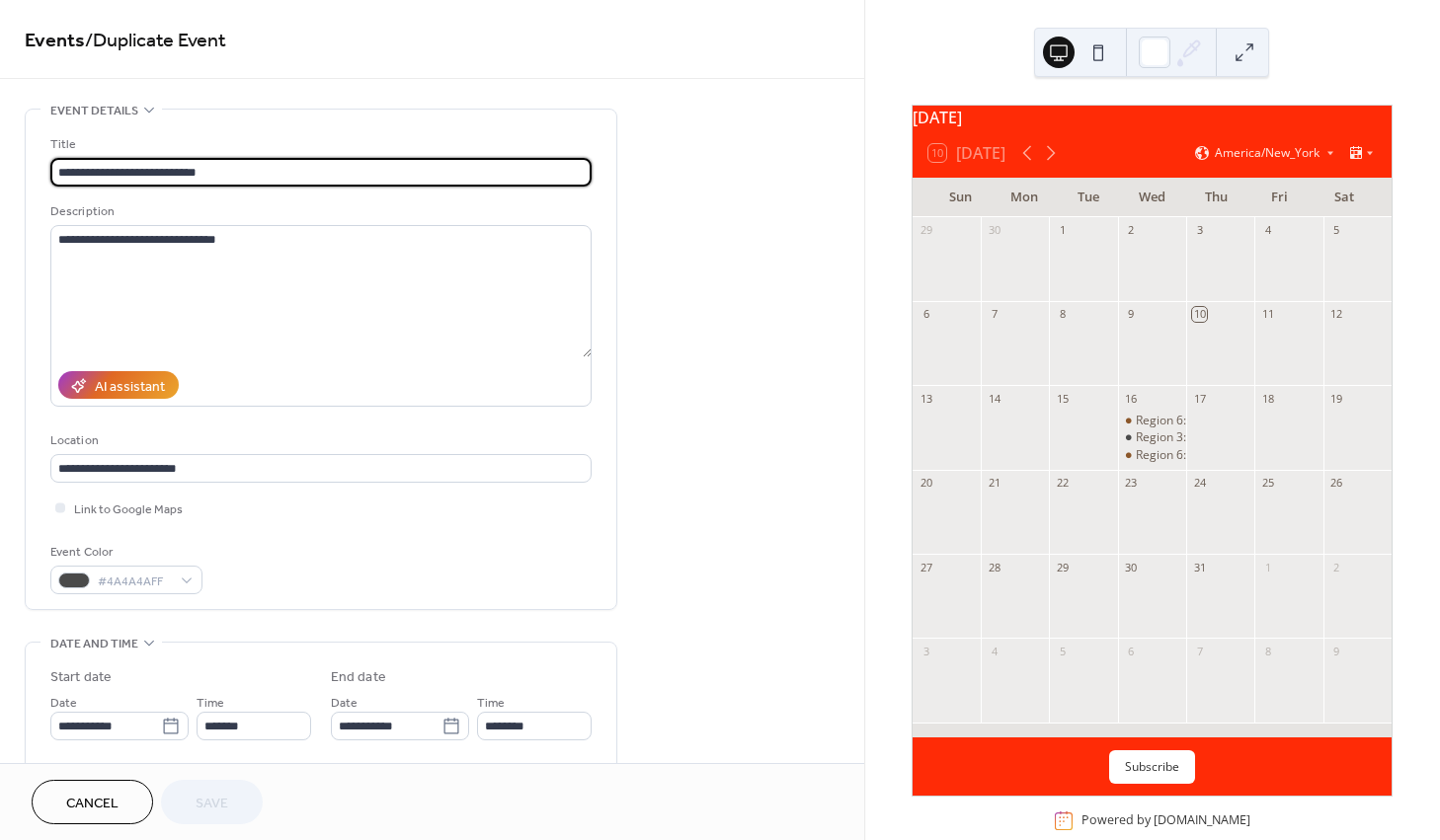 paste on "**********" 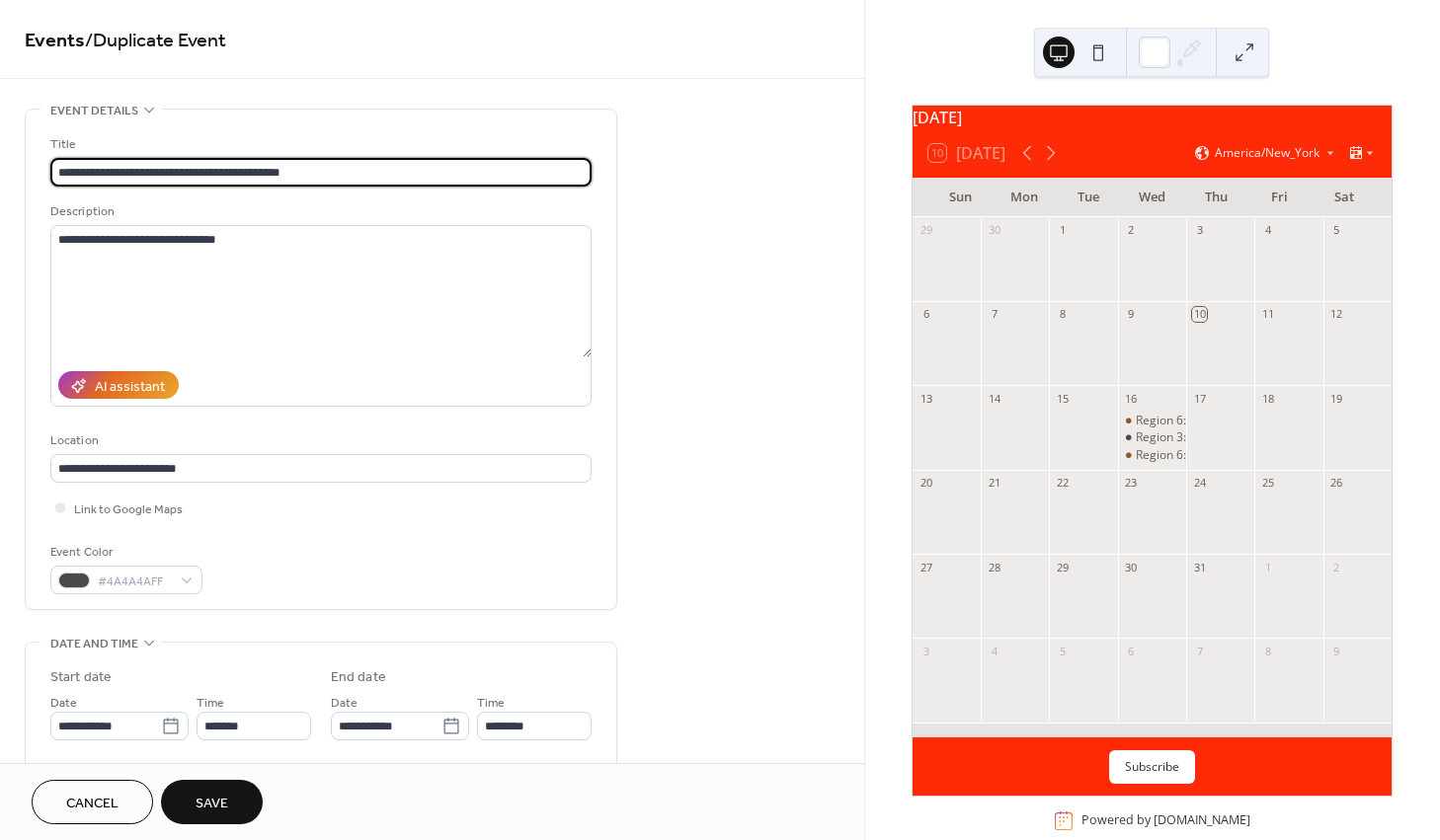 type on "**********" 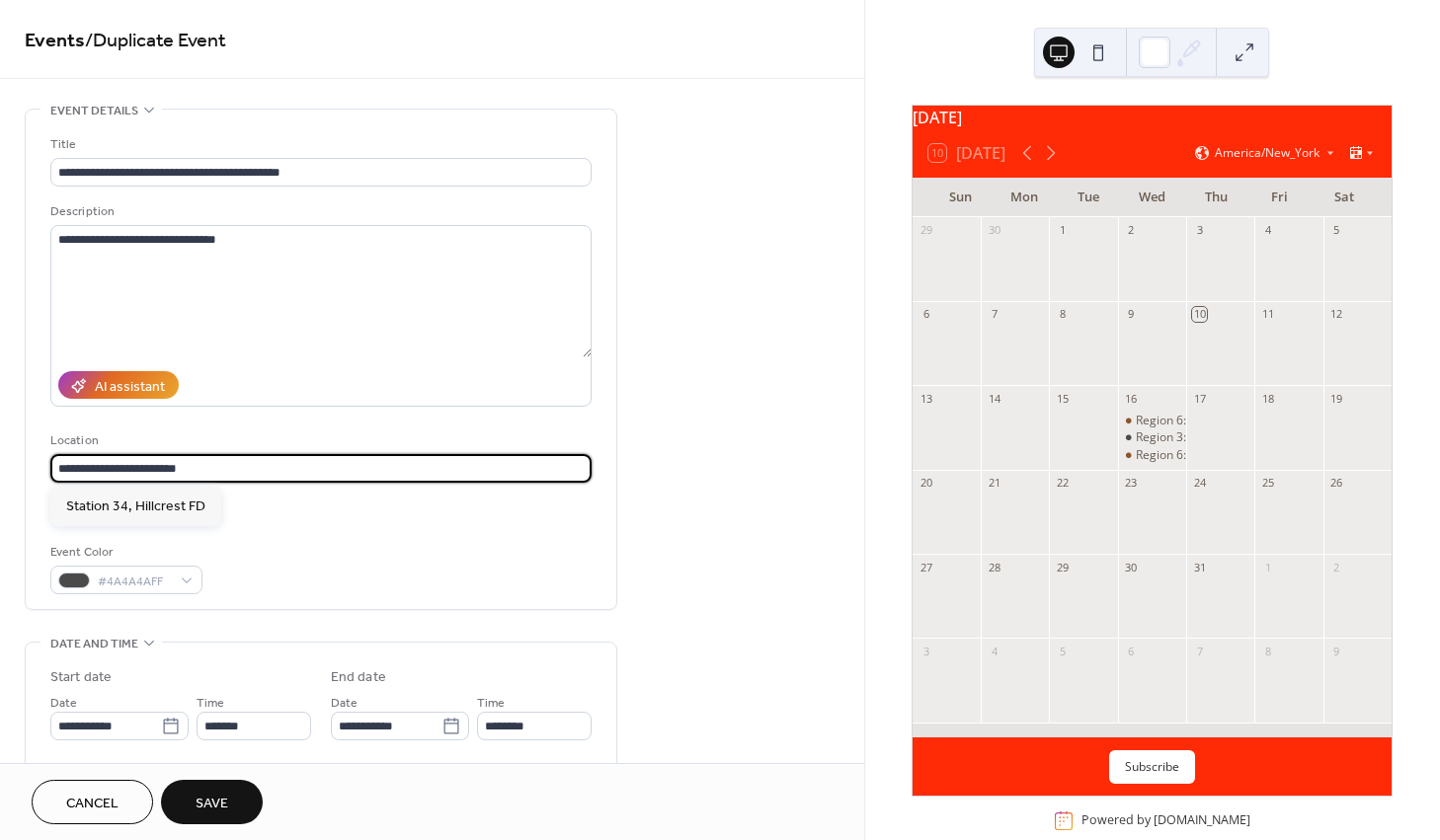 drag, startPoint x: 210, startPoint y: 468, endPoint x: -10, endPoint y: 467, distance: 220.00227 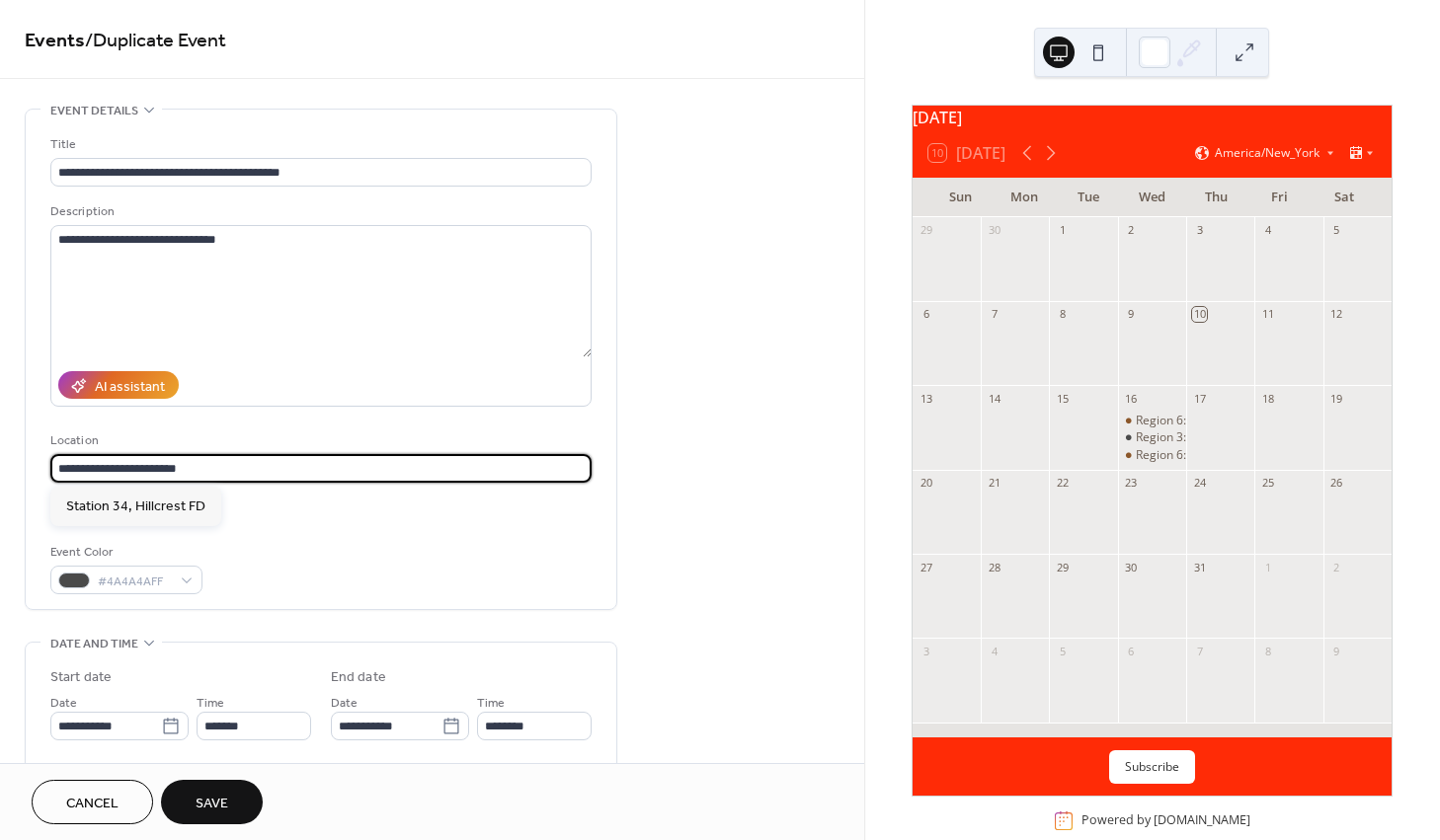 click on "**********" at bounding box center (720, 420) 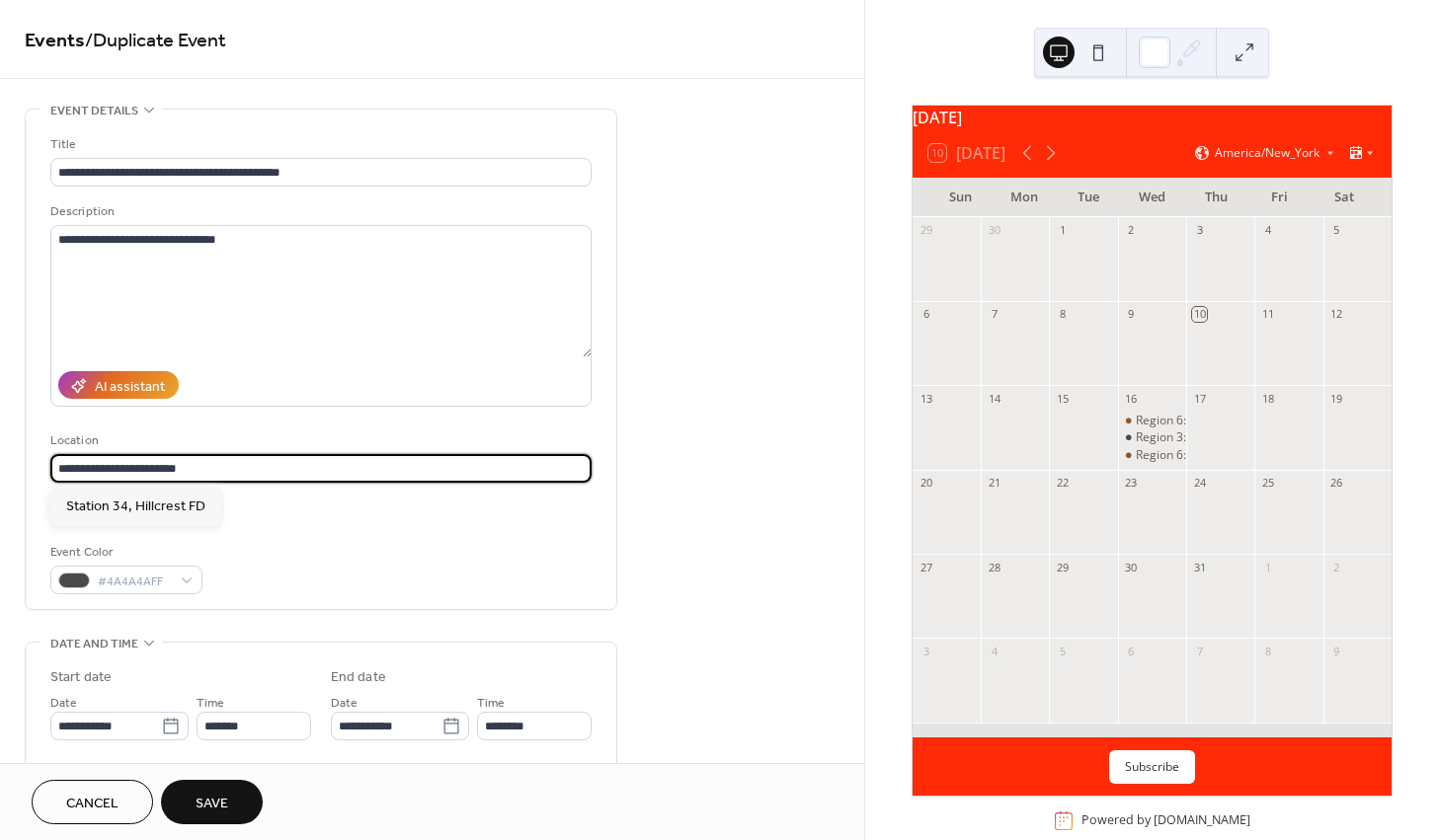 paste on "**********" 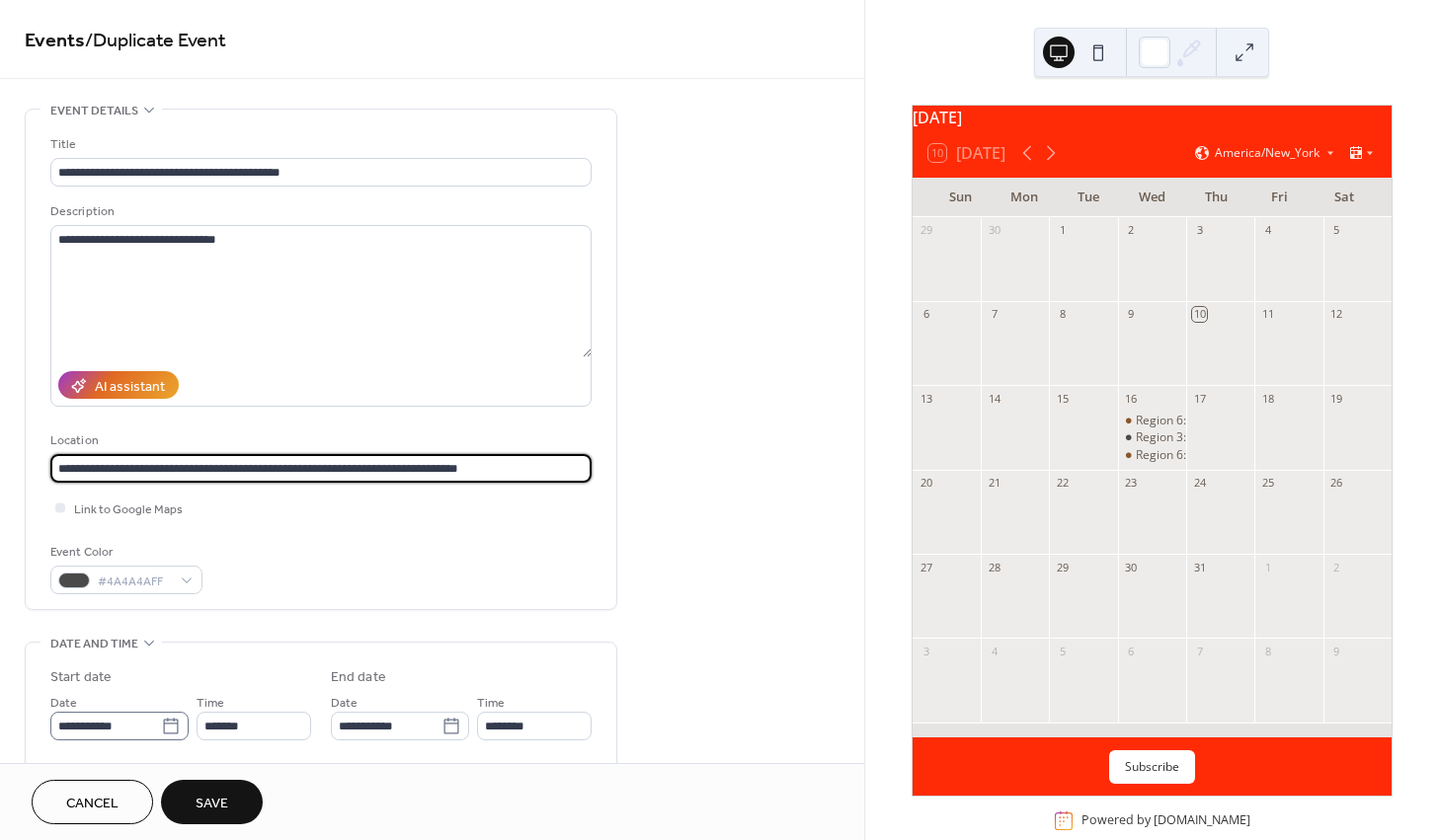 type on "**********" 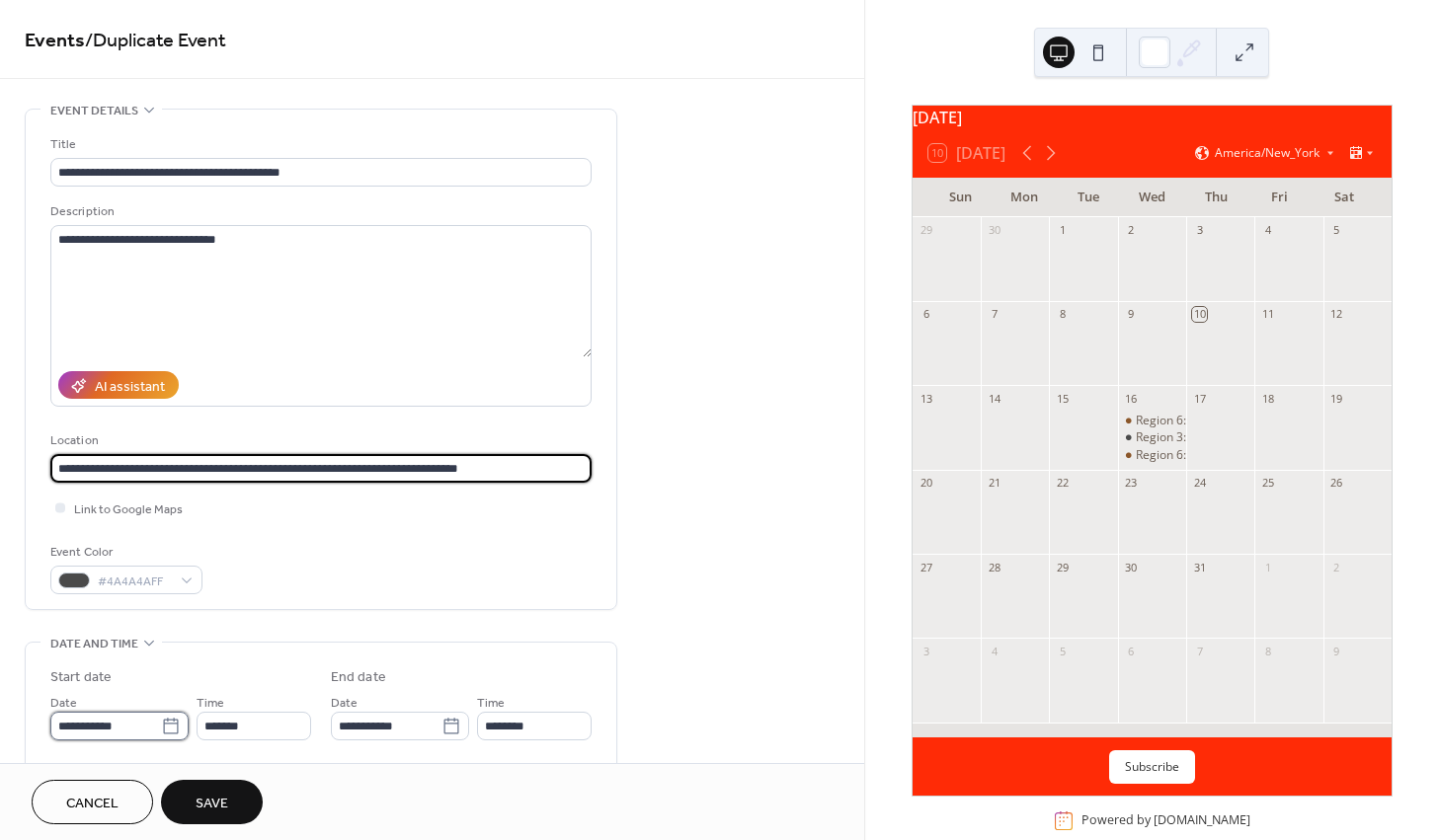 click on "**********" at bounding box center (106, 725) 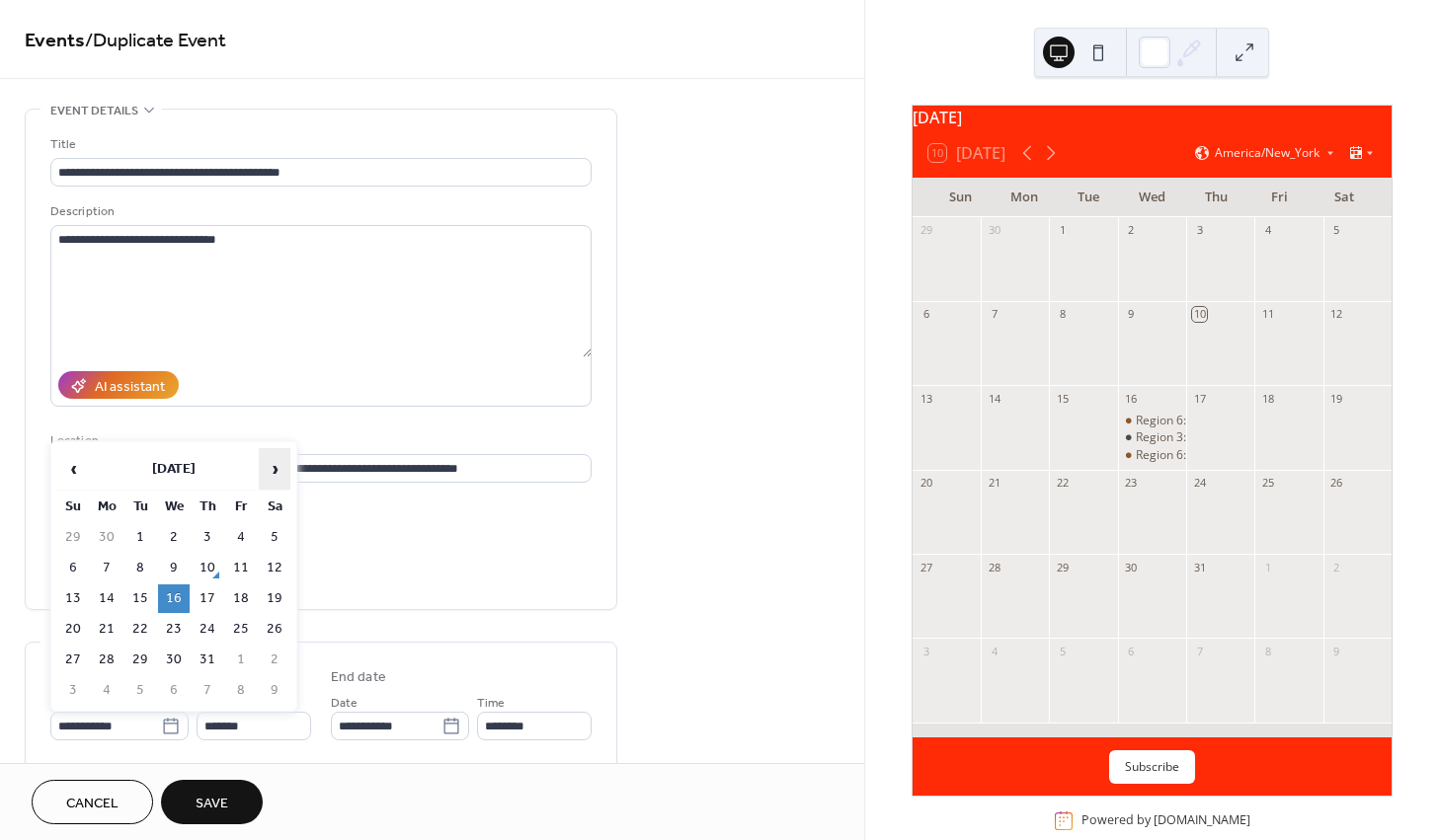 click on "›" at bounding box center (275, 469) 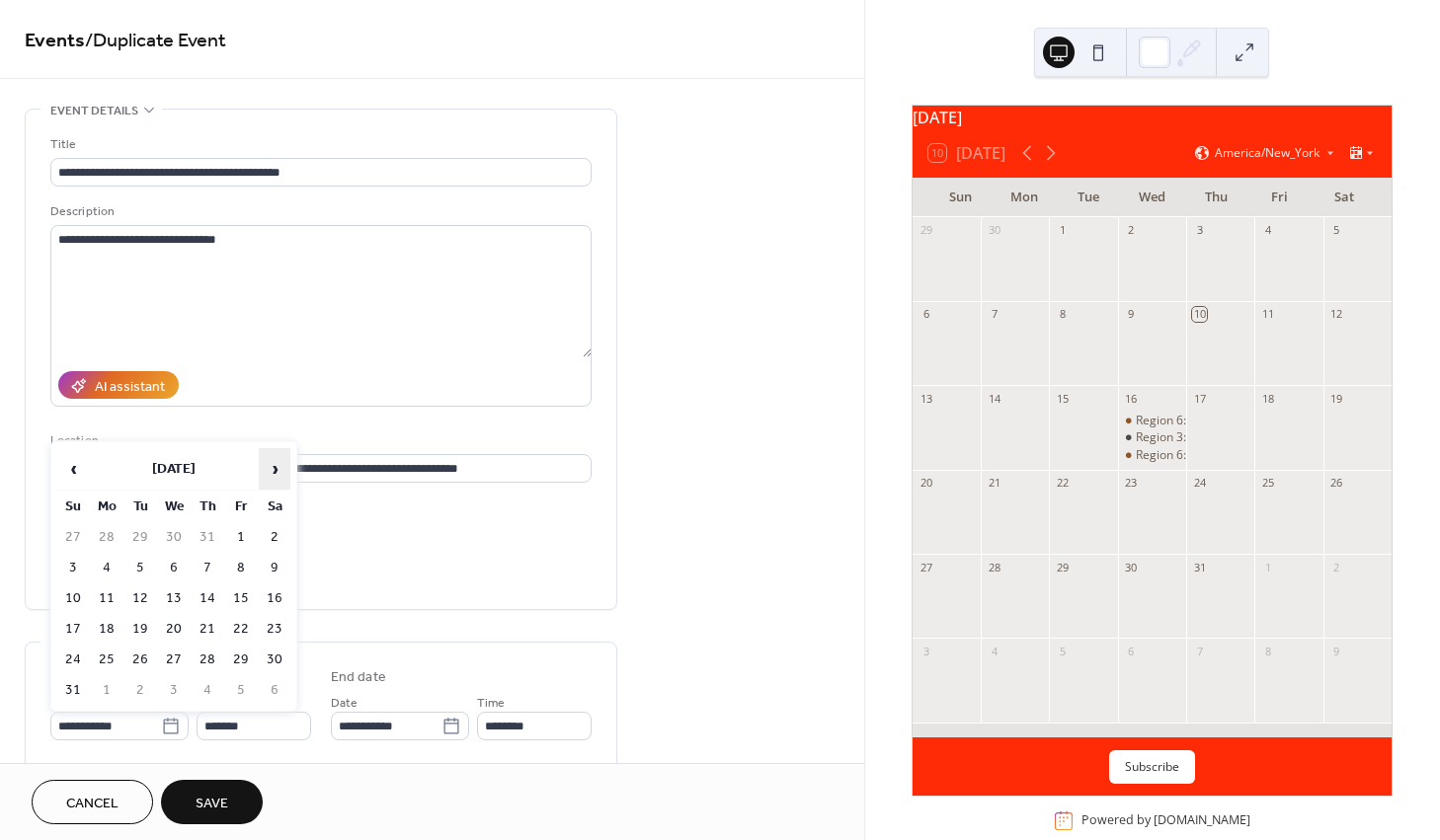 click on "›" at bounding box center [275, 469] 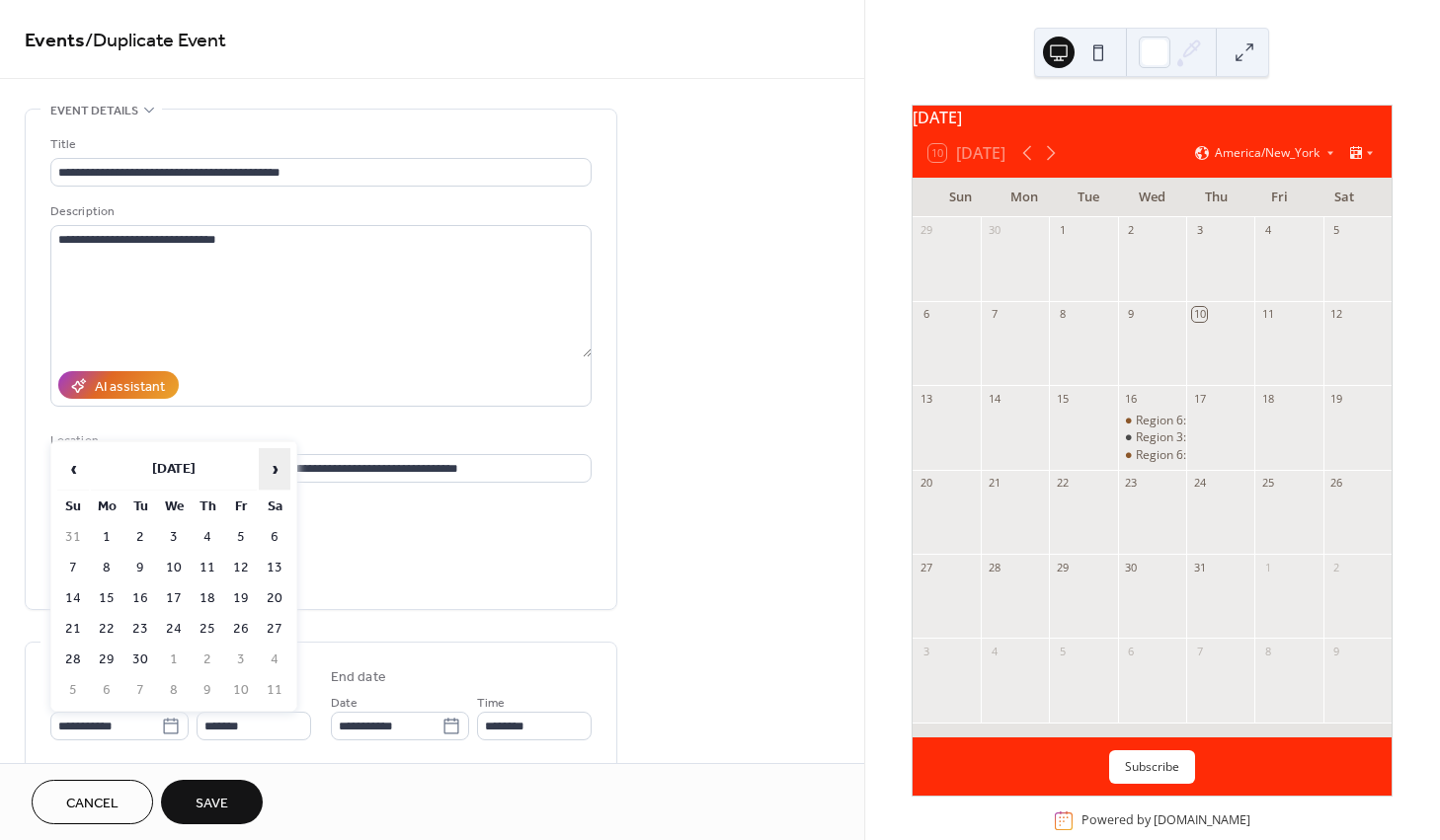 click on "›" at bounding box center (275, 469) 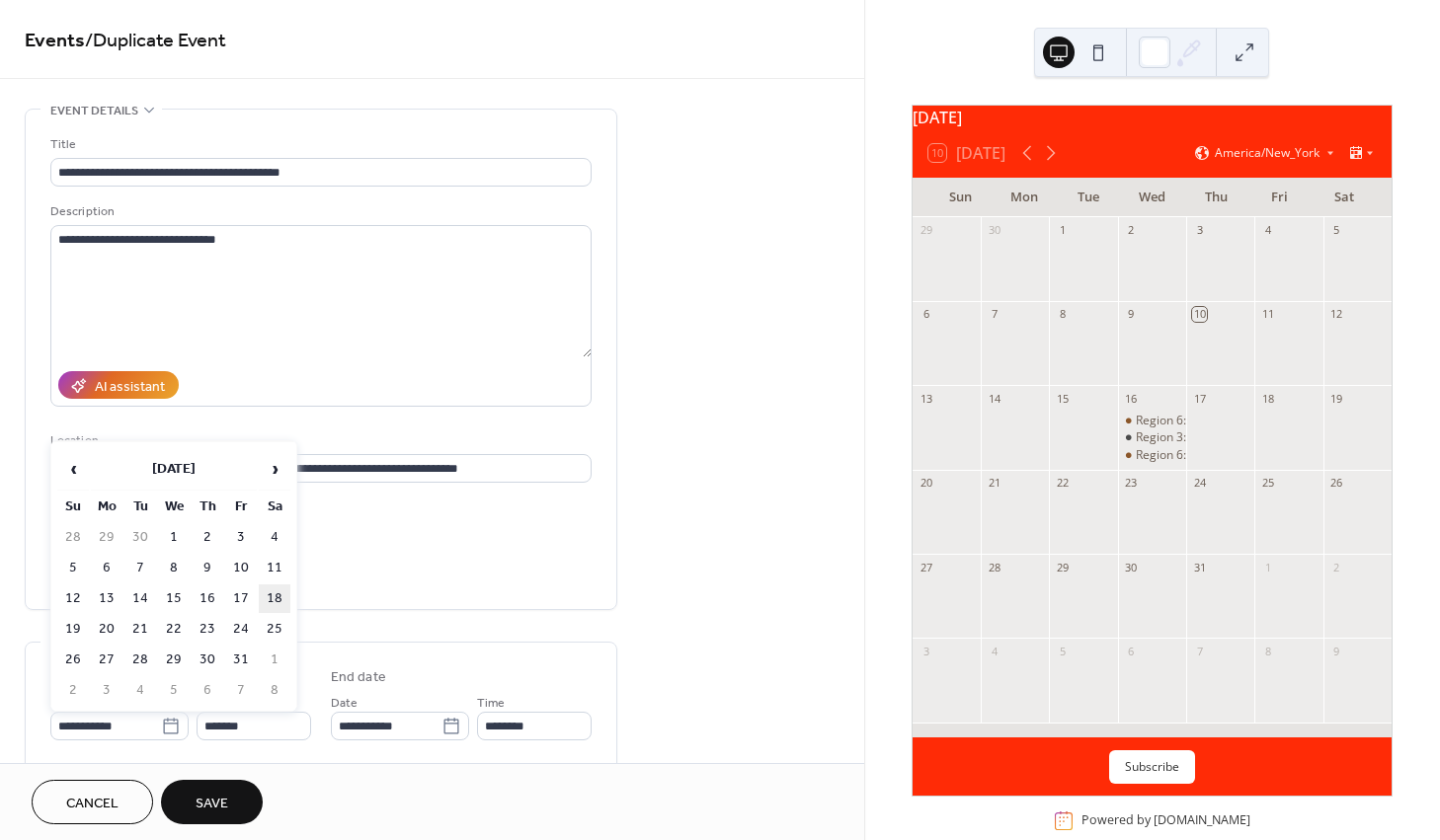 click on "18" at bounding box center (275, 598) 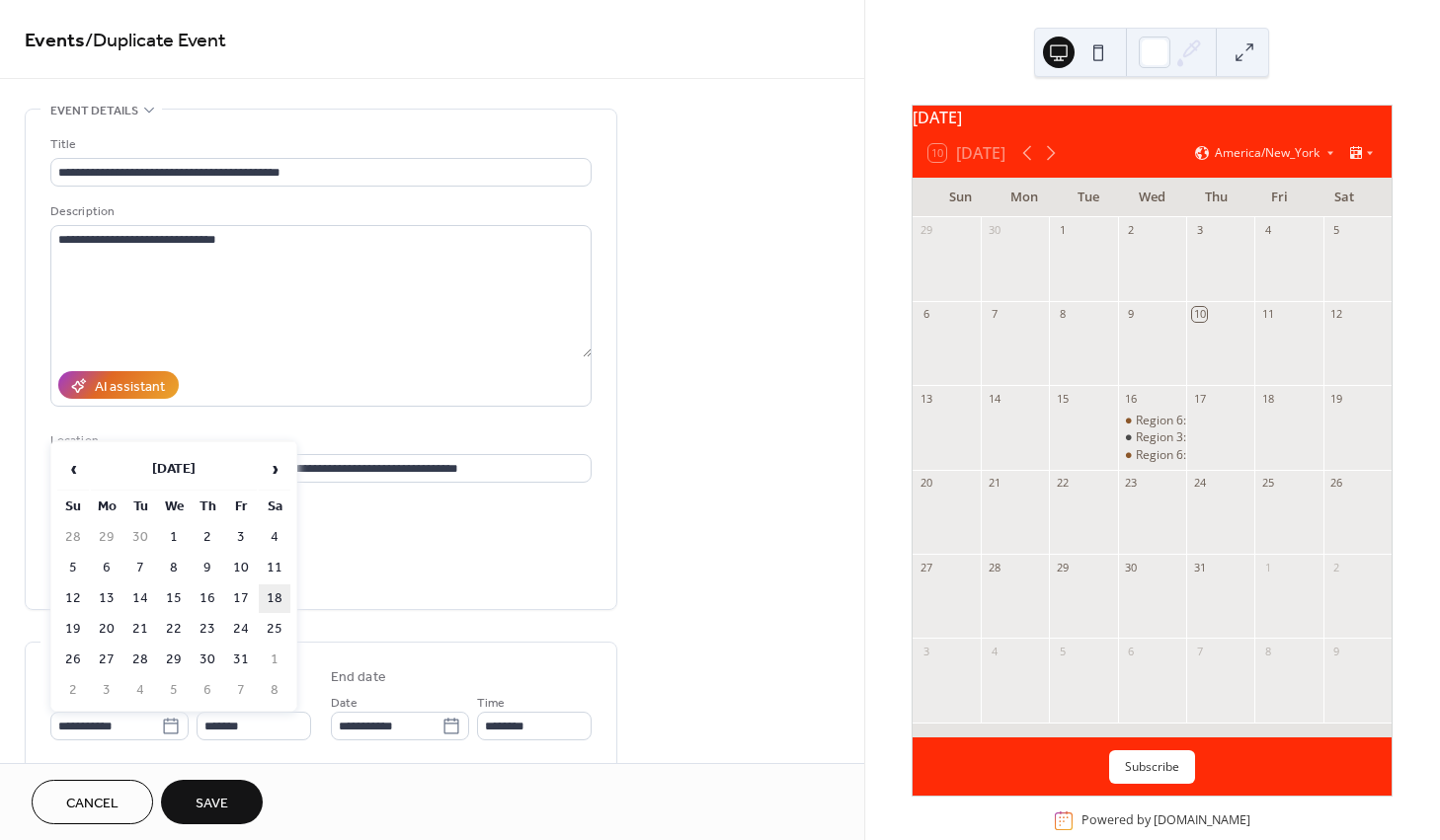 type on "**********" 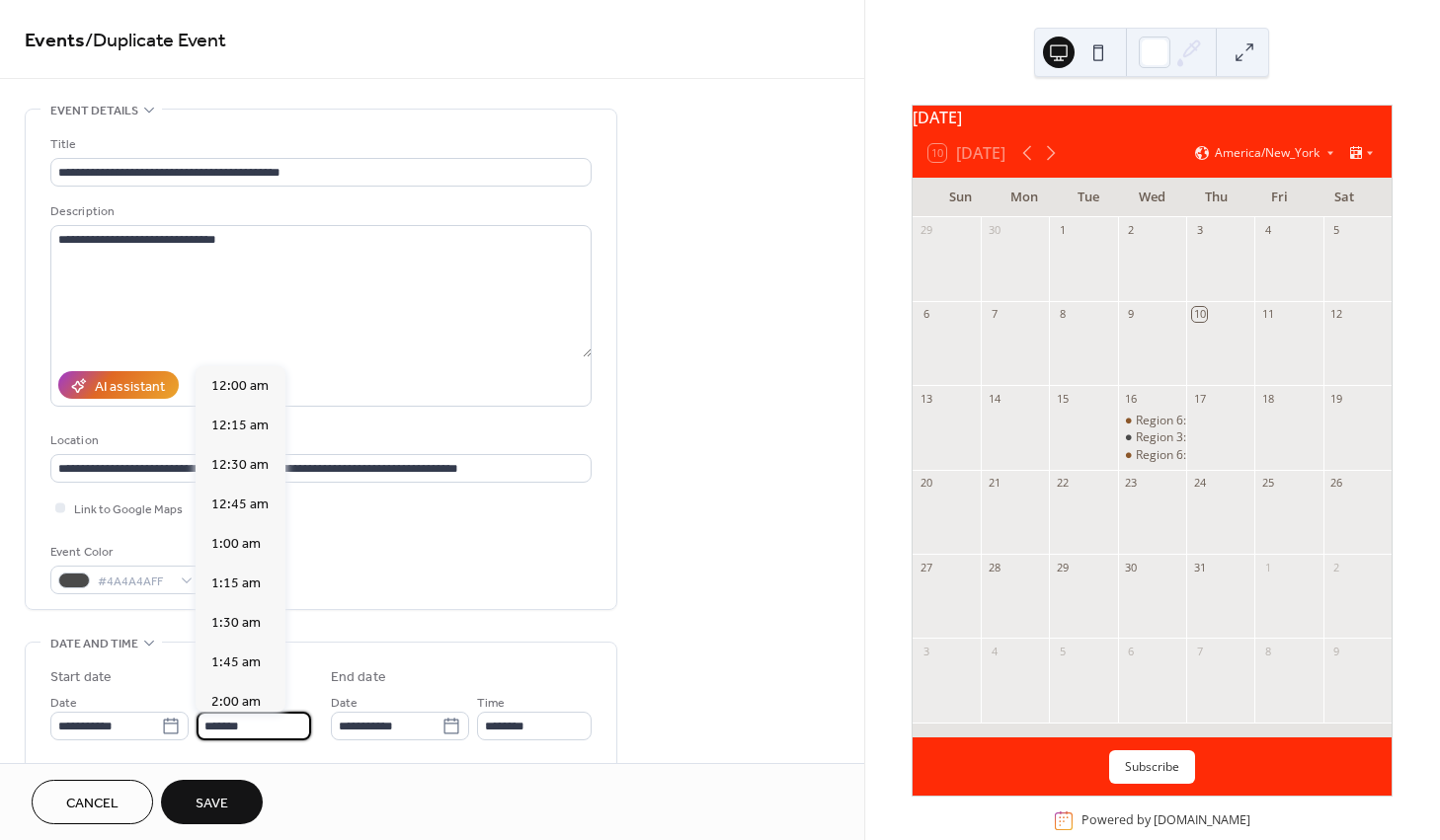 click on "*******" at bounding box center [254, 725] 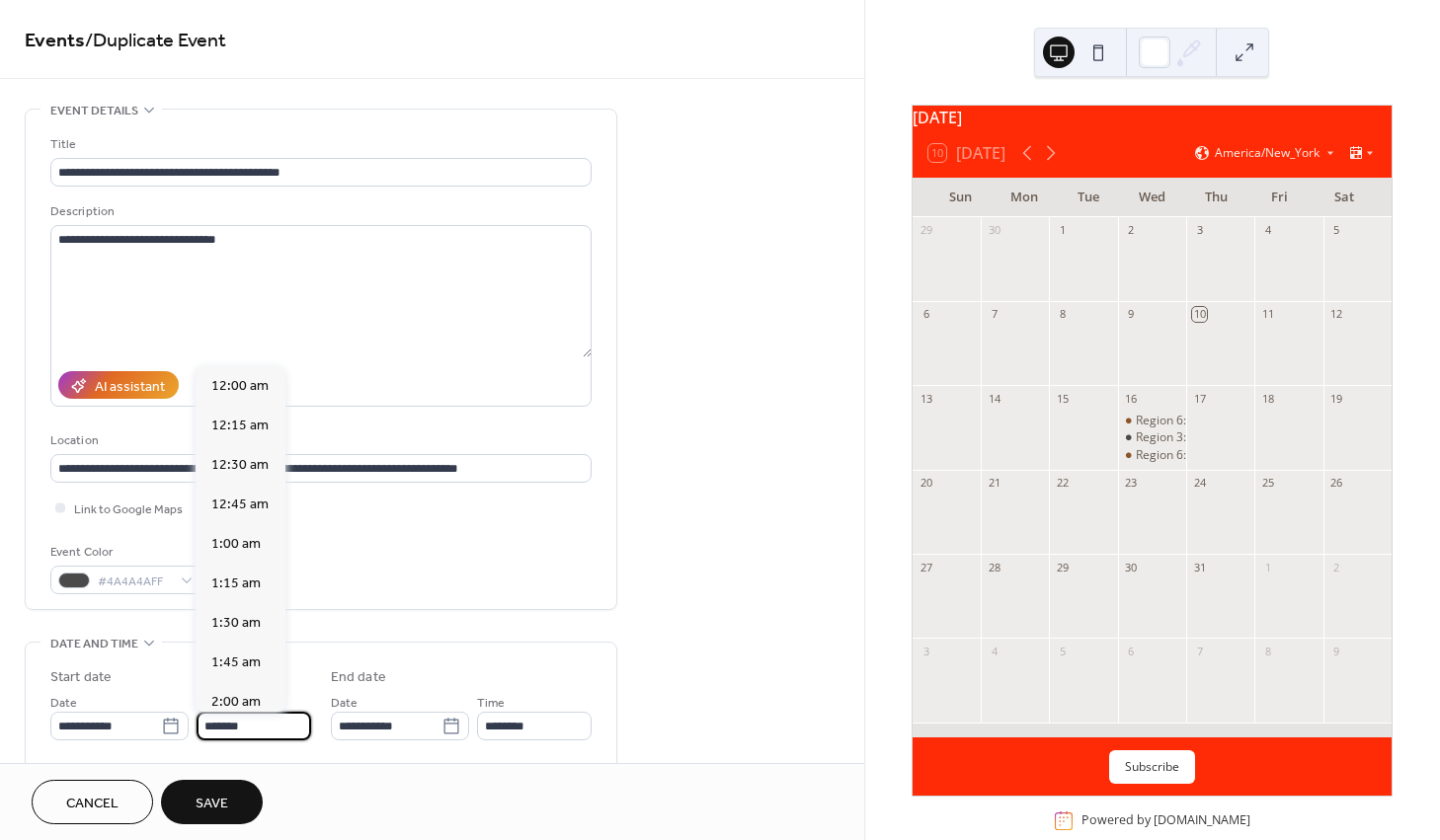 scroll, scrollTop: 3076, scrollLeft: 0, axis: vertical 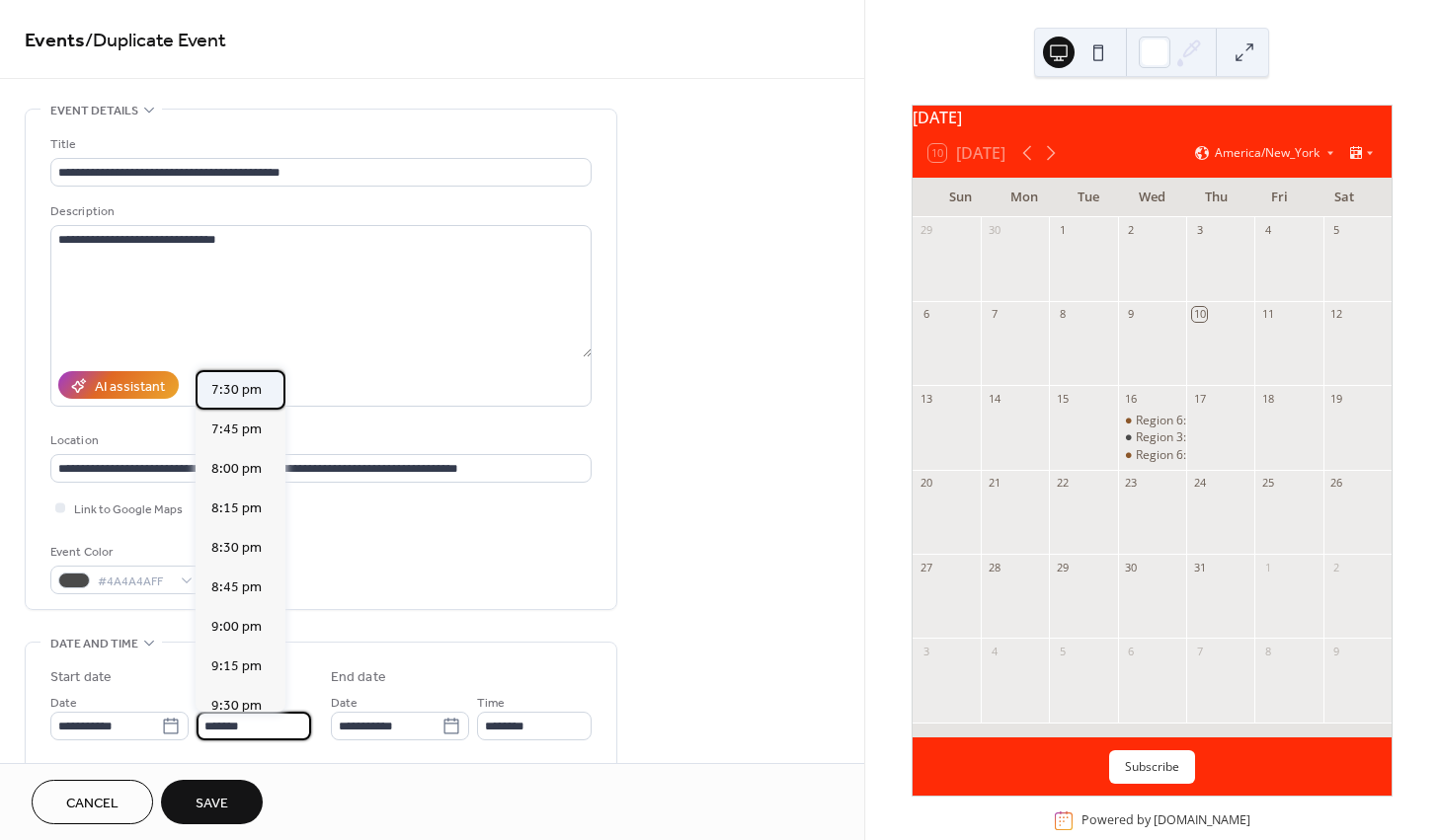 click on "7:30 pm" at bounding box center [236, 390] 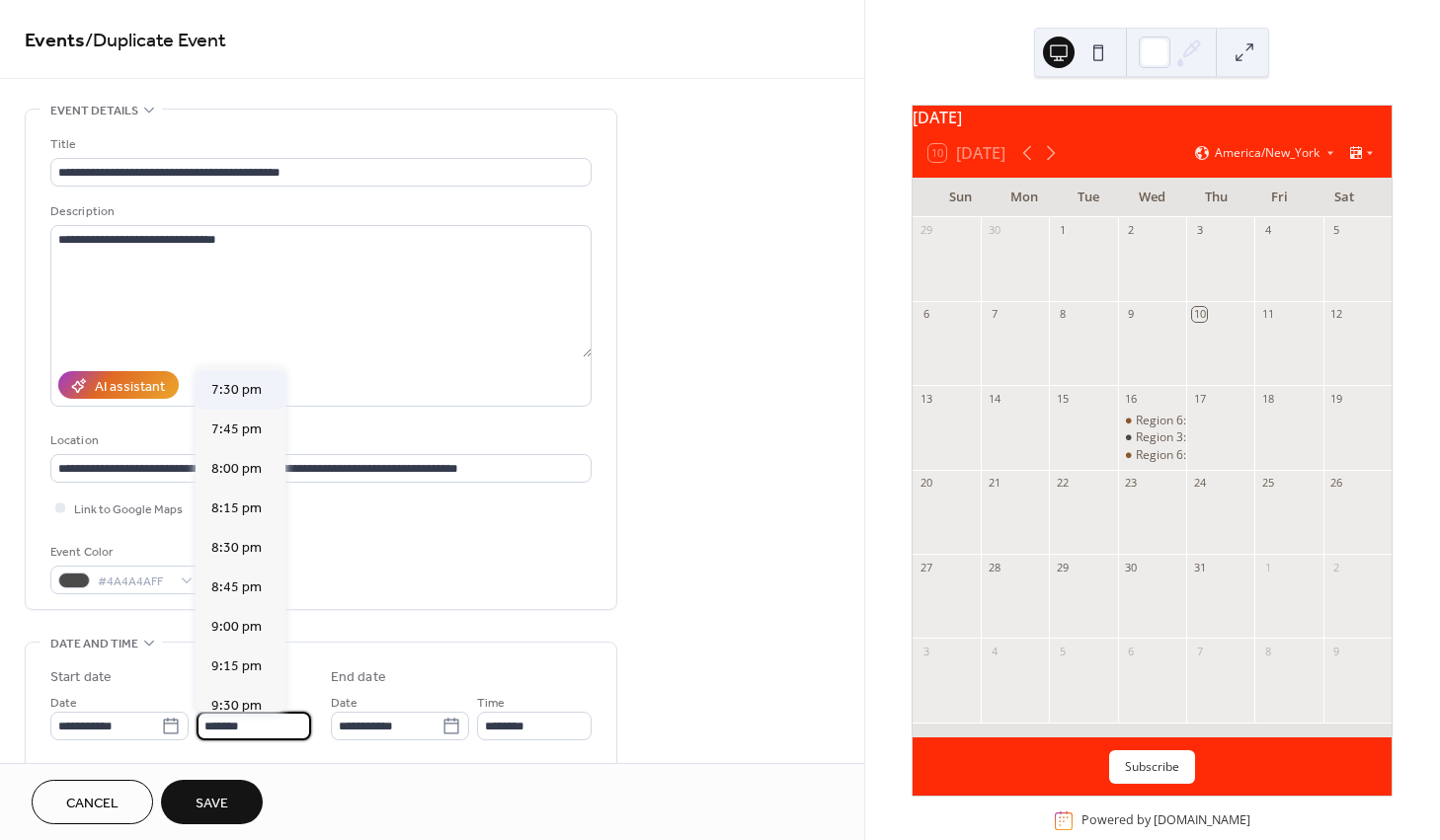 type on "*******" 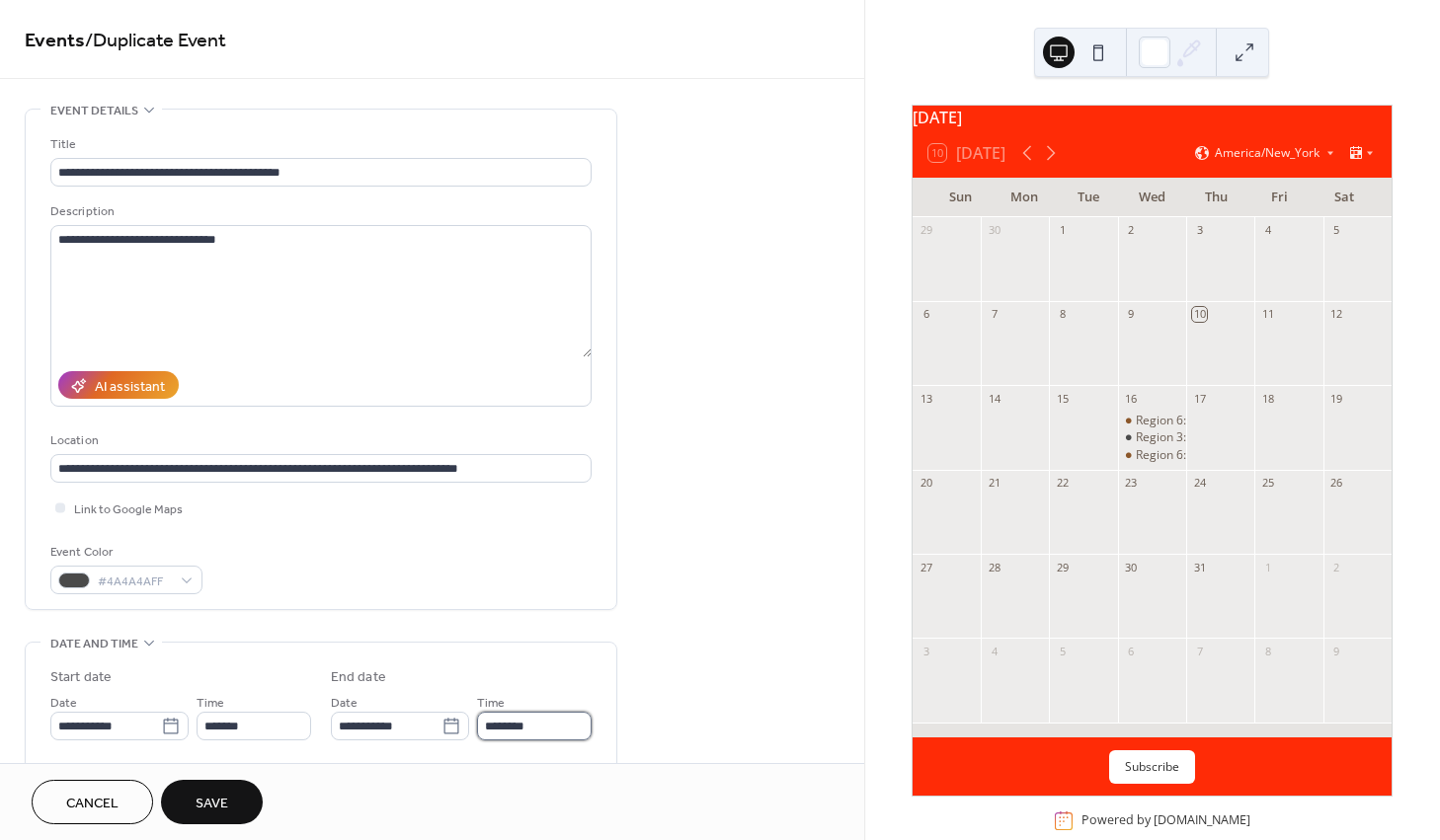 click on "********" at bounding box center (534, 725) 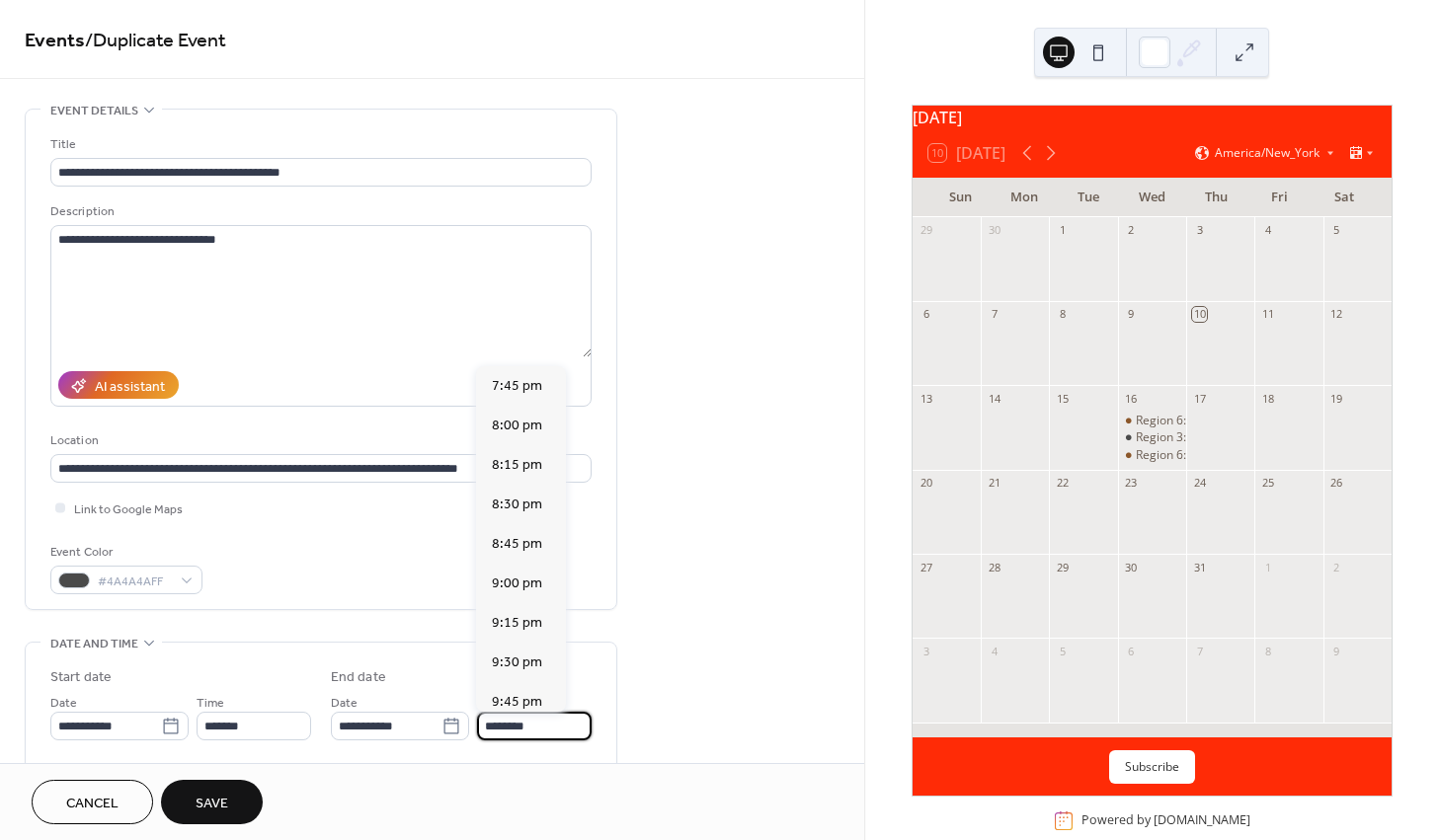 scroll, scrollTop: 343, scrollLeft: 0, axis: vertical 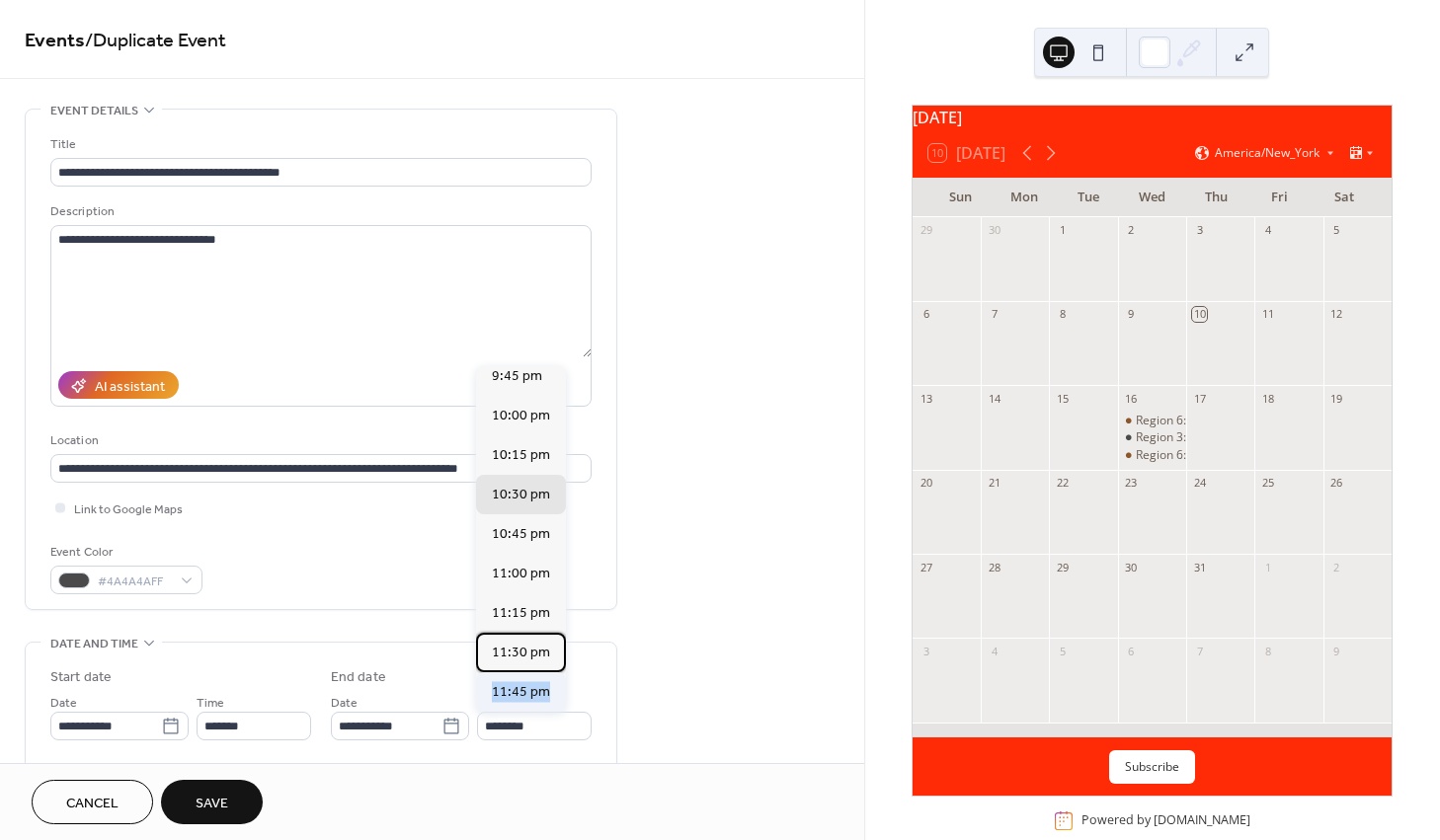 drag, startPoint x: 561, startPoint y: 662, endPoint x: 563, endPoint y: 693, distance: 31.06445 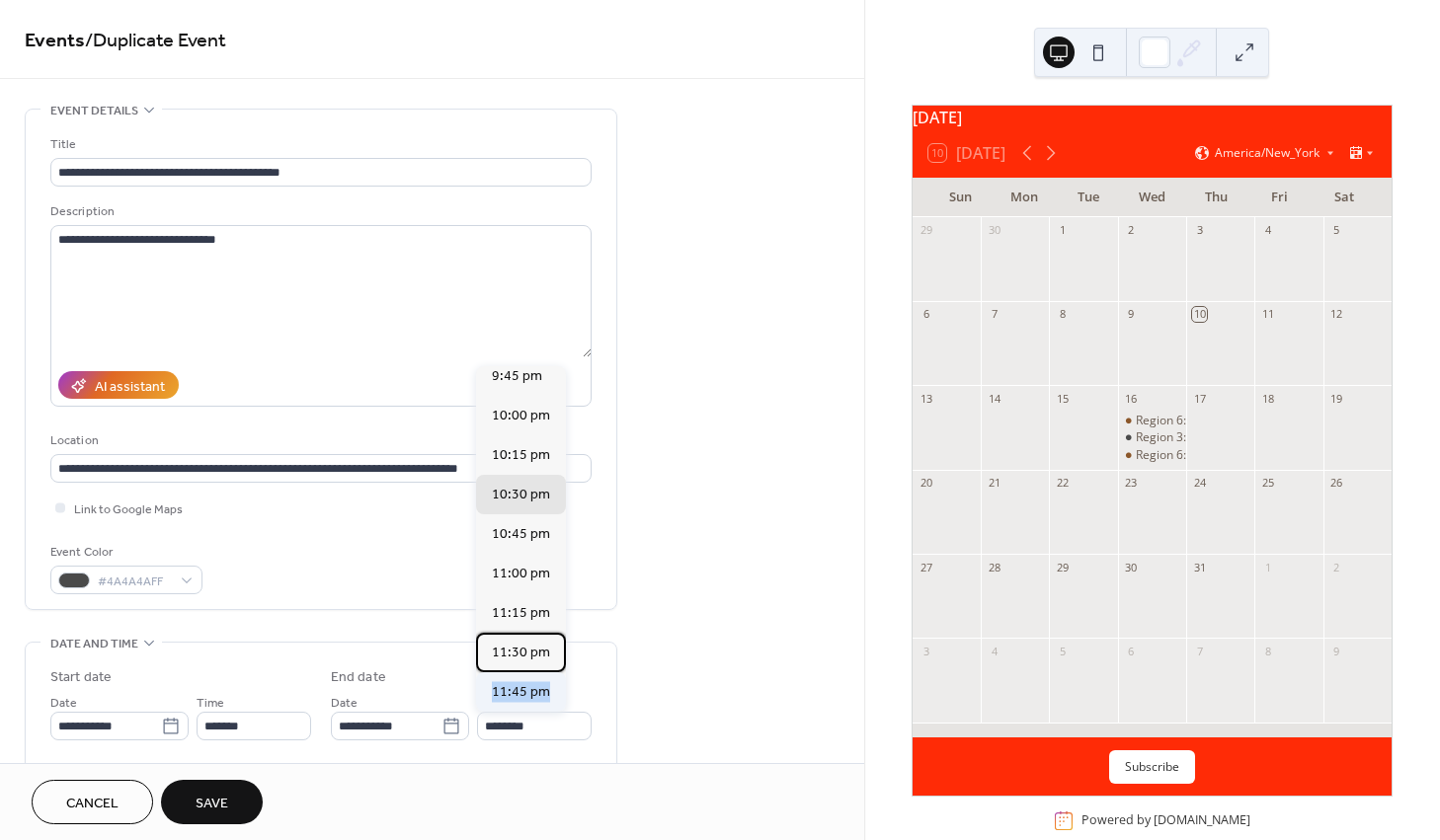 click on "7:45 pm 8:00 pm 8:15 pm 8:30 pm 8:45 pm 9:00 pm 9:15 pm 9:30 pm 9:45 pm 10:00 pm 10:15 pm 10:30 pm 10:45 pm 11:00 pm 11:15 pm 11:30 pm 11:45 pm" at bounding box center (520, 539) 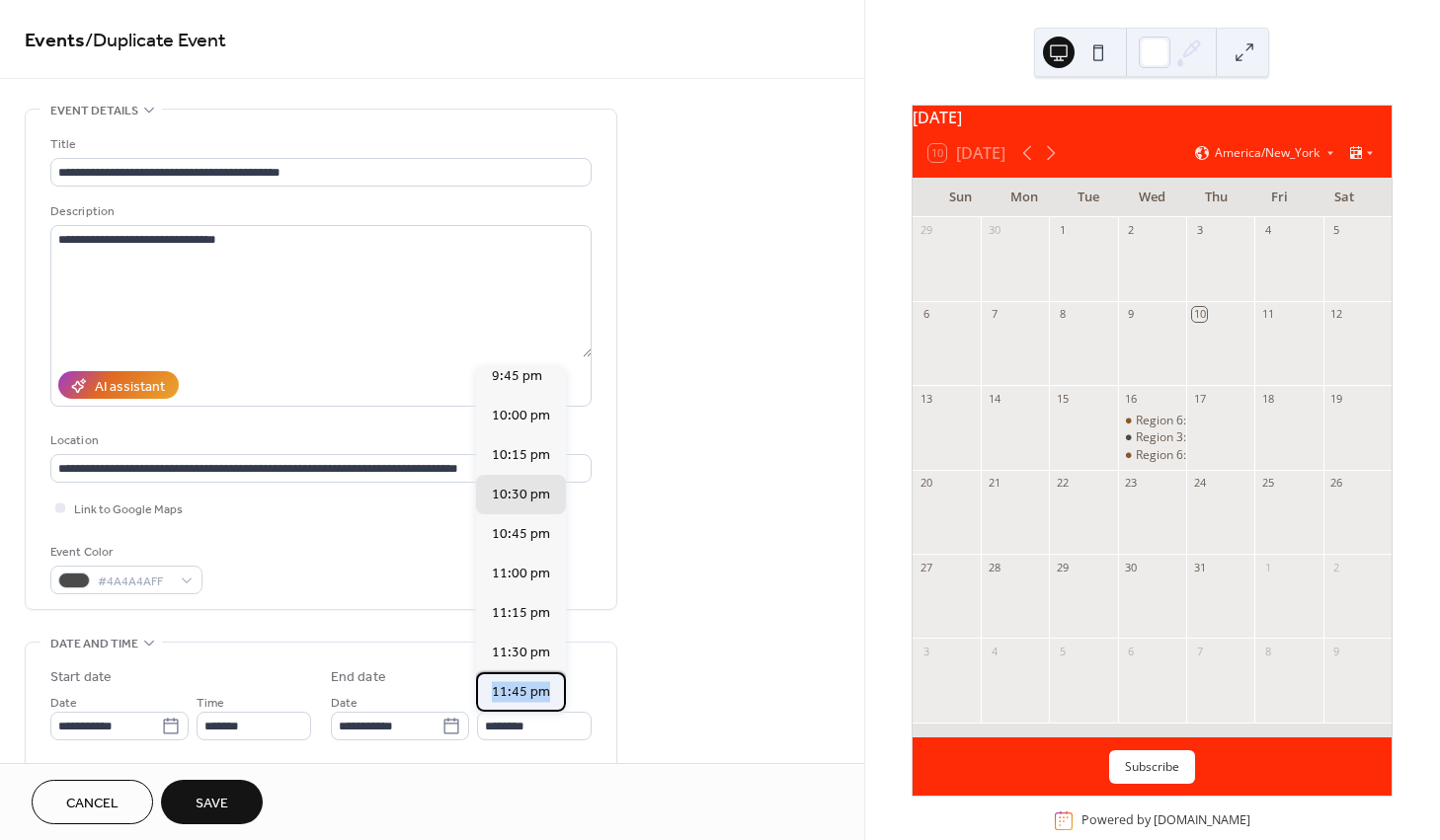 click on "11:45 pm" at bounding box center (520, 692) 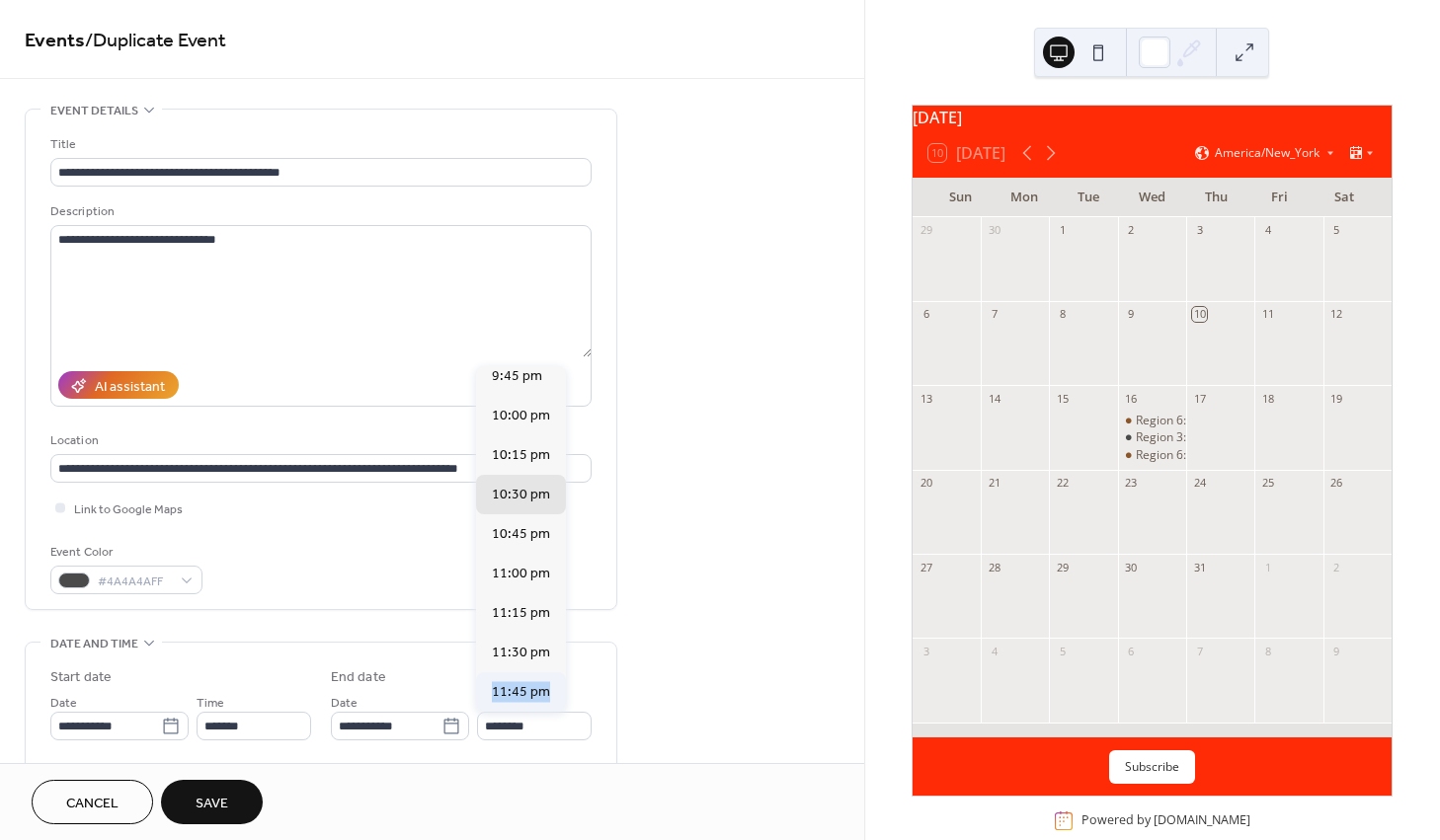 type on "********" 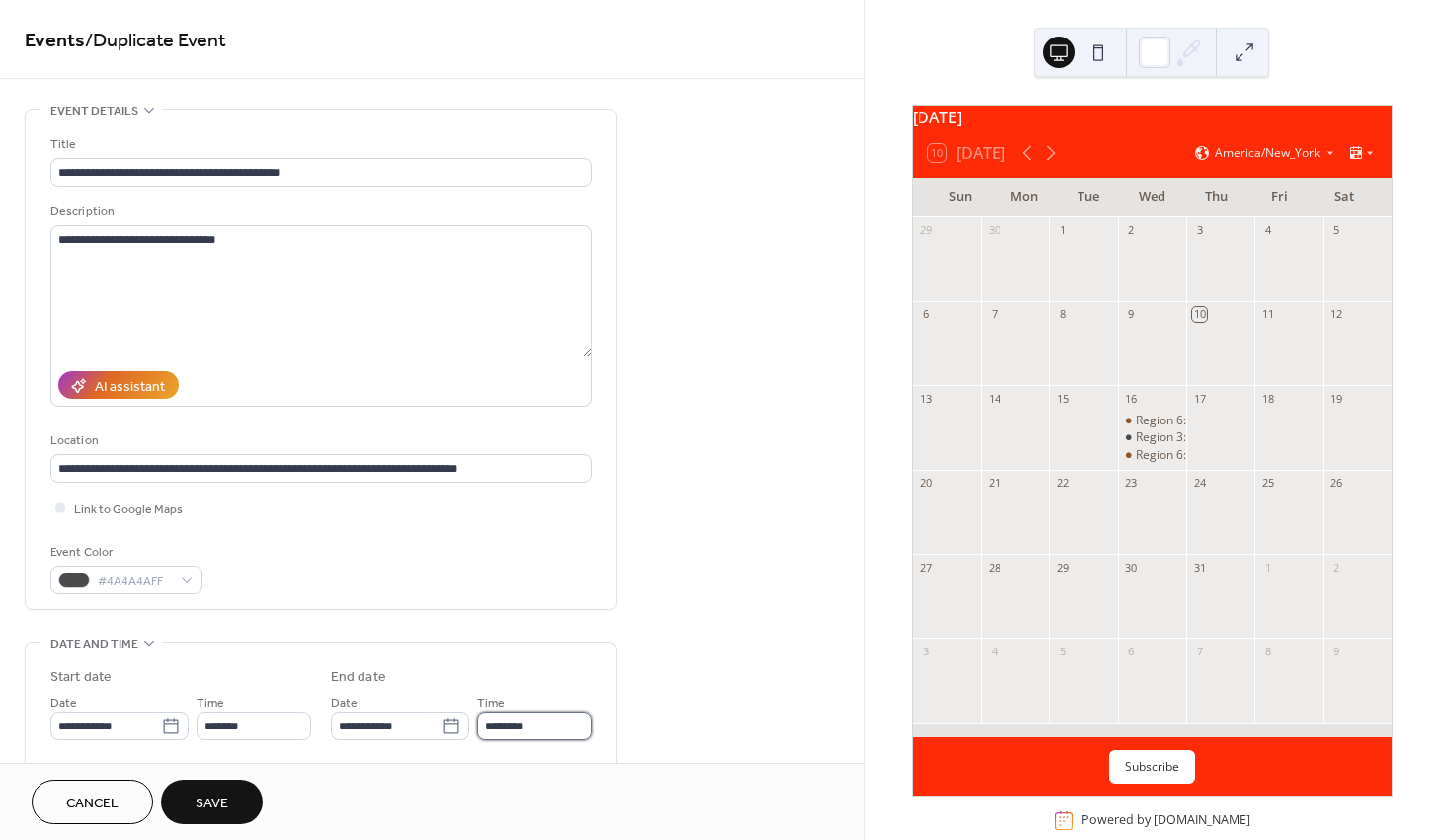 click on "********" at bounding box center [534, 725] 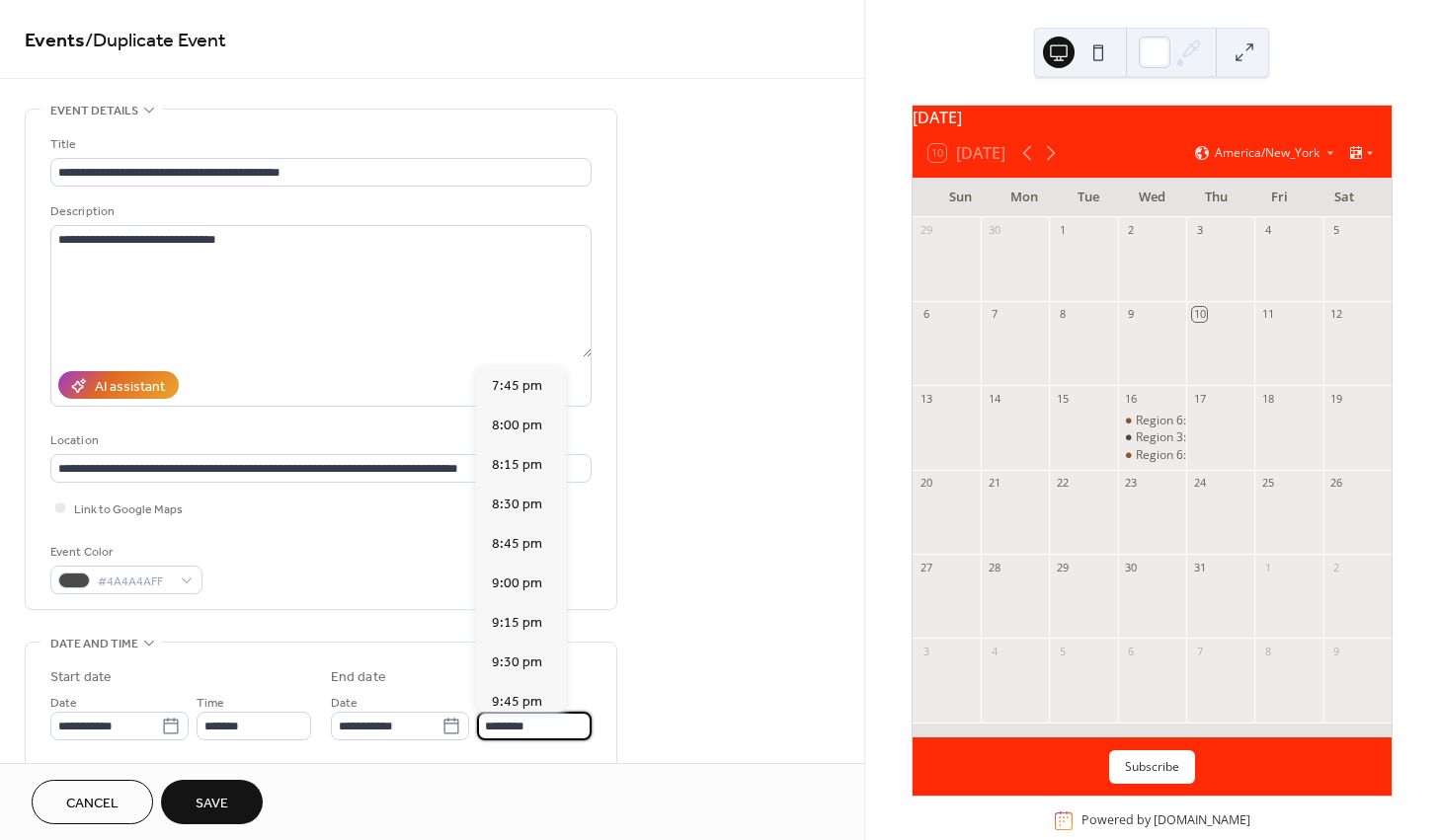 scroll, scrollTop: 343, scrollLeft: 0, axis: vertical 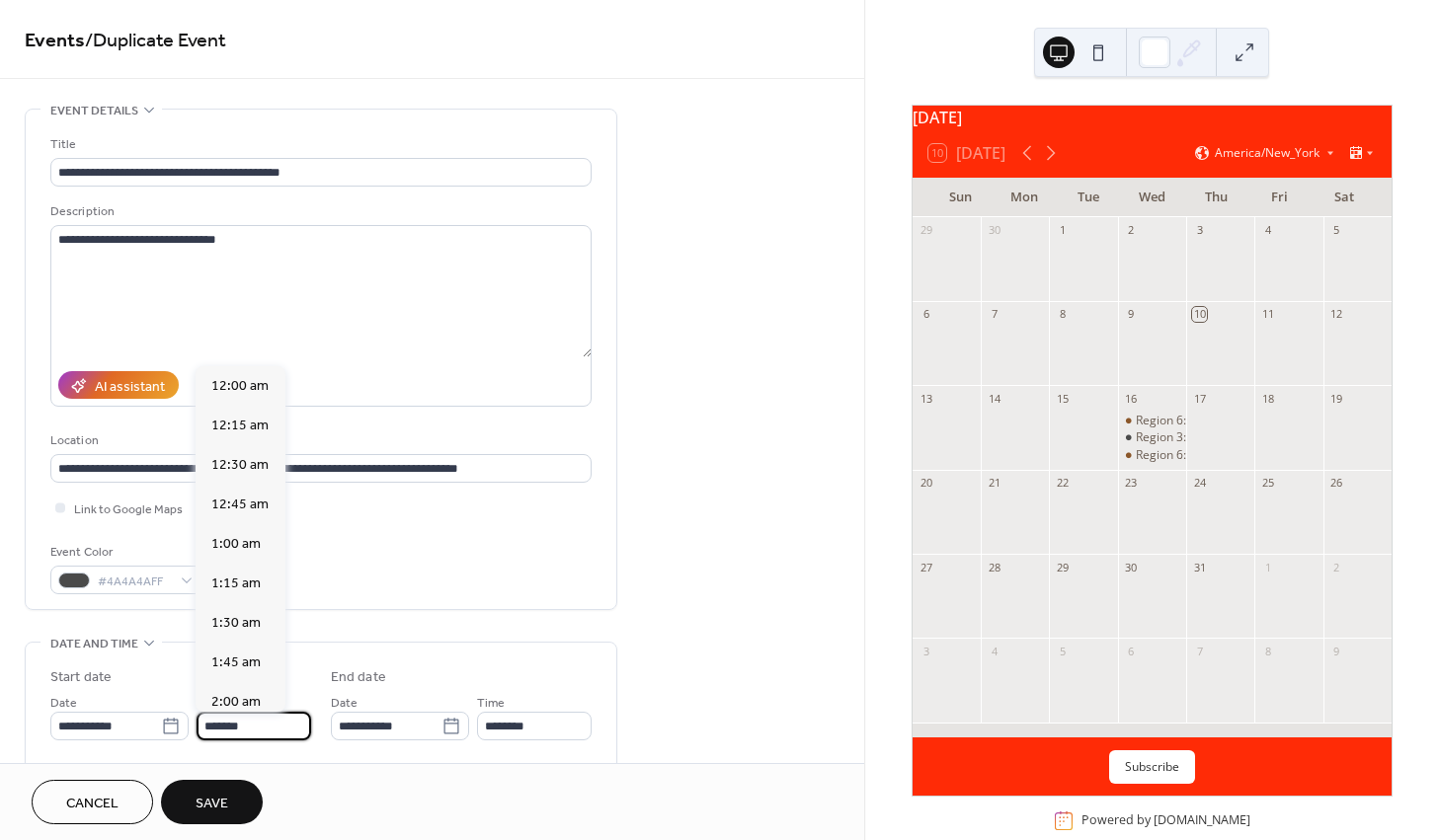 click on "*******" at bounding box center (254, 725) 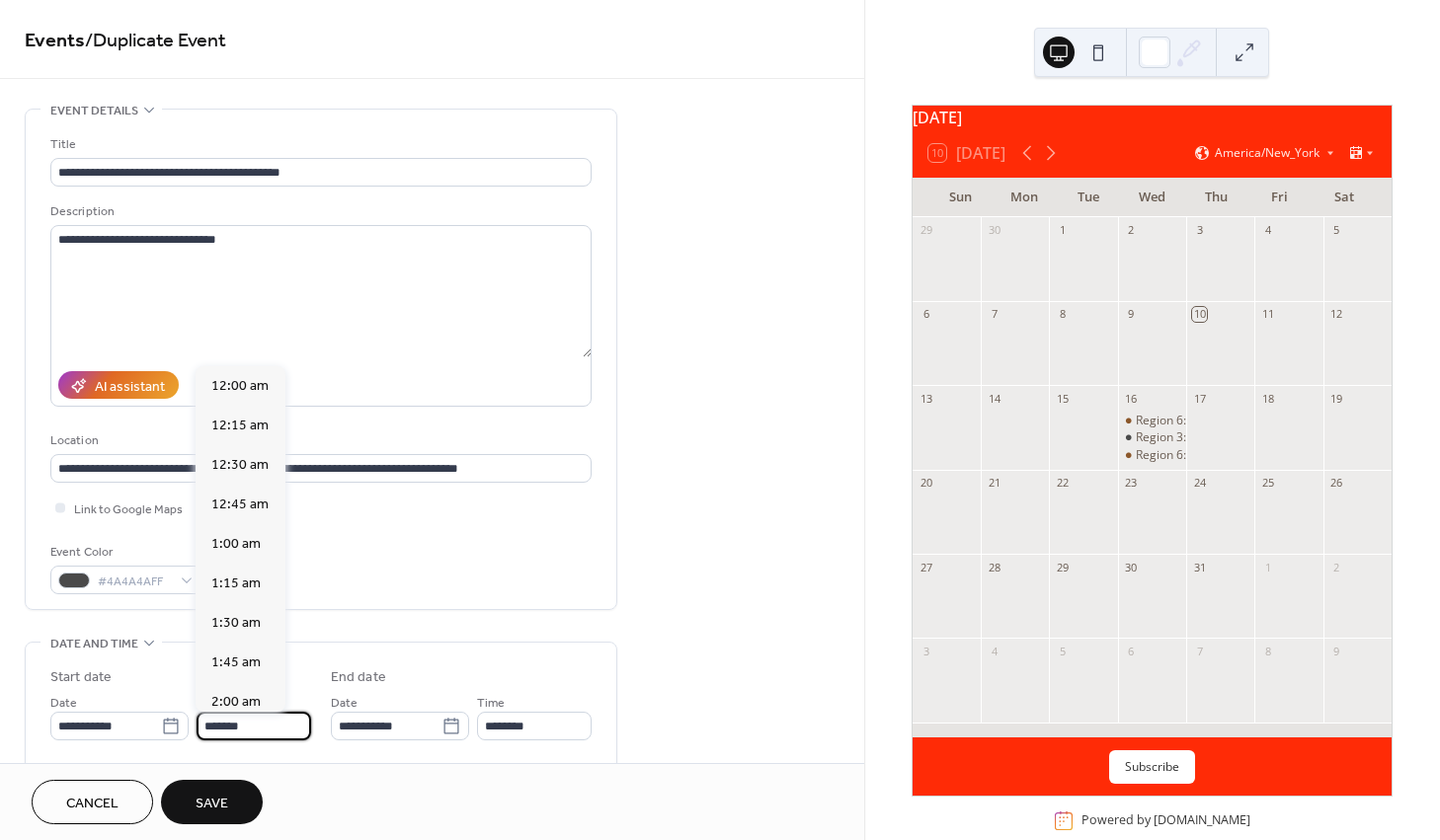 scroll, scrollTop: 3157, scrollLeft: 0, axis: vertical 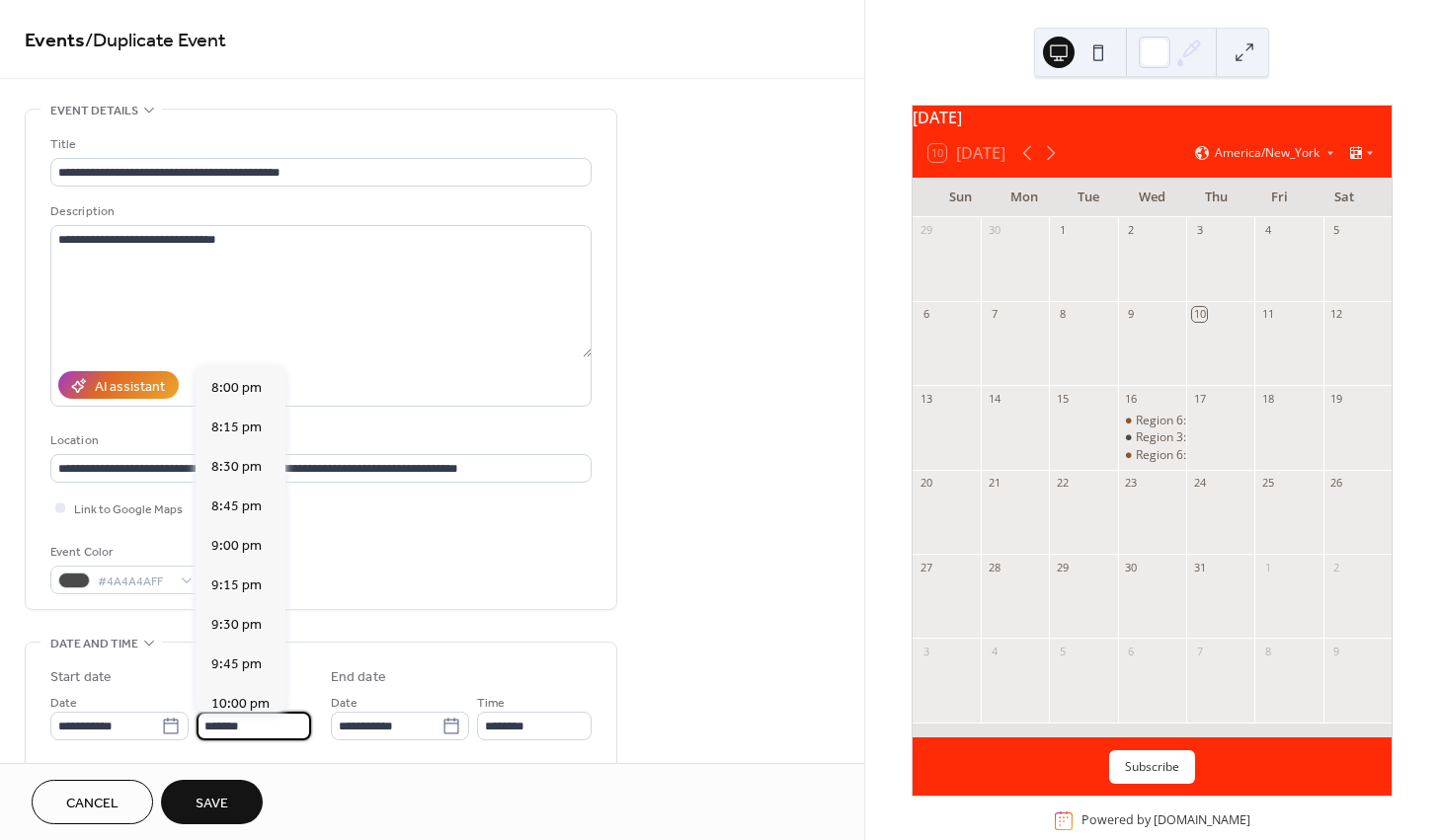 drag, startPoint x: 227, startPoint y: 725, endPoint x: 309, endPoint y: 730, distance: 82.1523 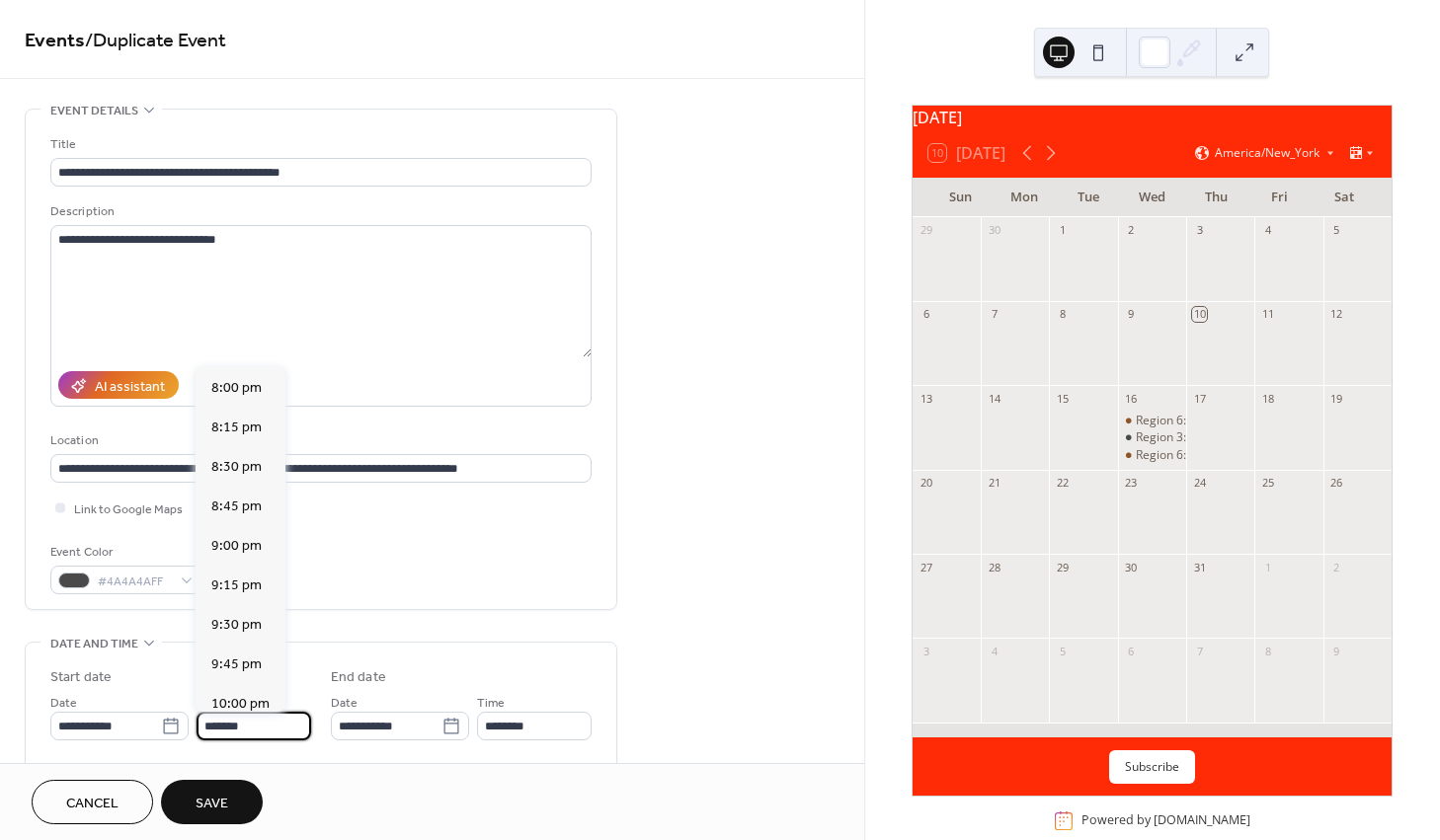 click on "*******" at bounding box center (254, 725) 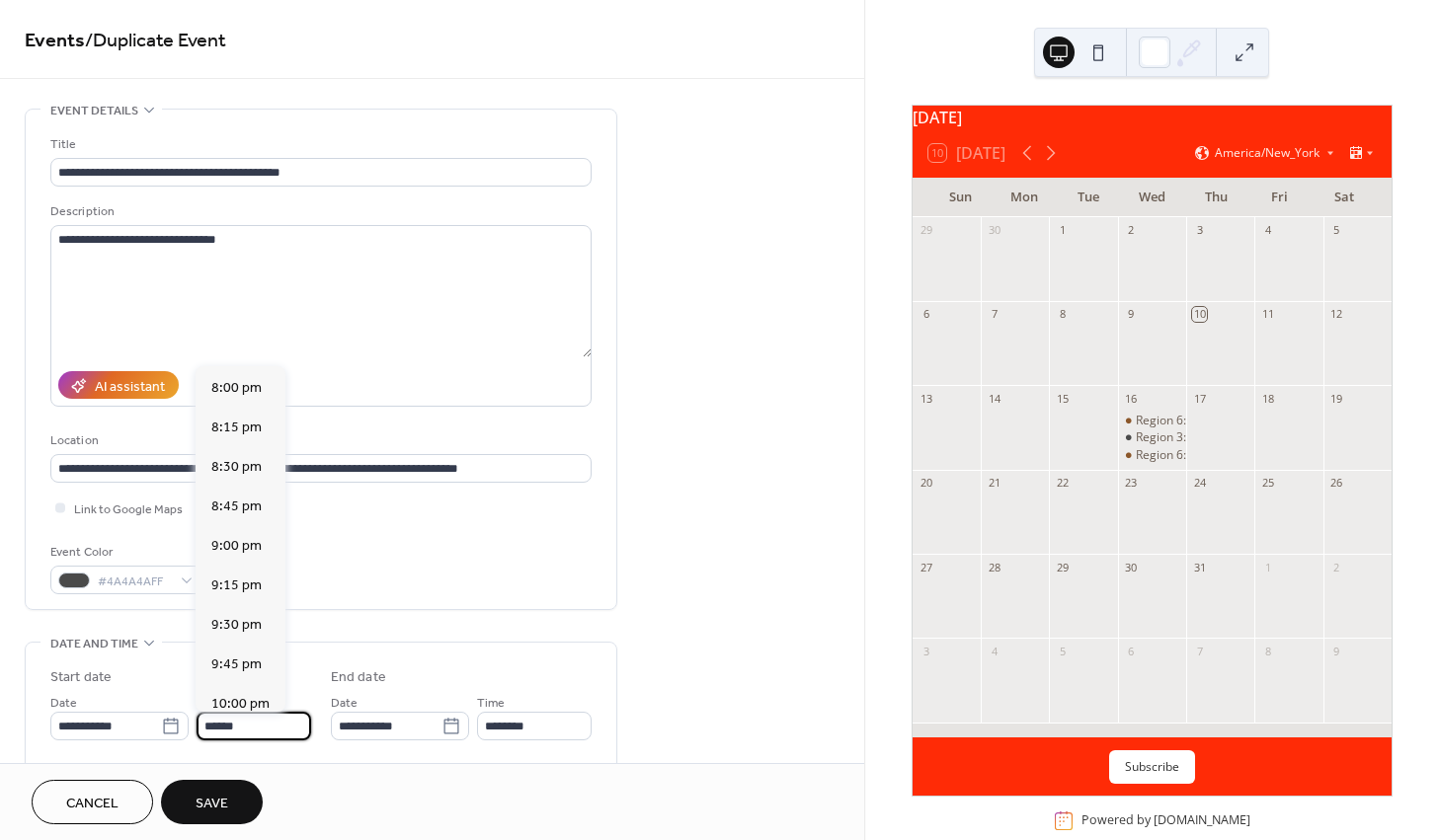click on "******" at bounding box center (254, 725) 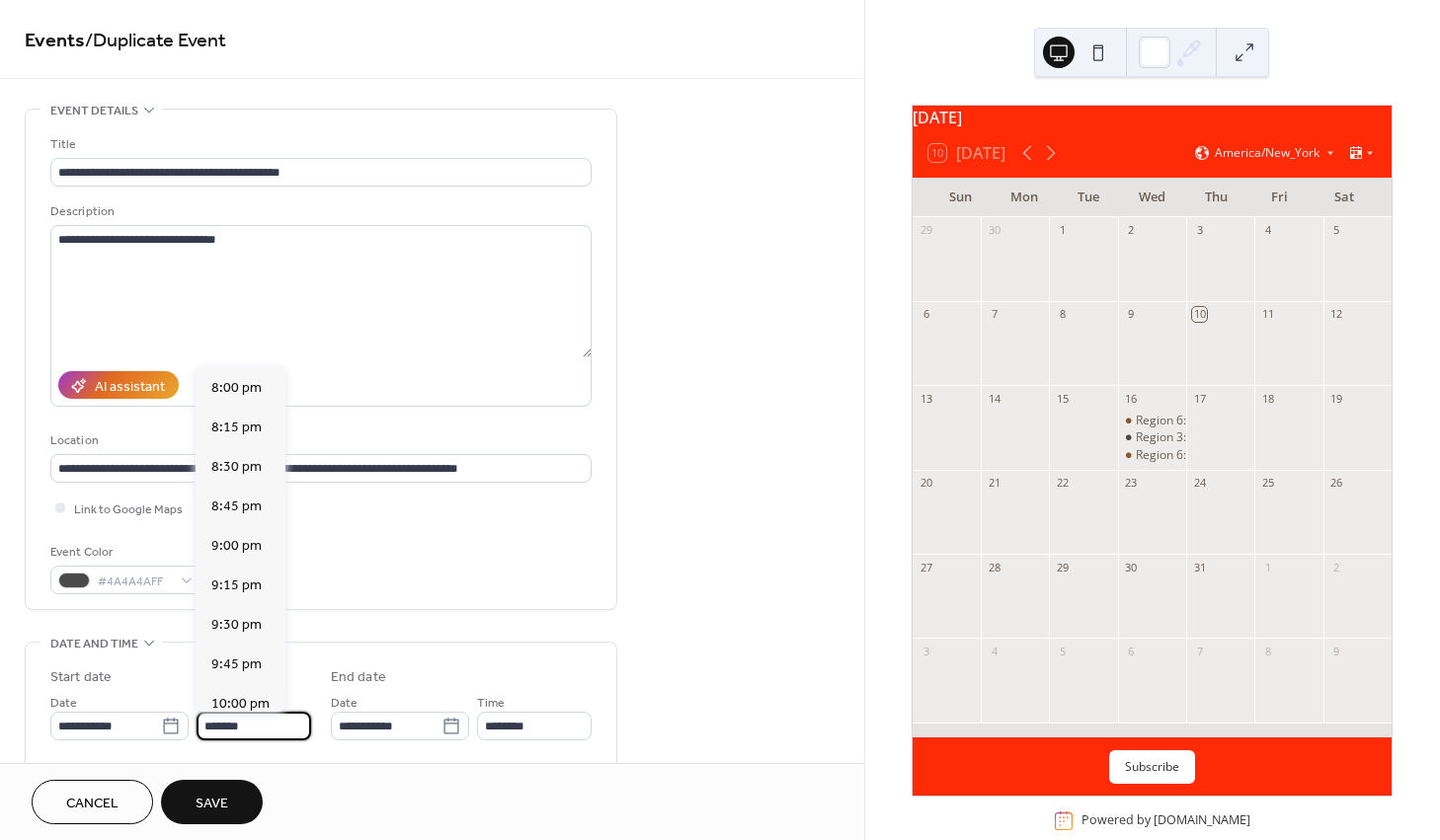 scroll, scrollTop: 1214, scrollLeft: 0, axis: vertical 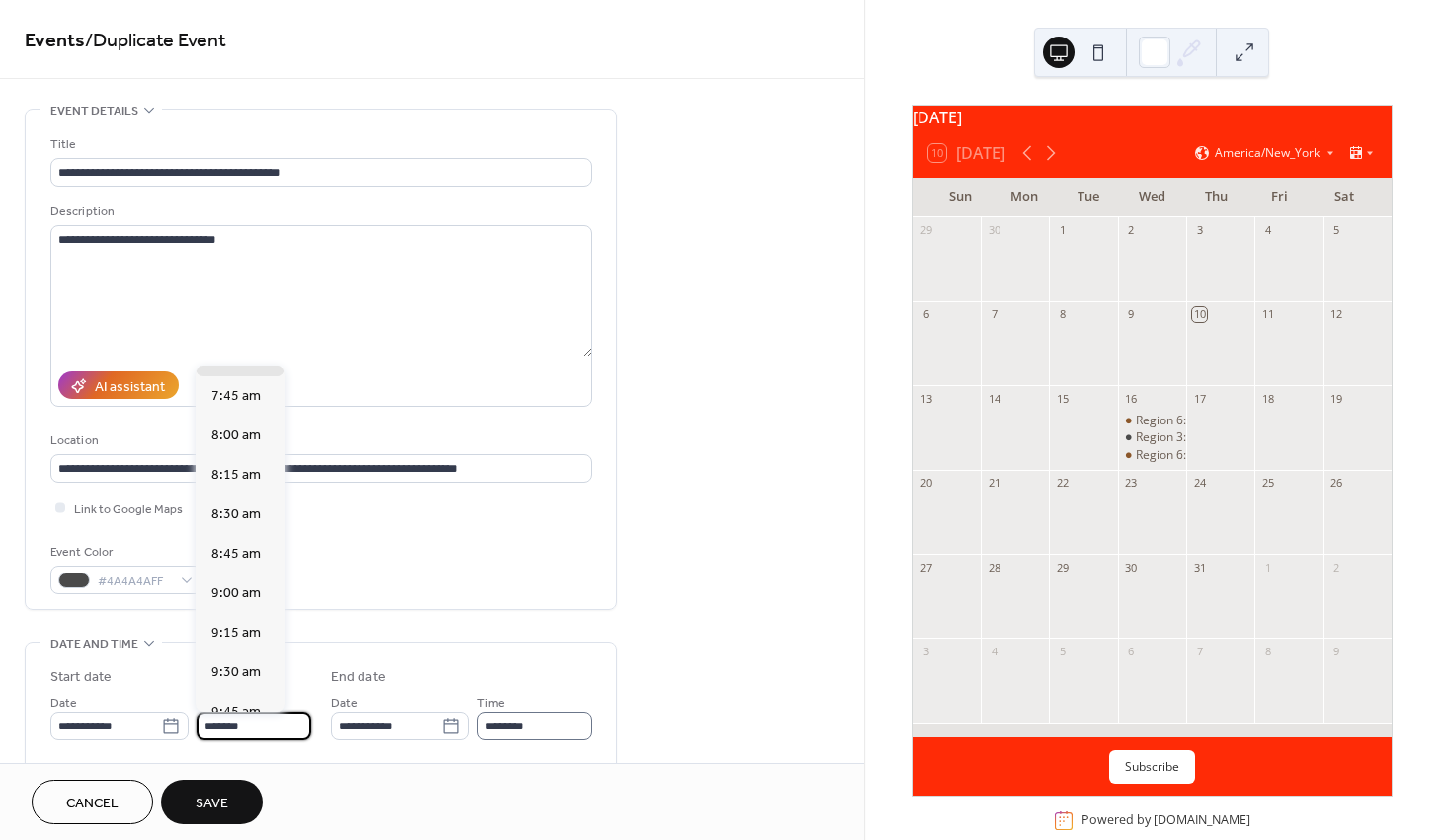 type on "*******" 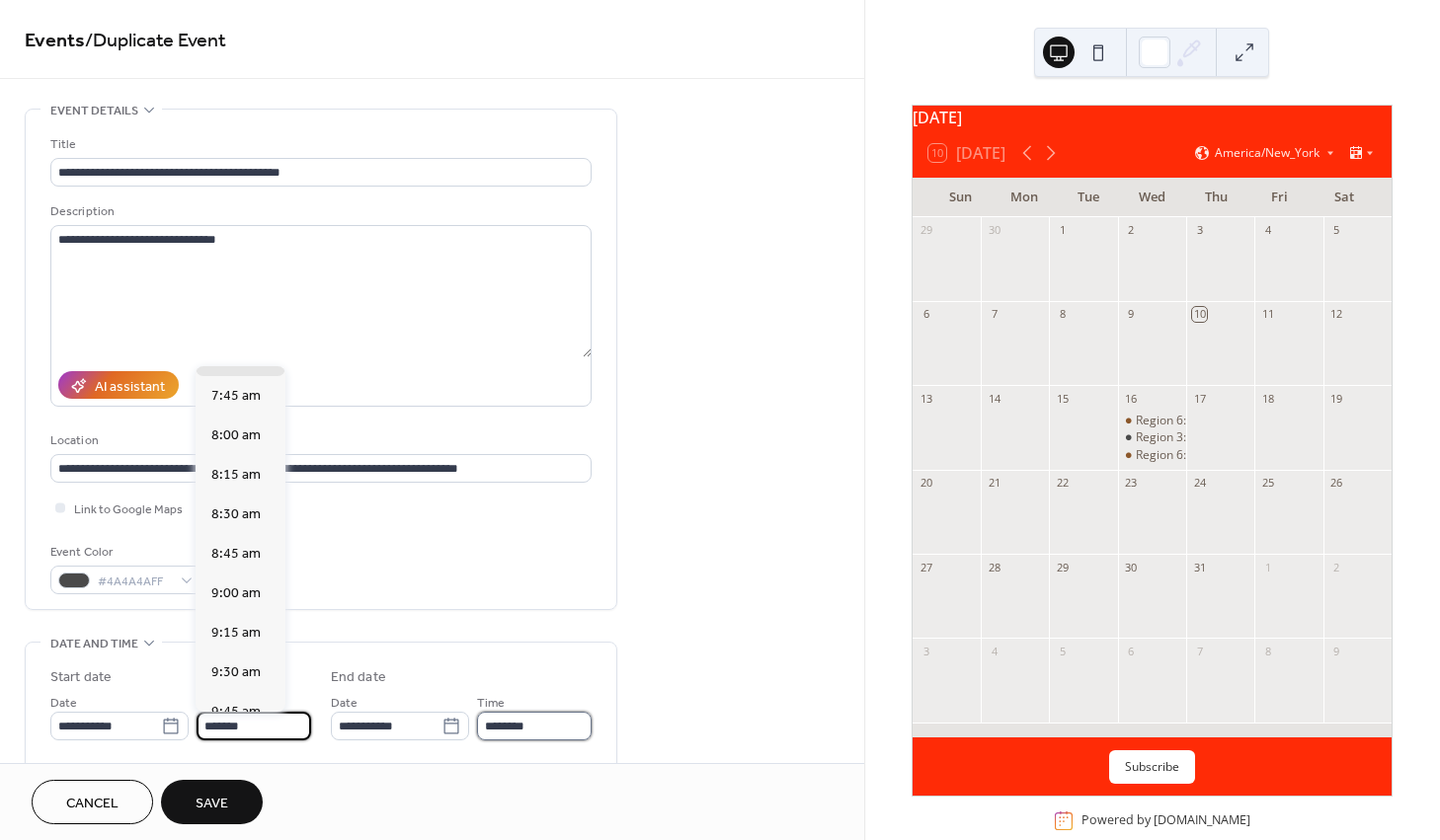 click on "********" at bounding box center (534, 725) 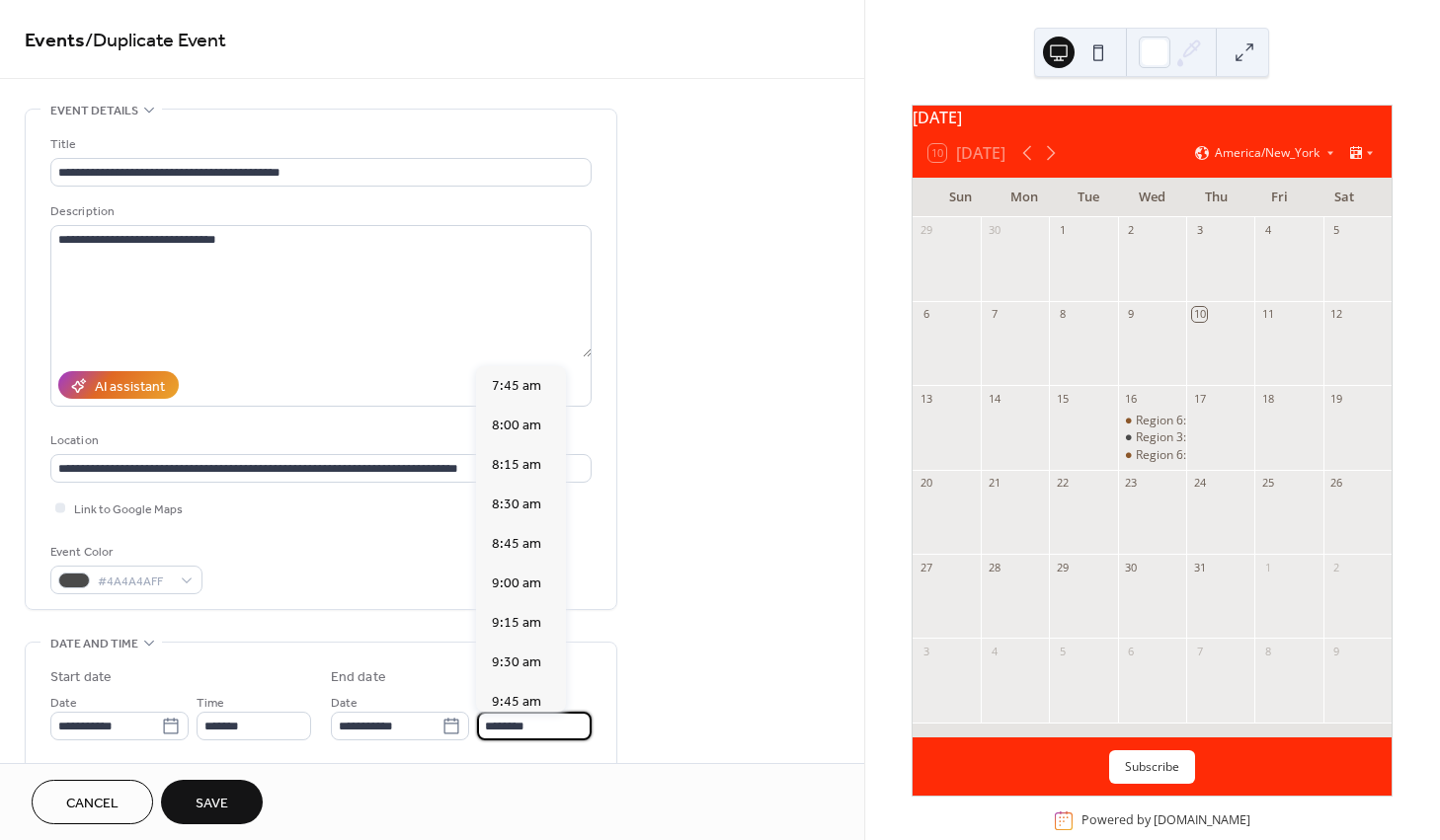 scroll, scrollTop: 648, scrollLeft: 0, axis: vertical 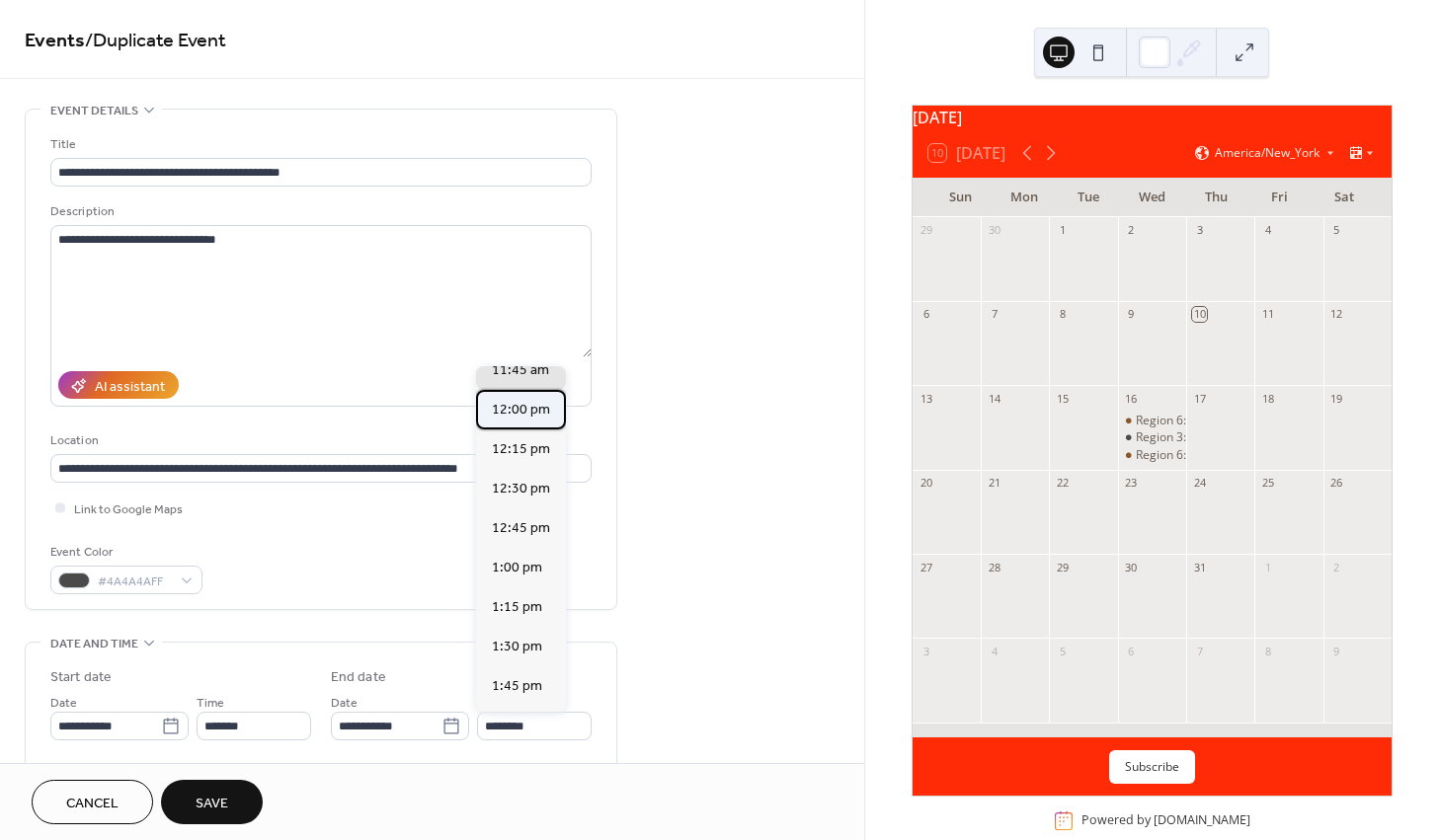 click on "12:00 pm" at bounding box center [520, 410] 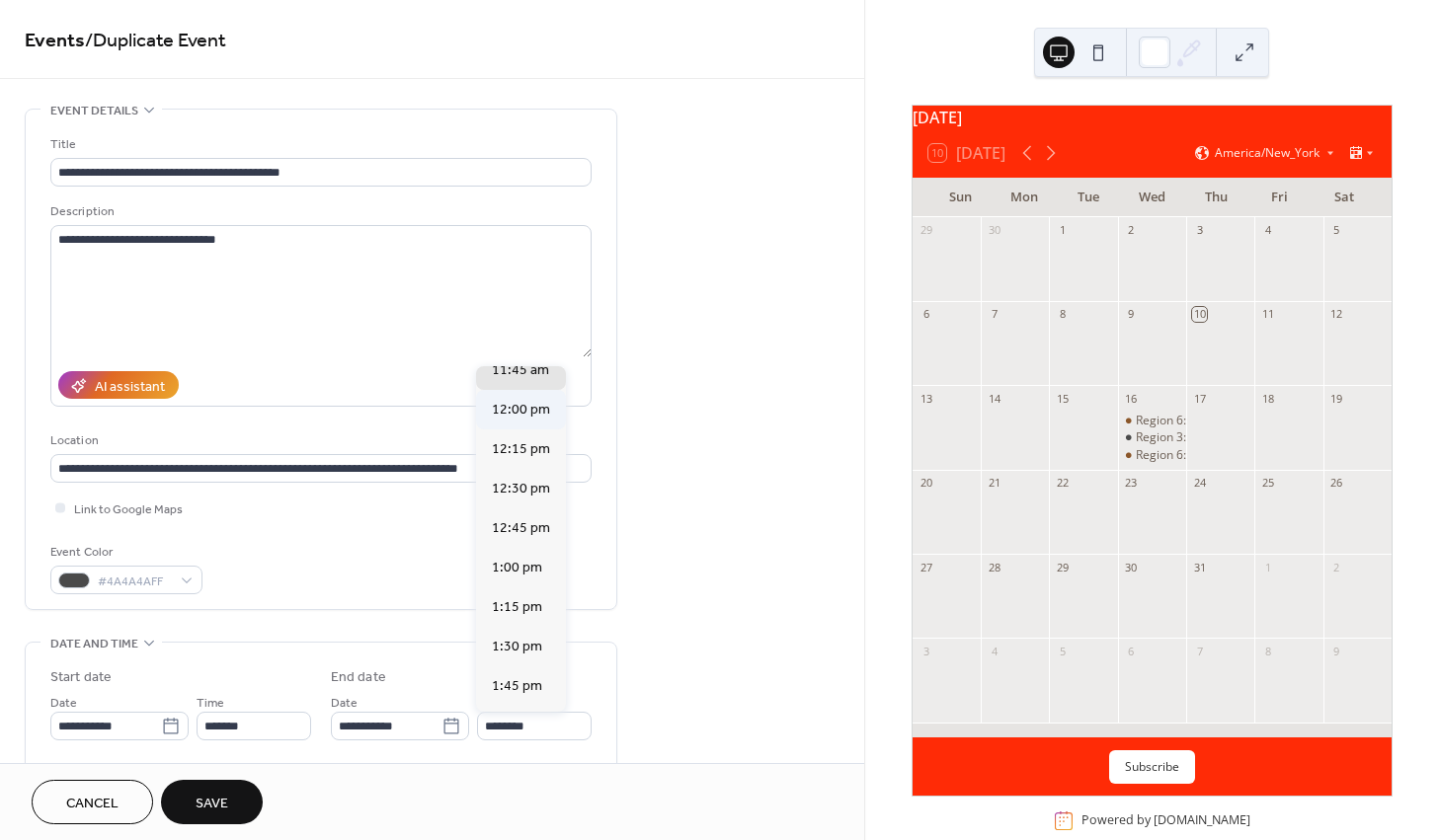 type on "********" 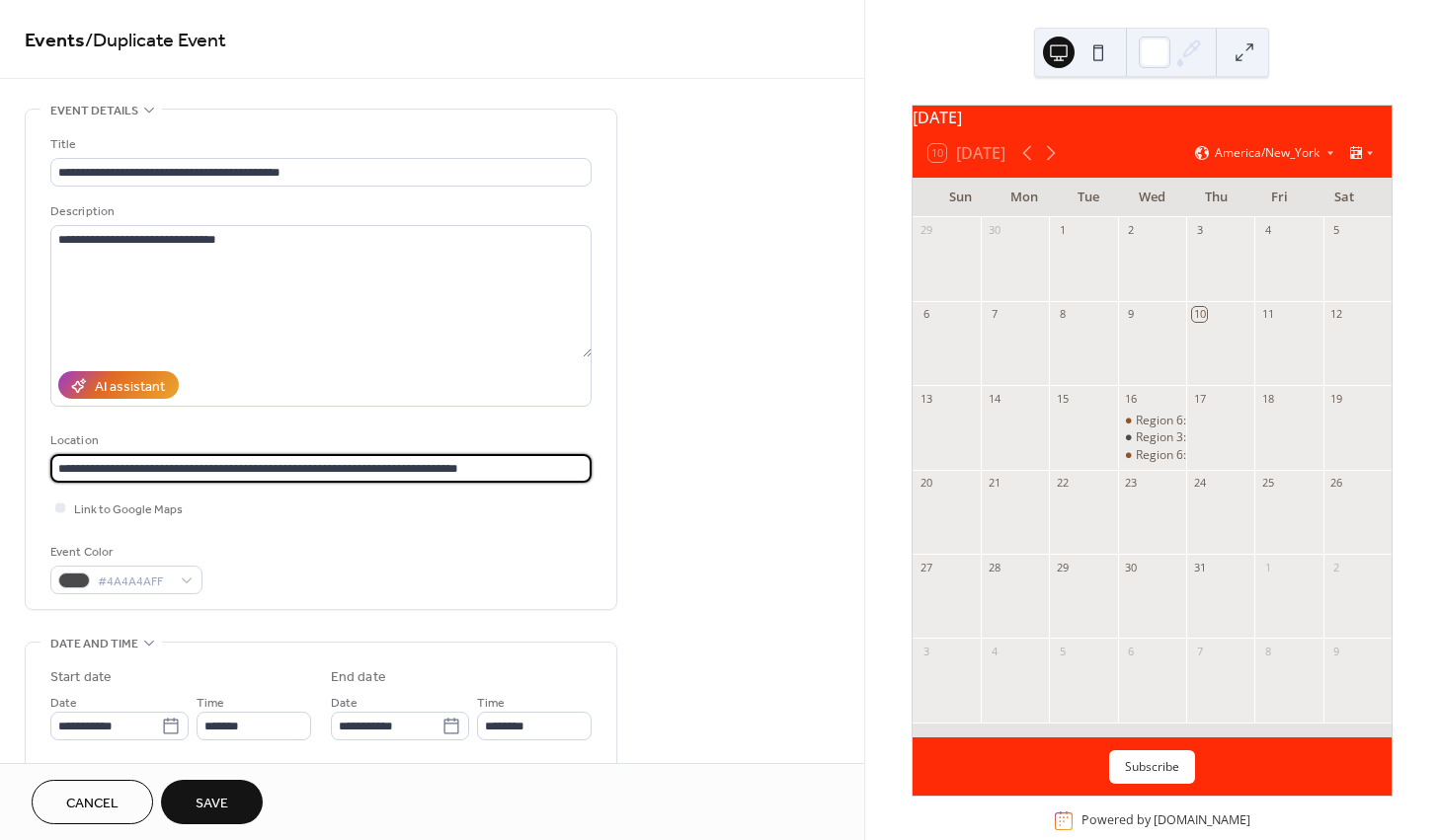 click on "**********" at bounding box center [321, 468] 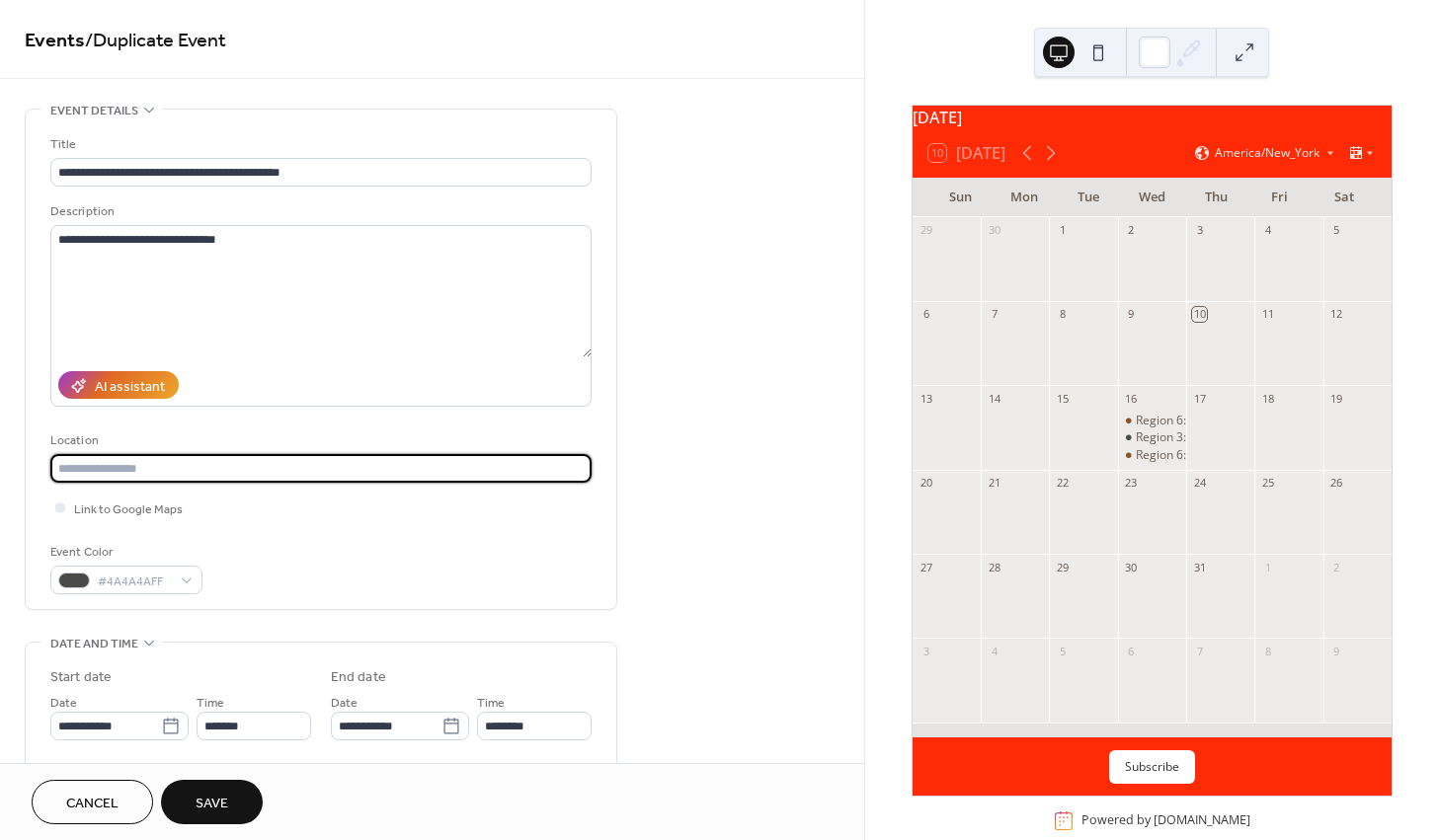 click on "Save" at bounding box center [211, 803] 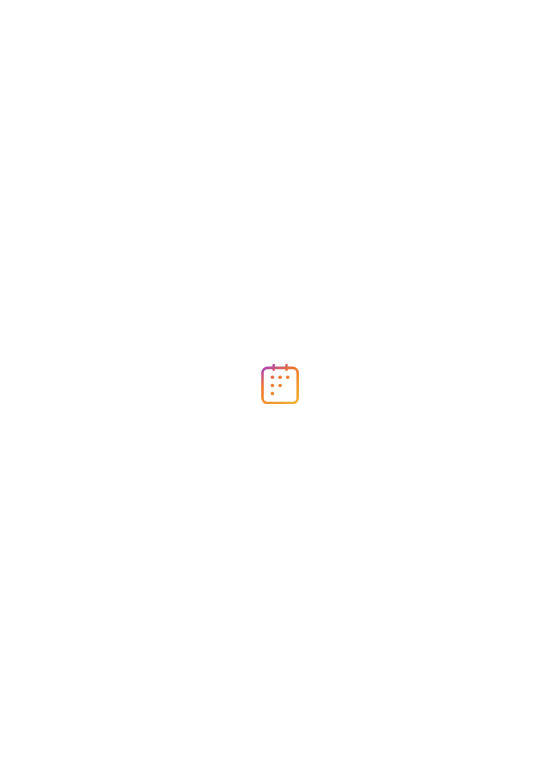 scroll, scrollTop: 0, scrollLeft: 0, axis: both 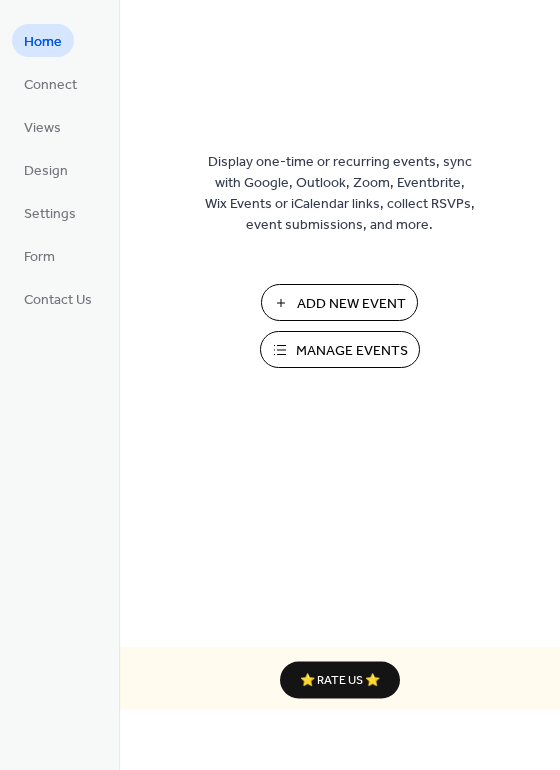 click on "Manage Events" at bounding box center (352, 351) 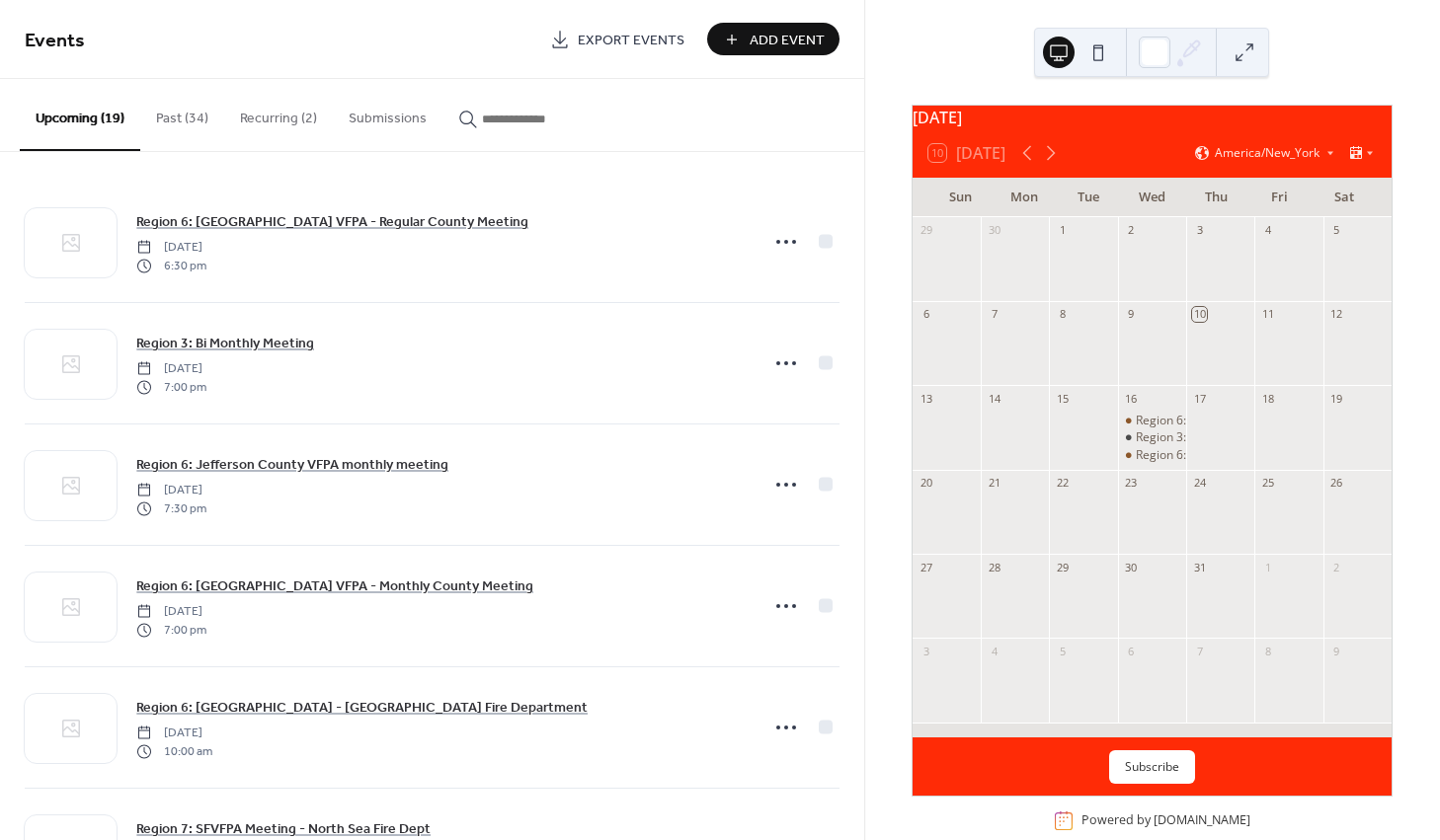 scroll, scrollTop: 0, scrollLeft: 0, axis: both 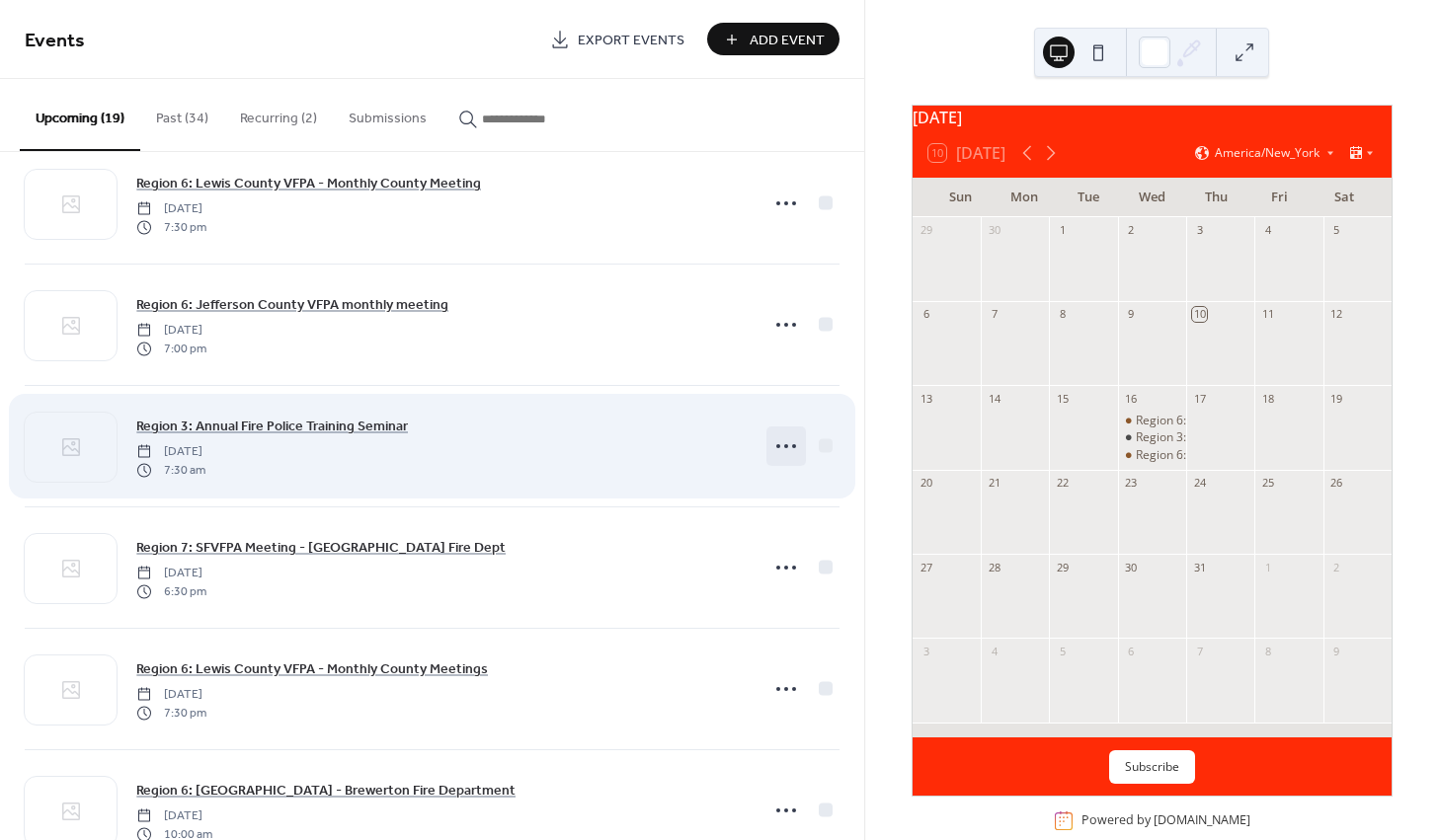 click 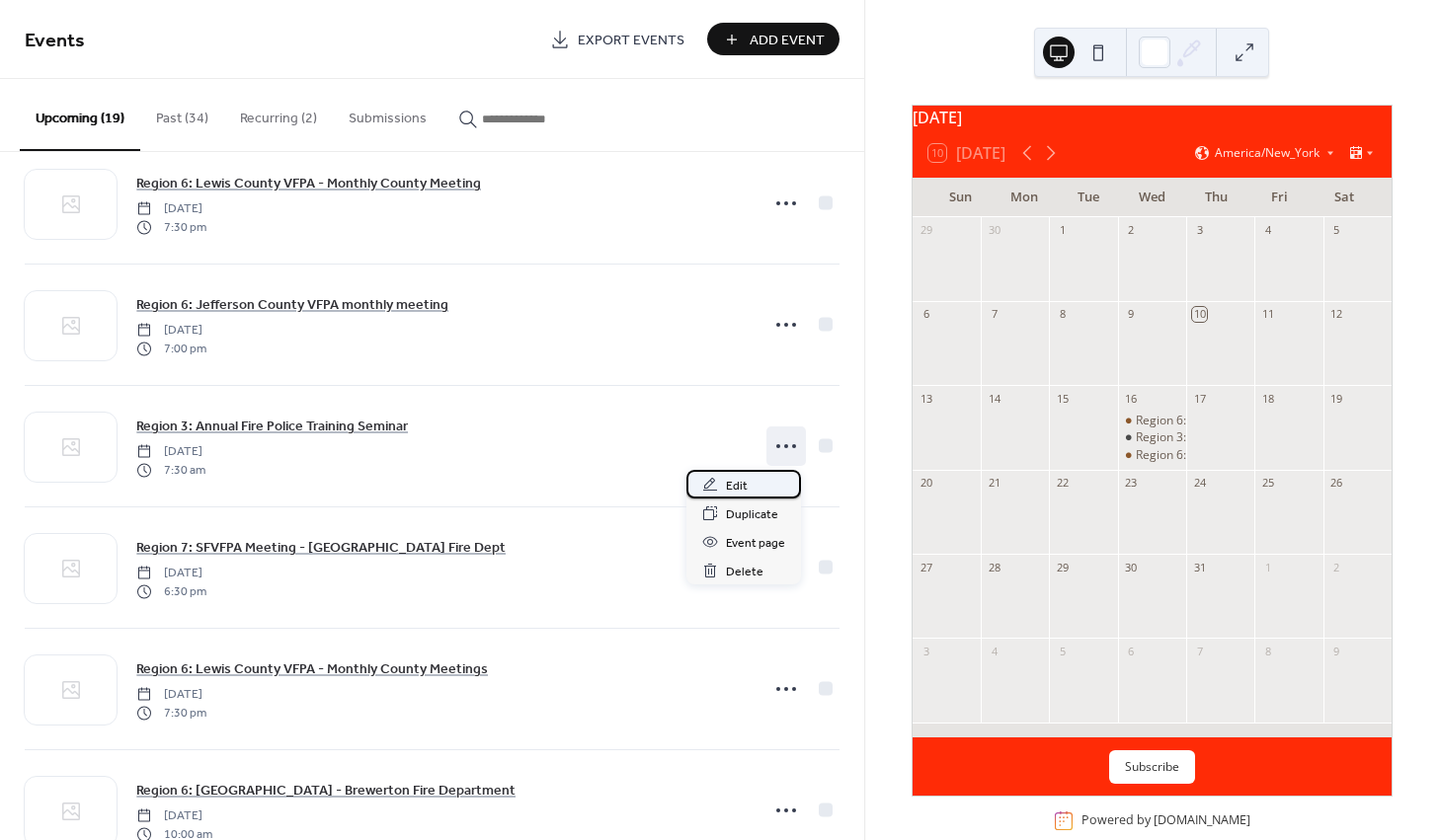 click on "Edit" at bounding box center (744, 484) 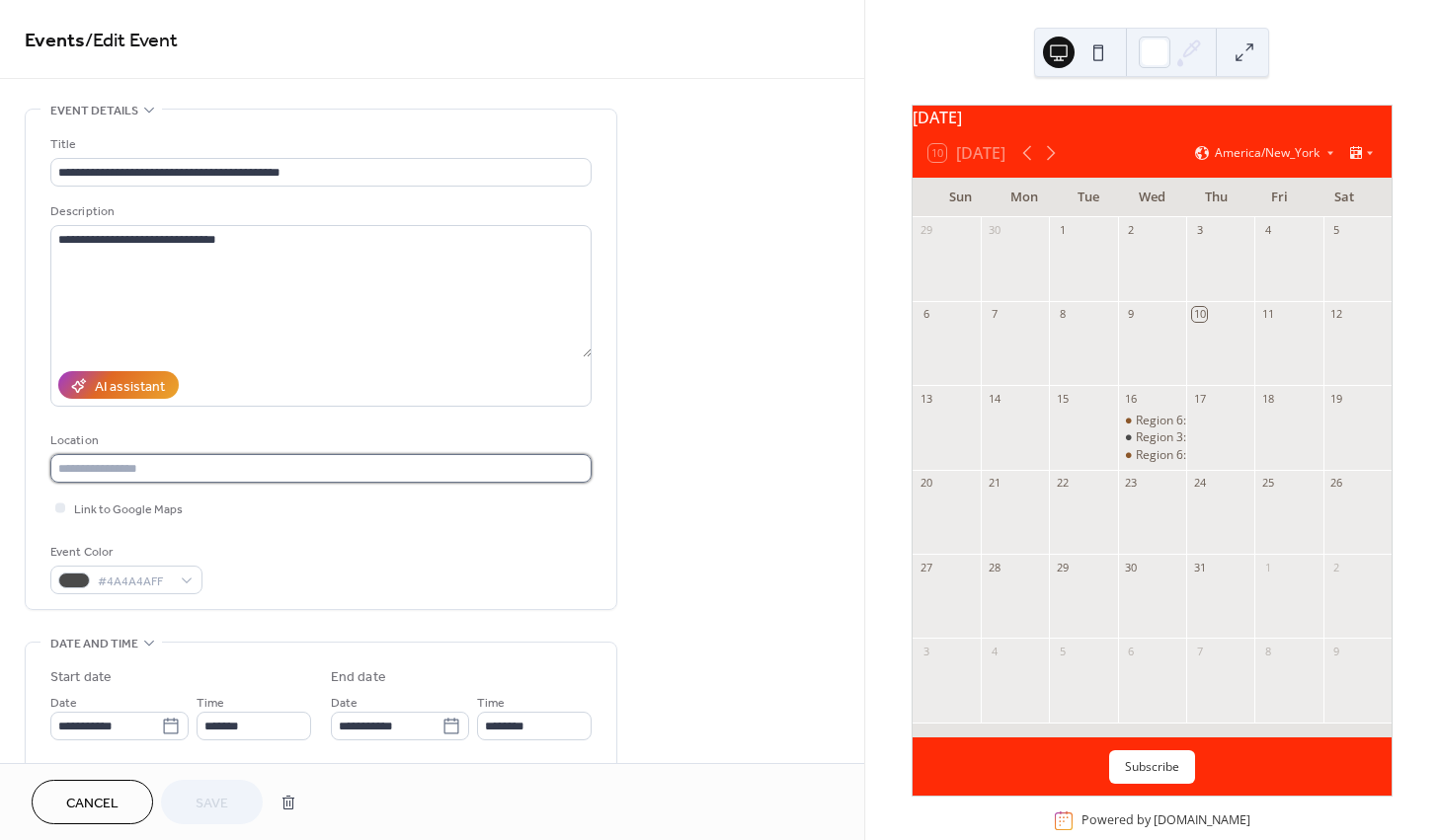 click at bounding box center (321, 468) 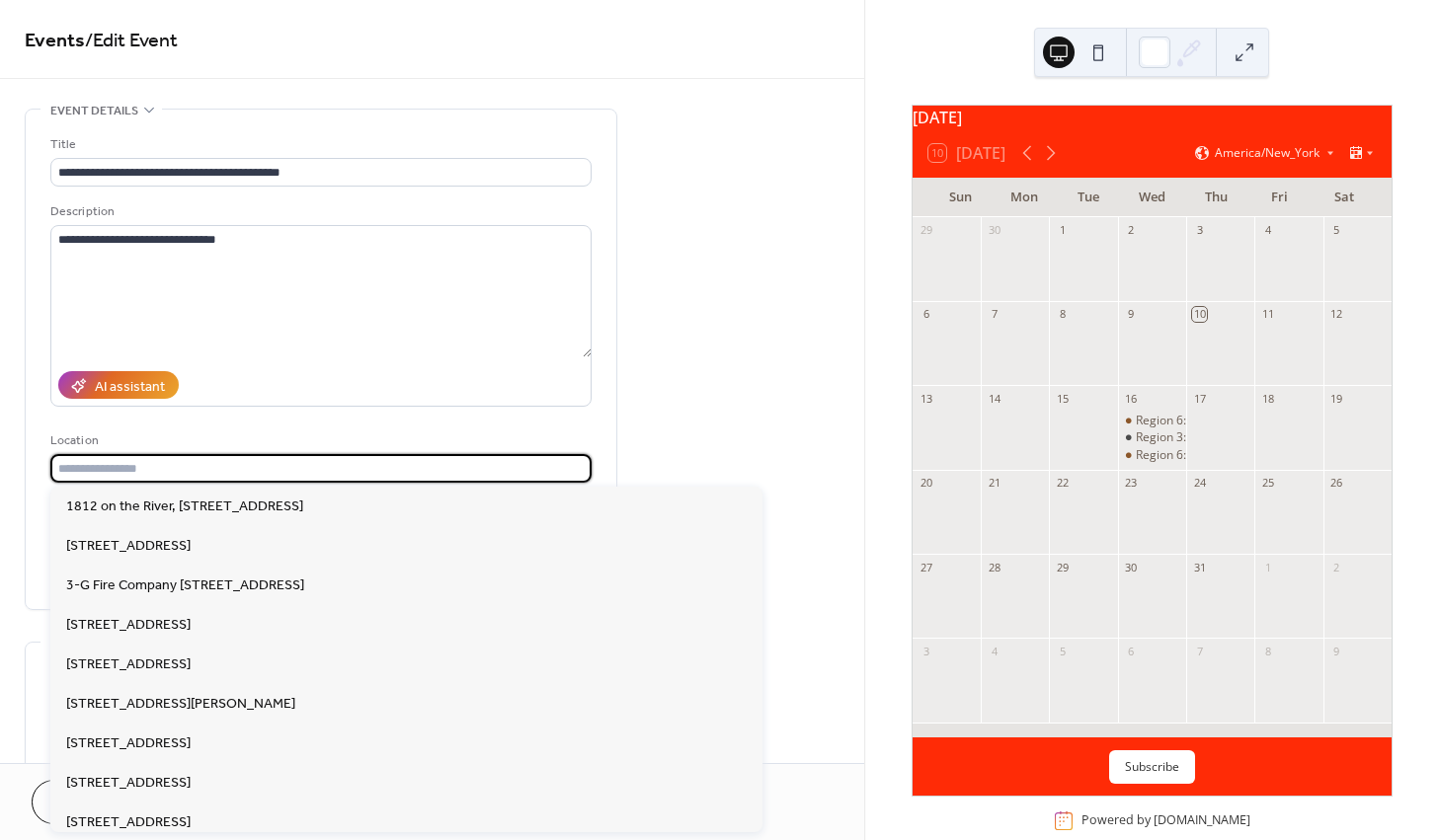 paste on "**********" 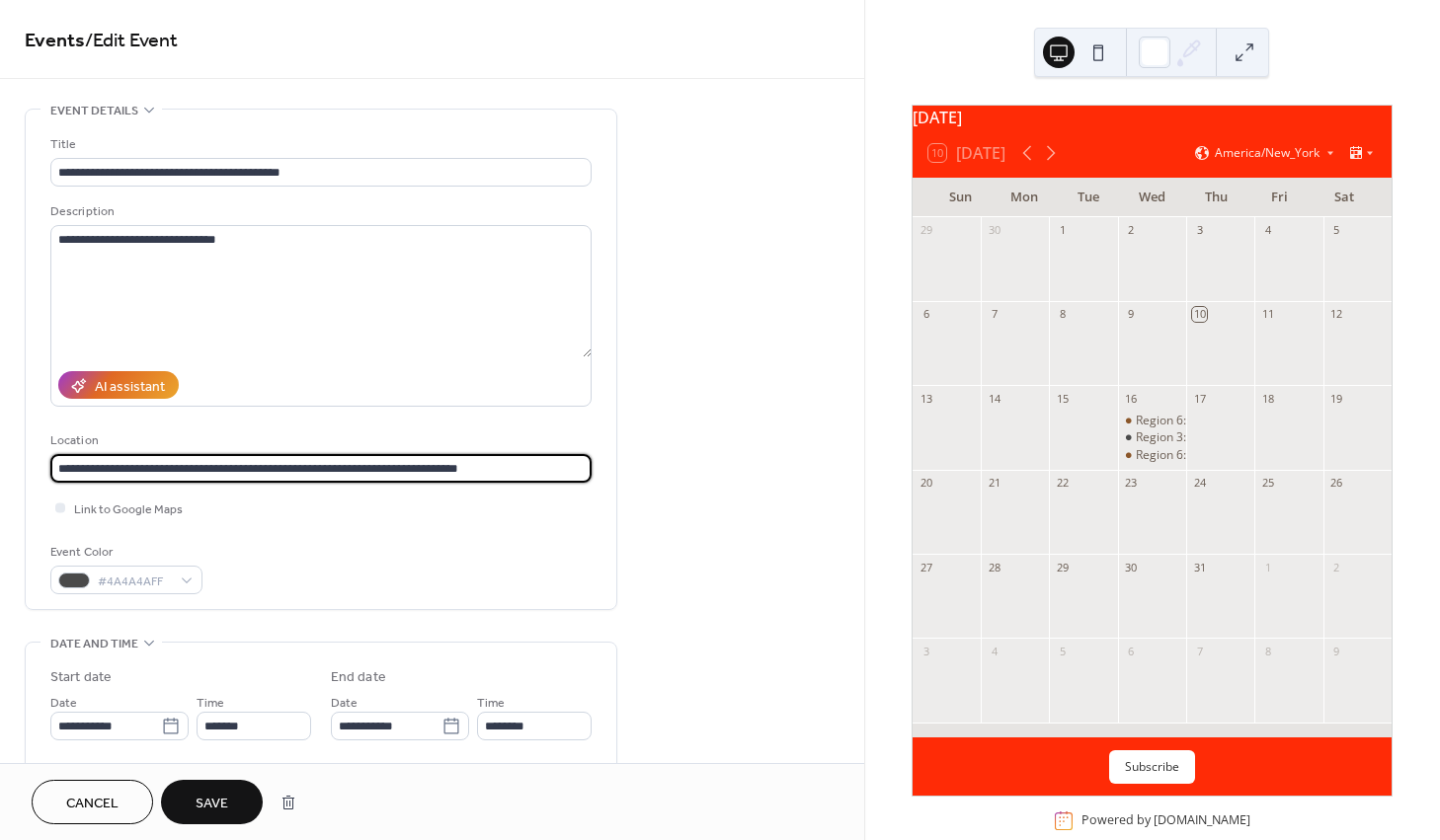 drag, startPoint x: 262, startPoint y: 468, endPoint x: 520, endPoint y: 452, distance: 258.49565 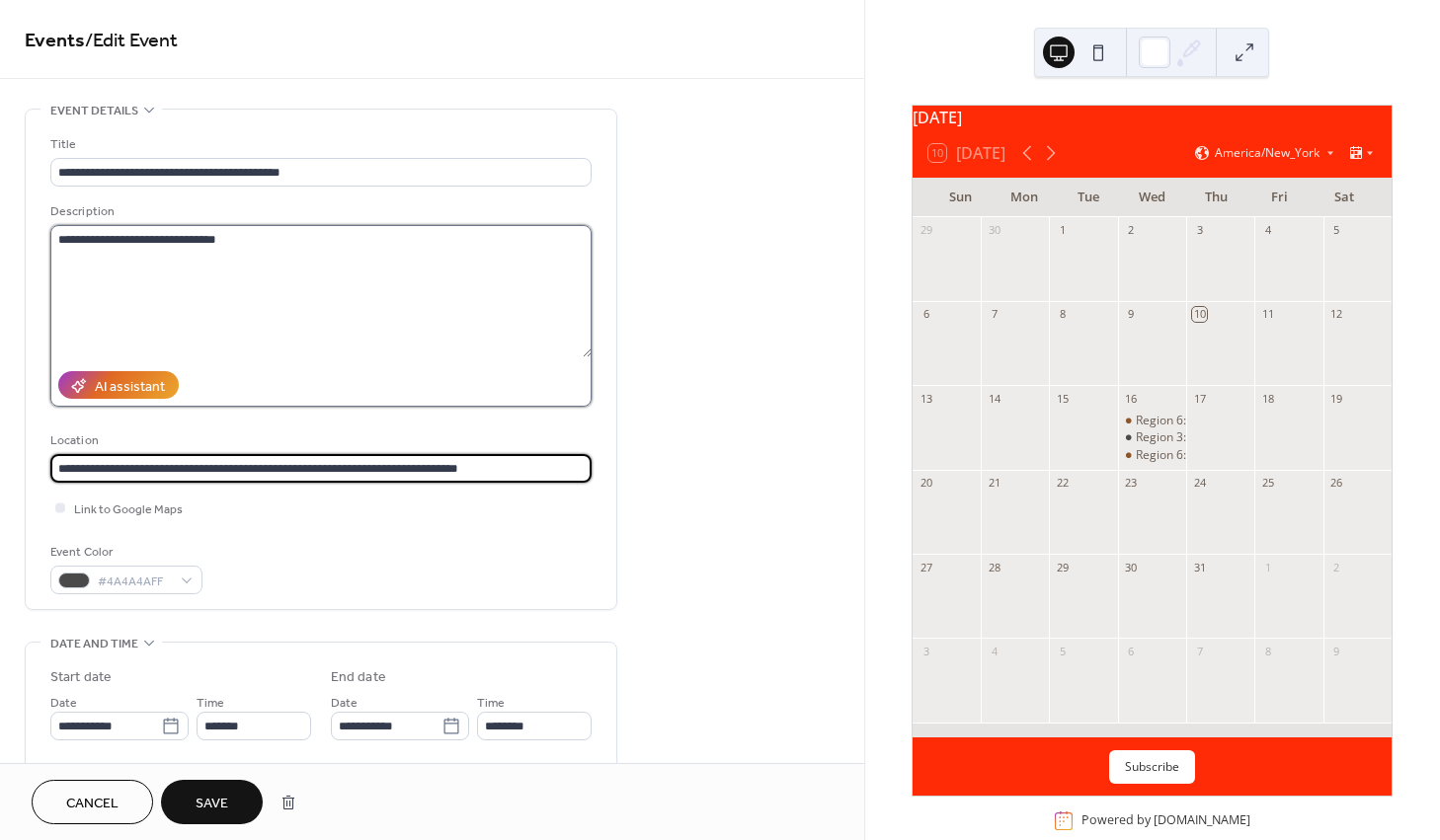 drag, startPoint x: 458, startPoint y: 461, endPoint x: 301, endPoint y: 251, distance: 262.2003 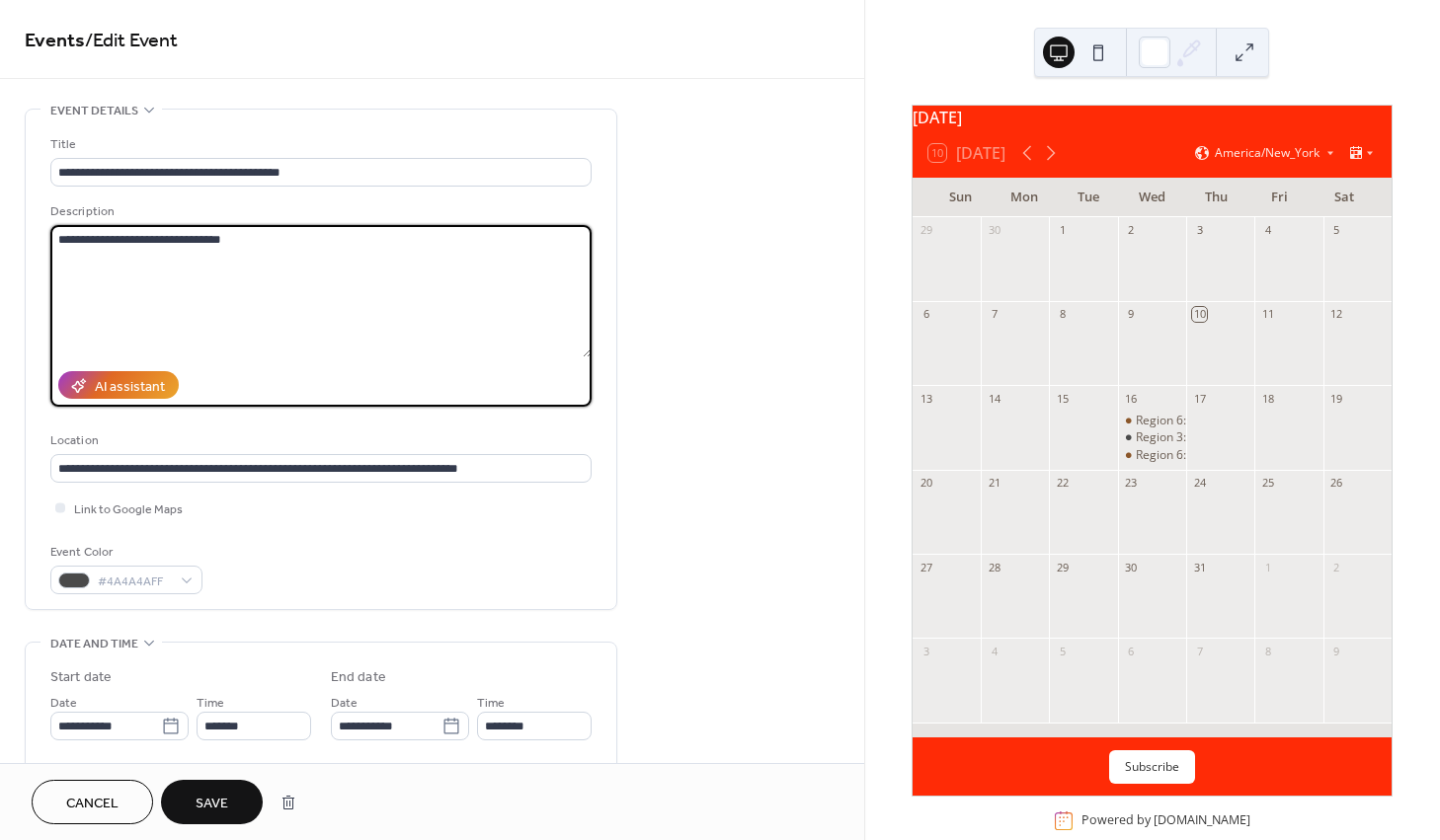 paste on "**********" 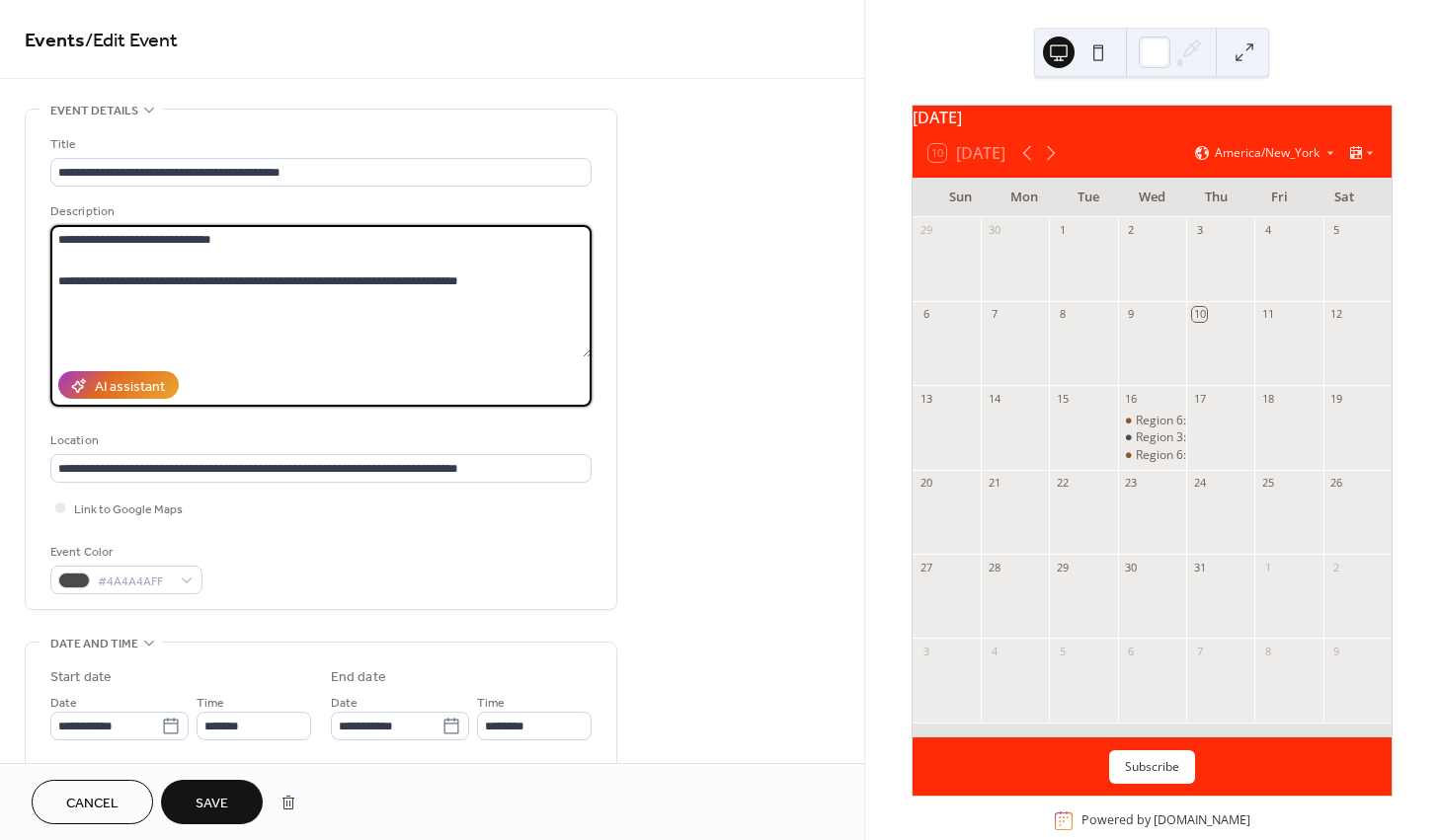 drag, startPoint x: 265, startPoint y: 280, endPoint x: 36, endPoint y: 289, distance: 229.1768 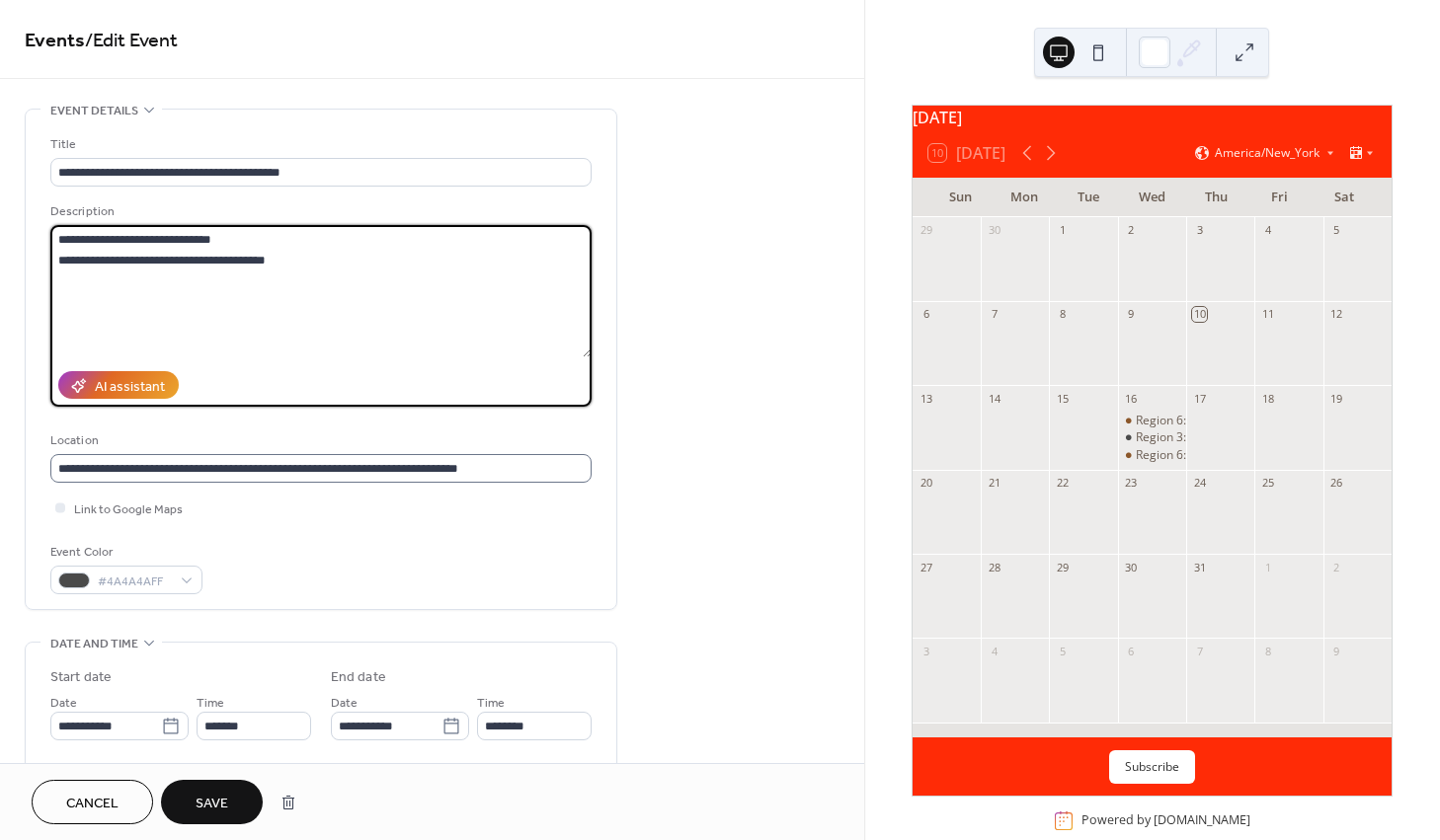 type on "**********" 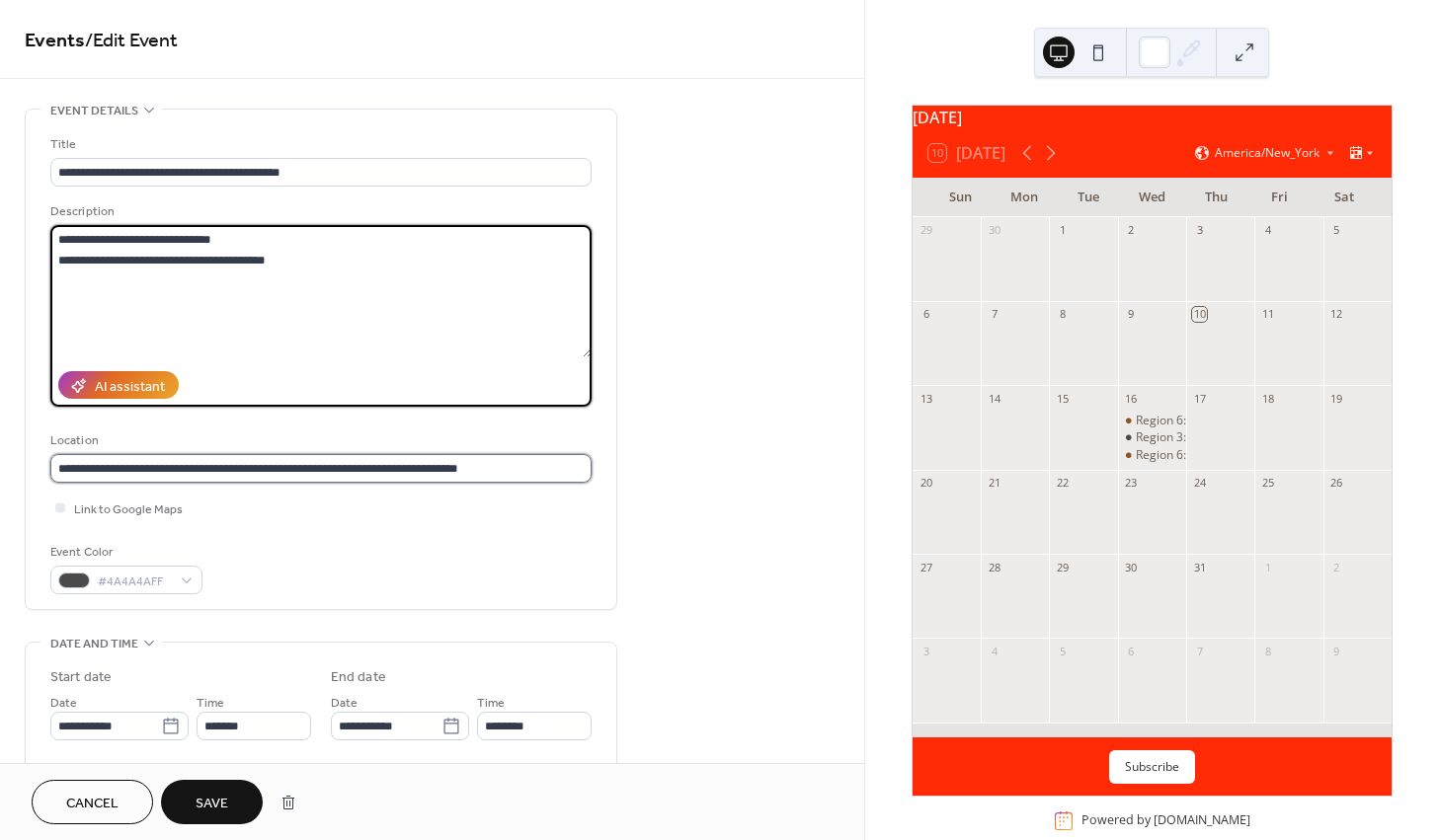 click on "**********" at bounding box center [321, 468] 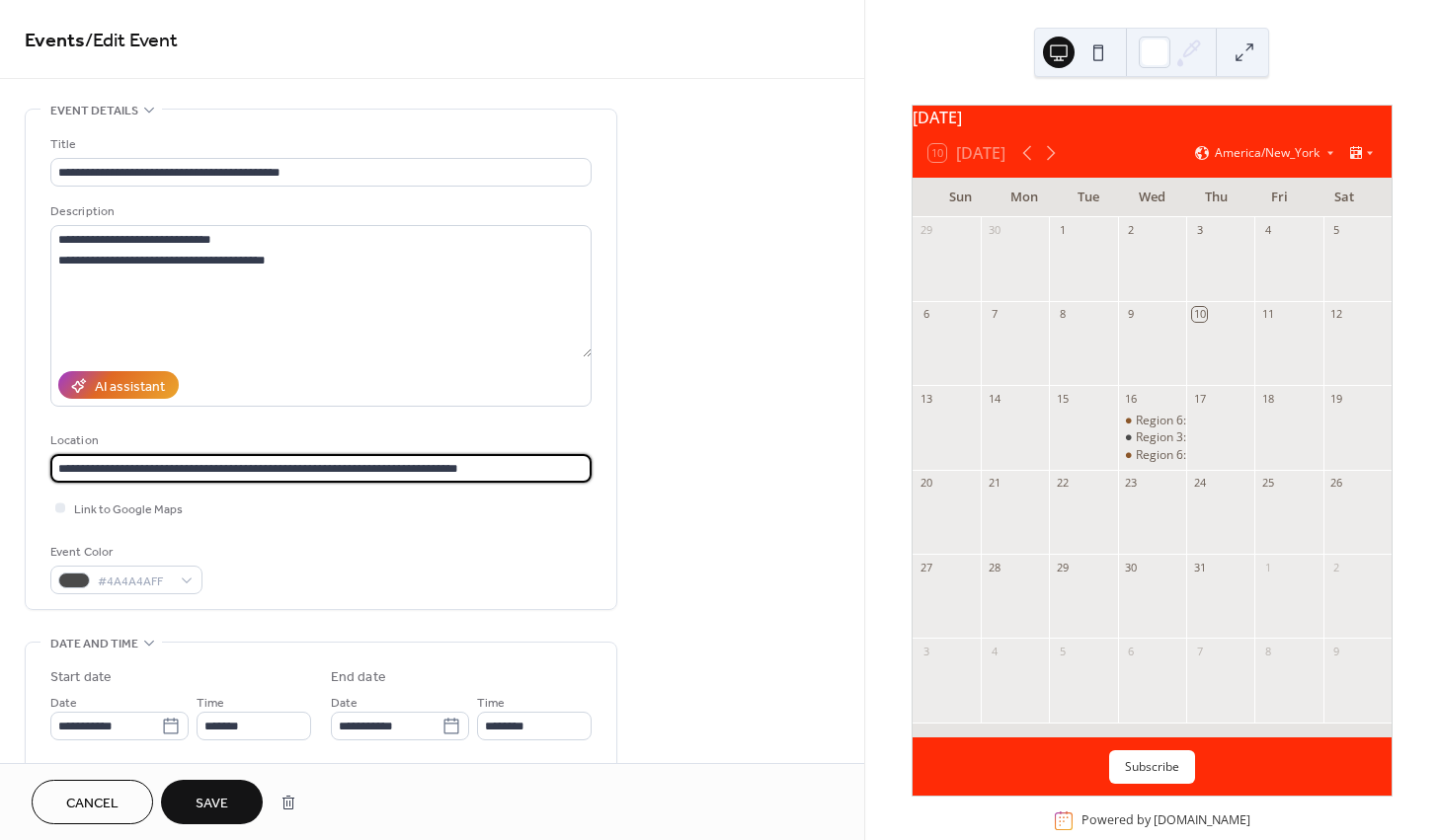 drag, startPoint x: 504, startPoint y: 465, endPoint x: 249, endPoint y: 470, distance: 255.04901 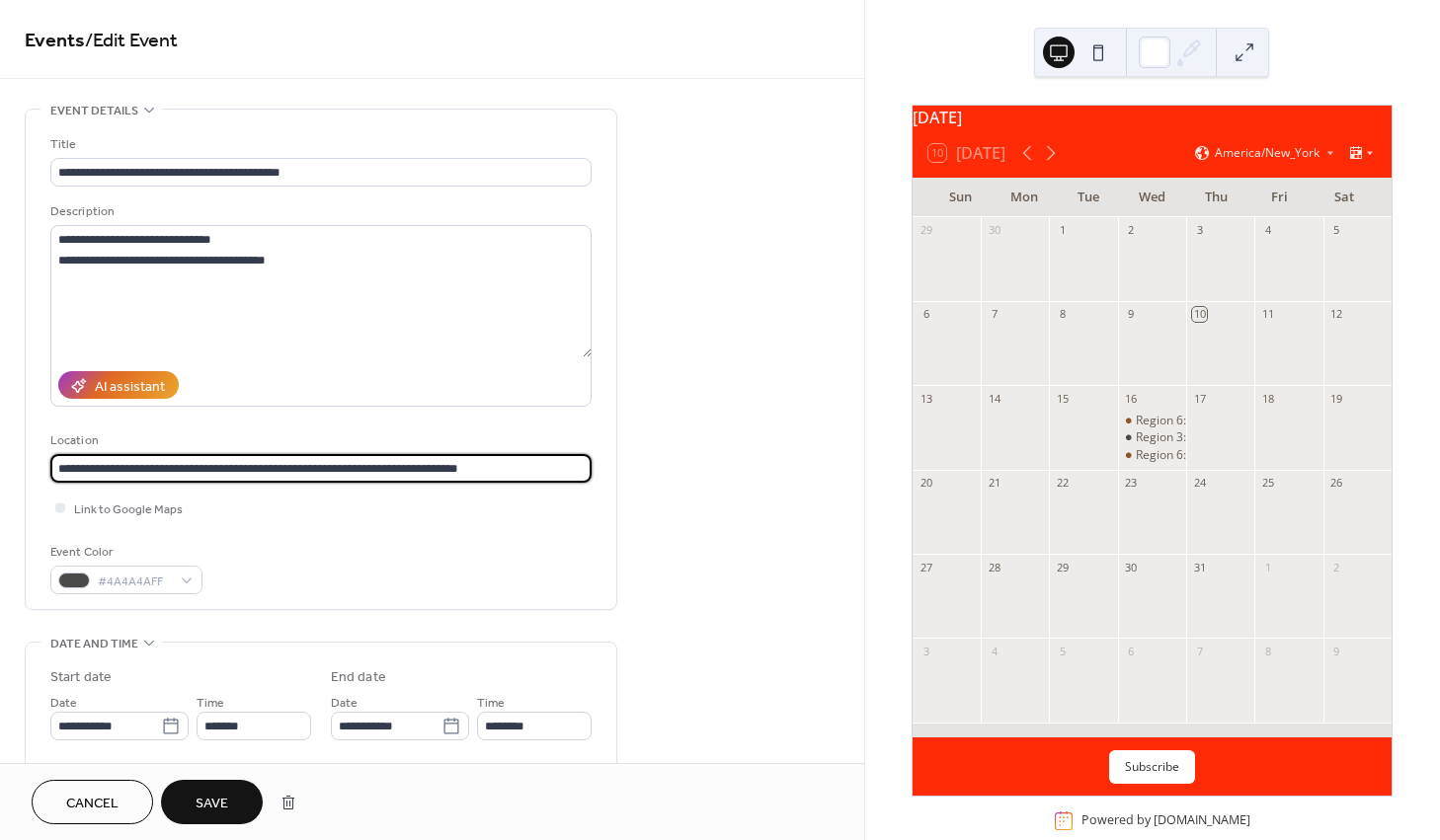 click on "**********" at bounding box center (321, 468) 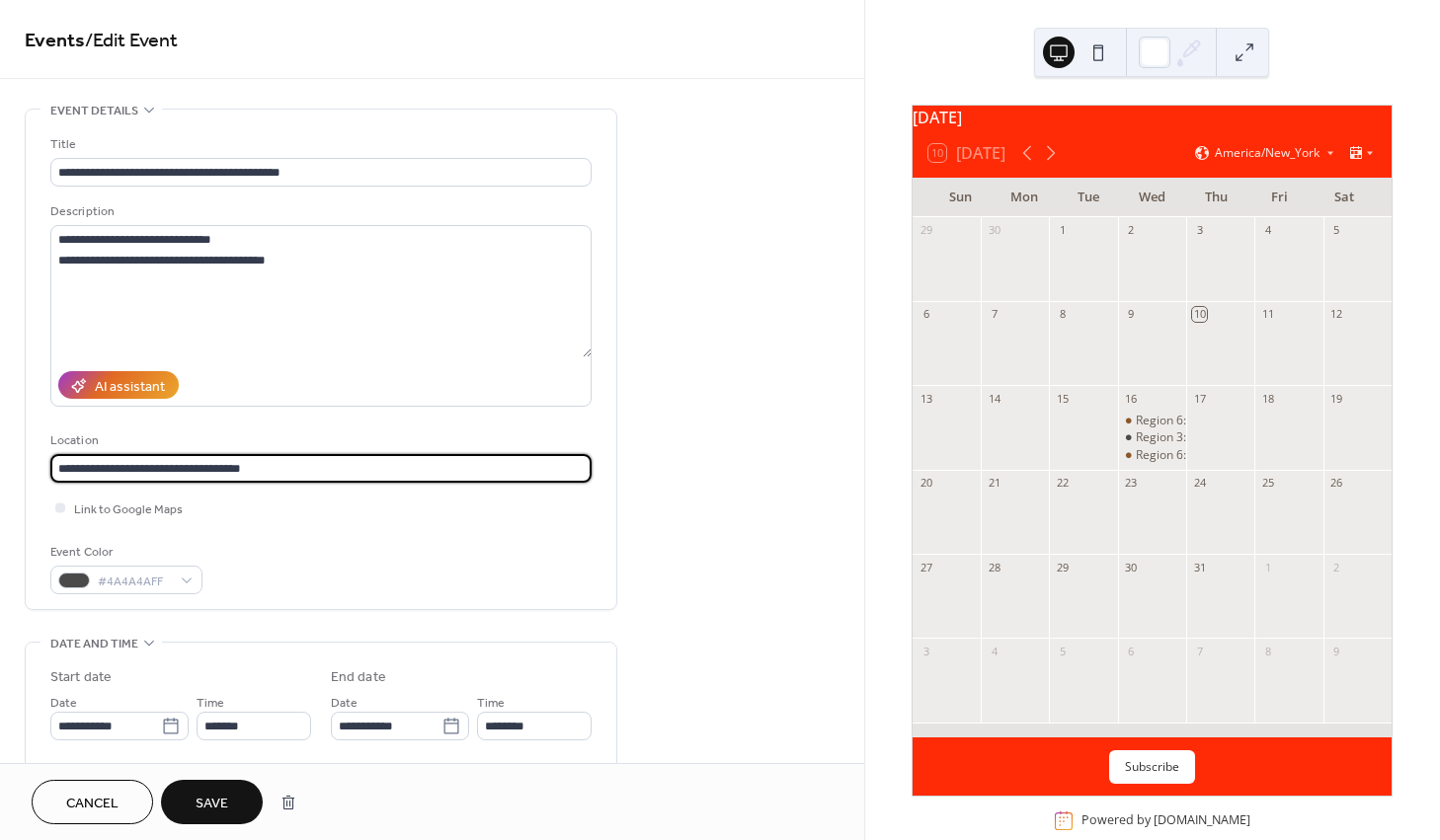 type on "**********" 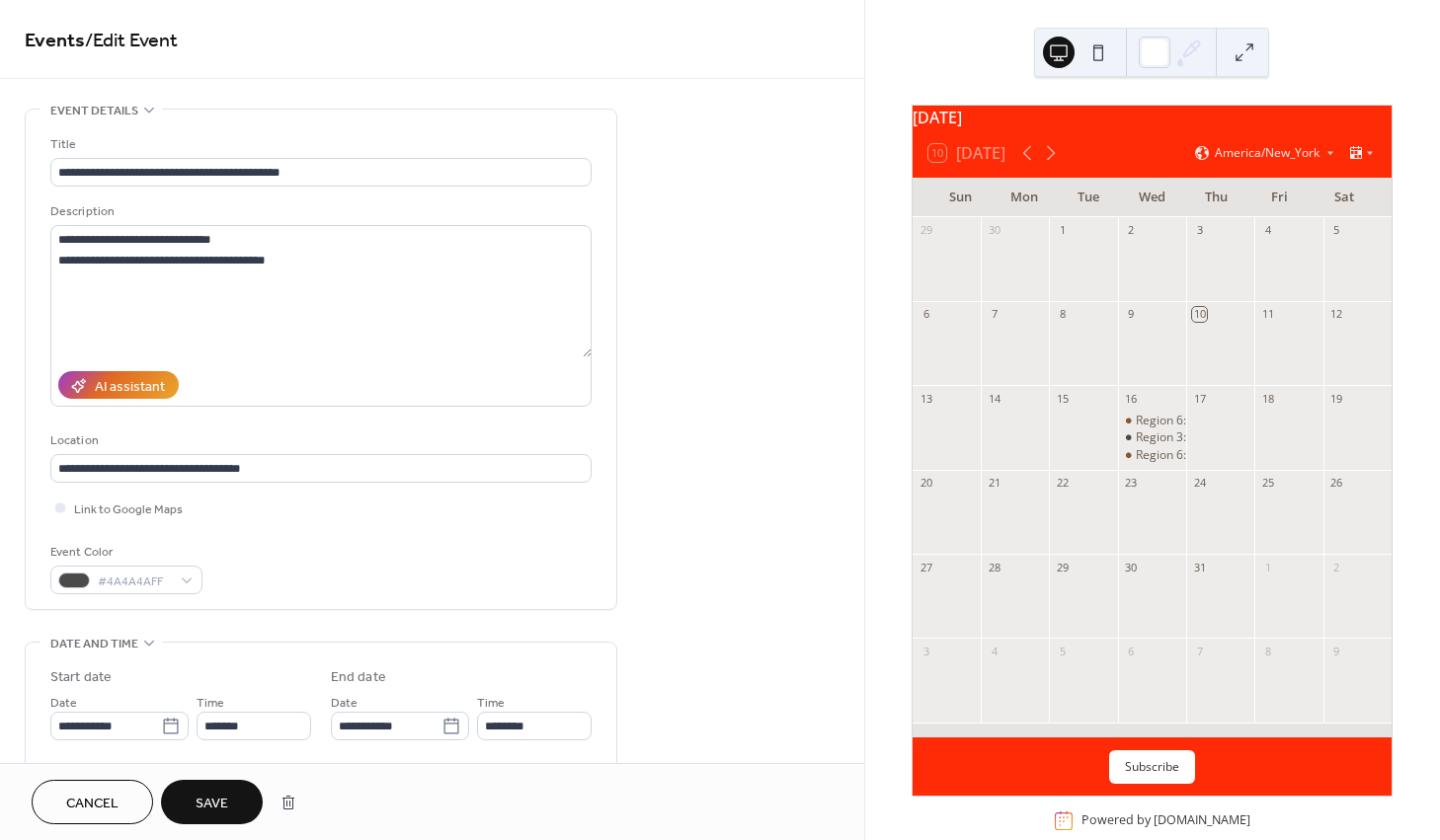 click on "Event Color #4A4A4AFF" at bounding box center [321, 568] 